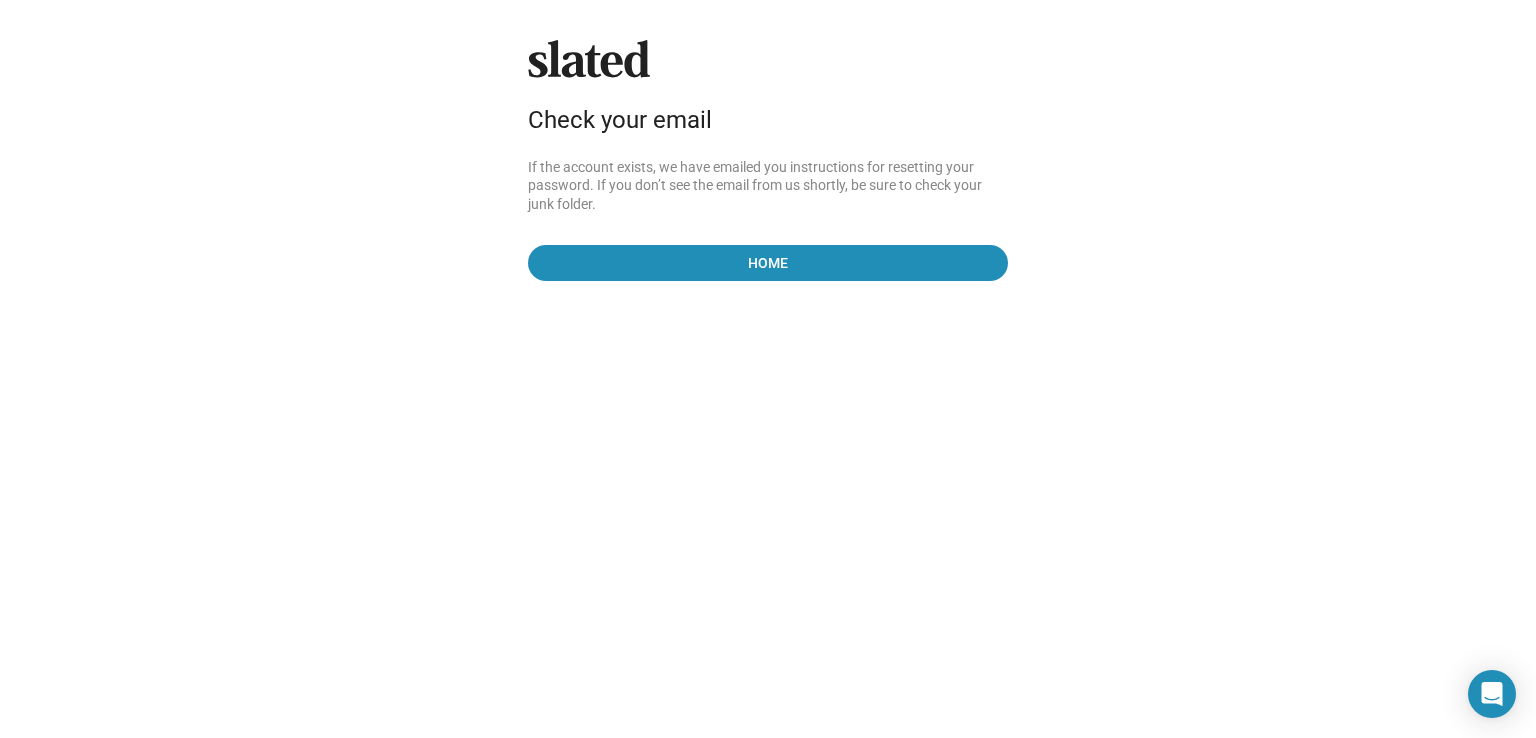 scroll, scrollTop: 0, scrollLeft: 0, axis: both 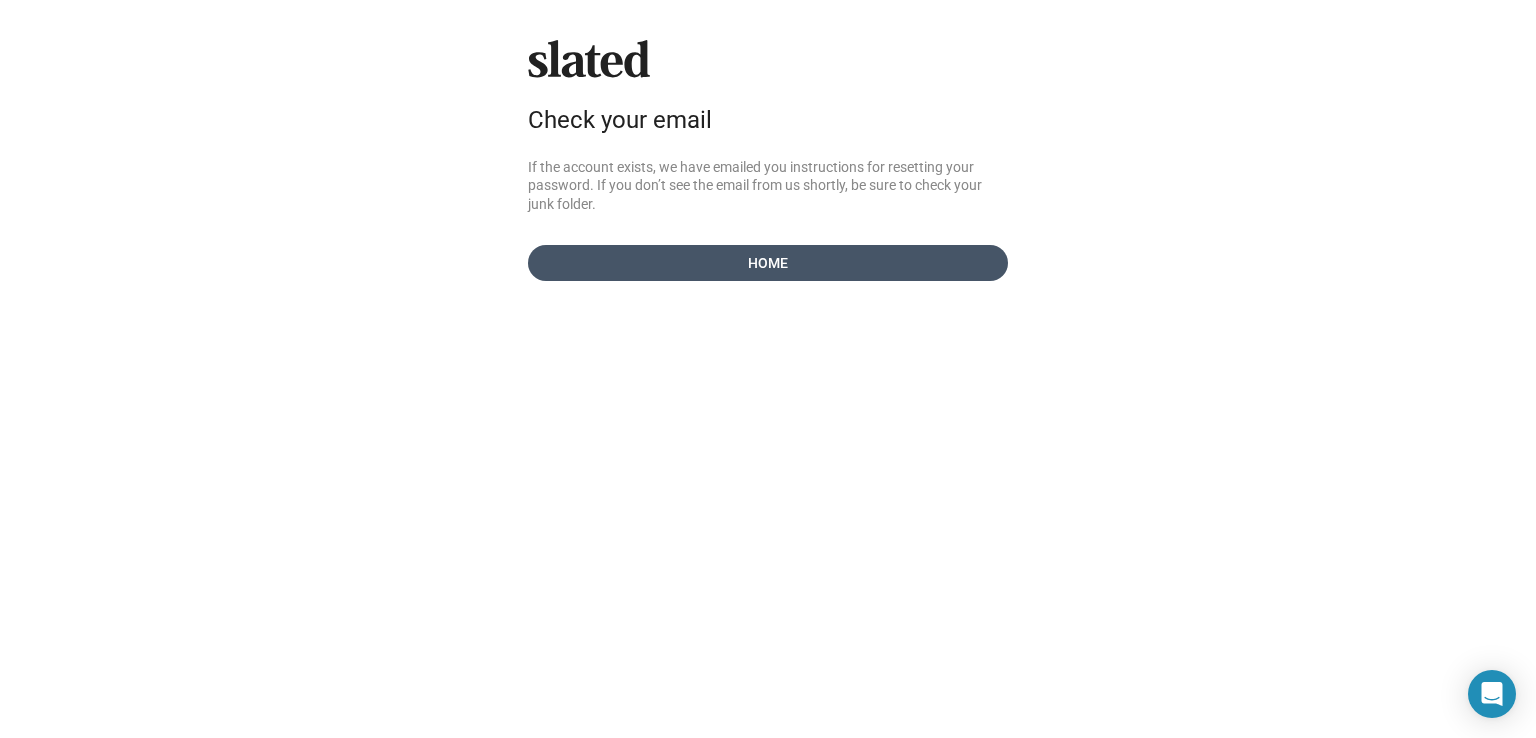 click on "Home" 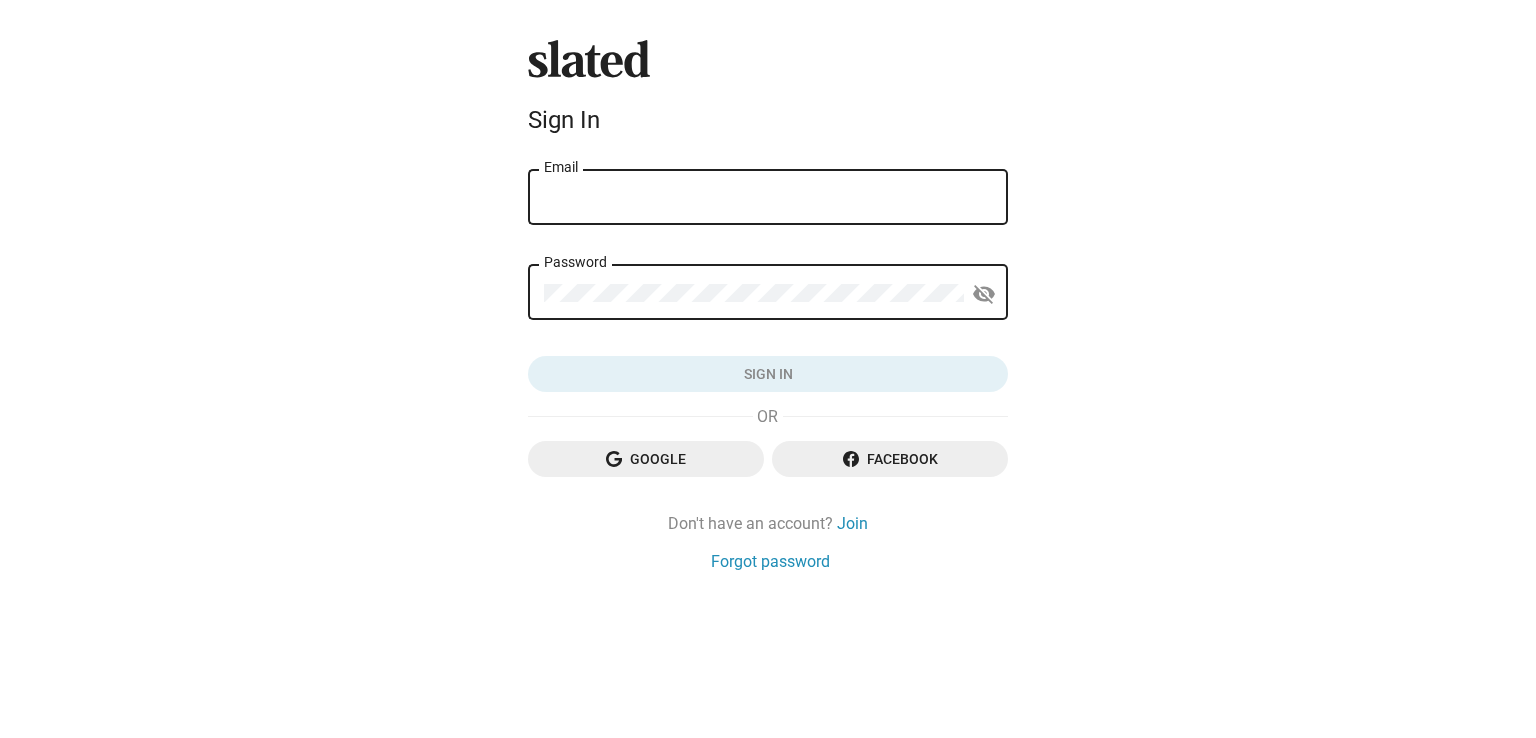 scroll, scrollTop: 0, scrollLeft: 0, axis: both 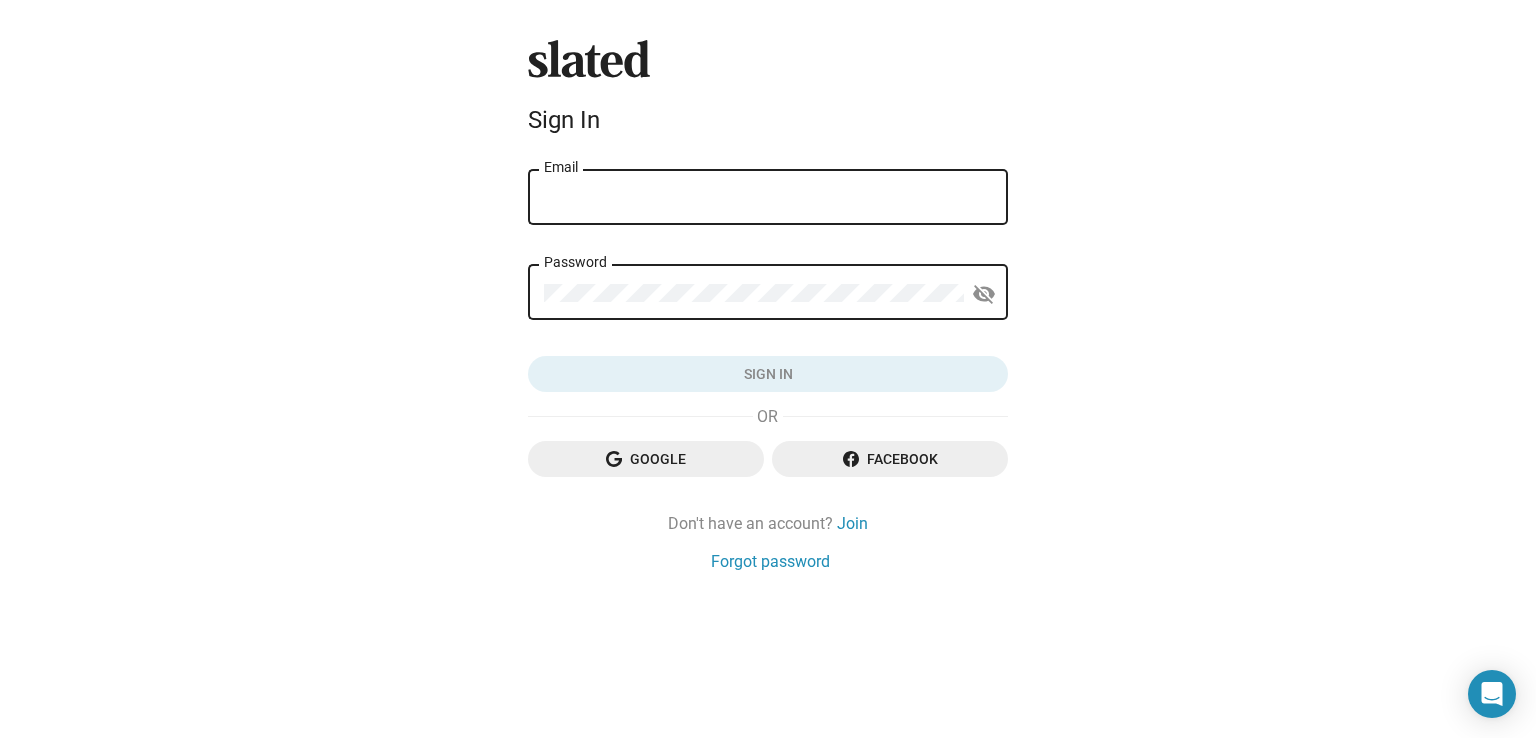 click on "Email" 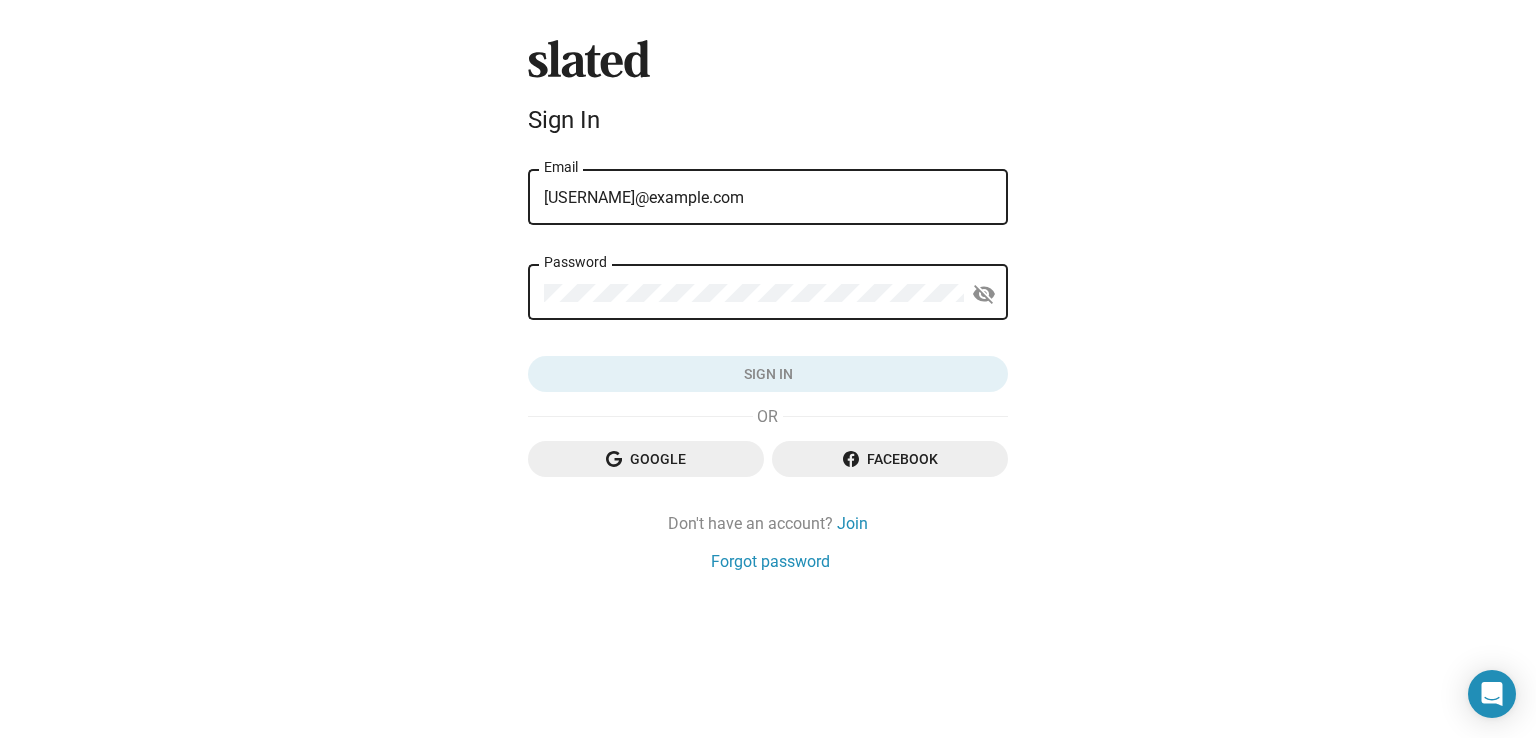 click on "Password" 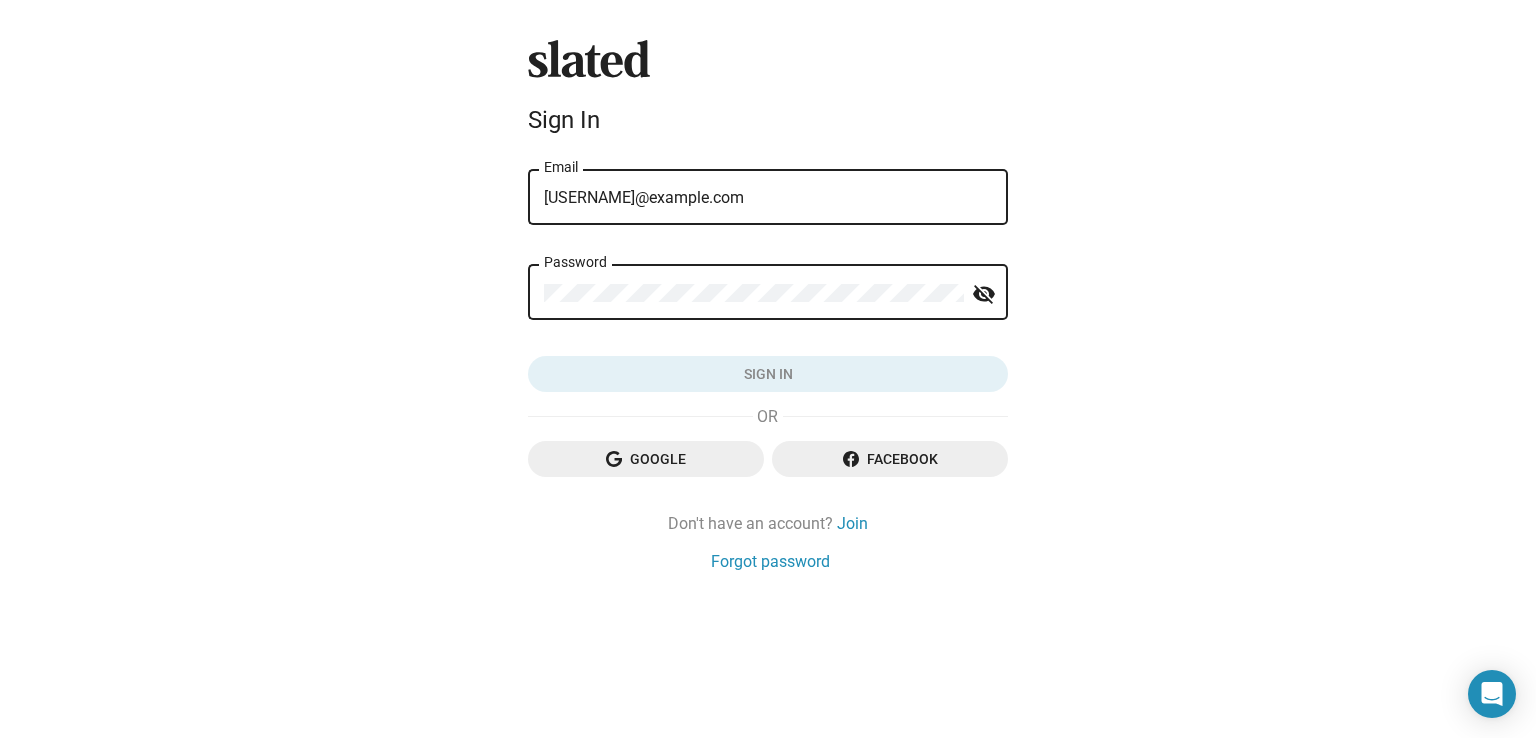 click on "visibility_off" 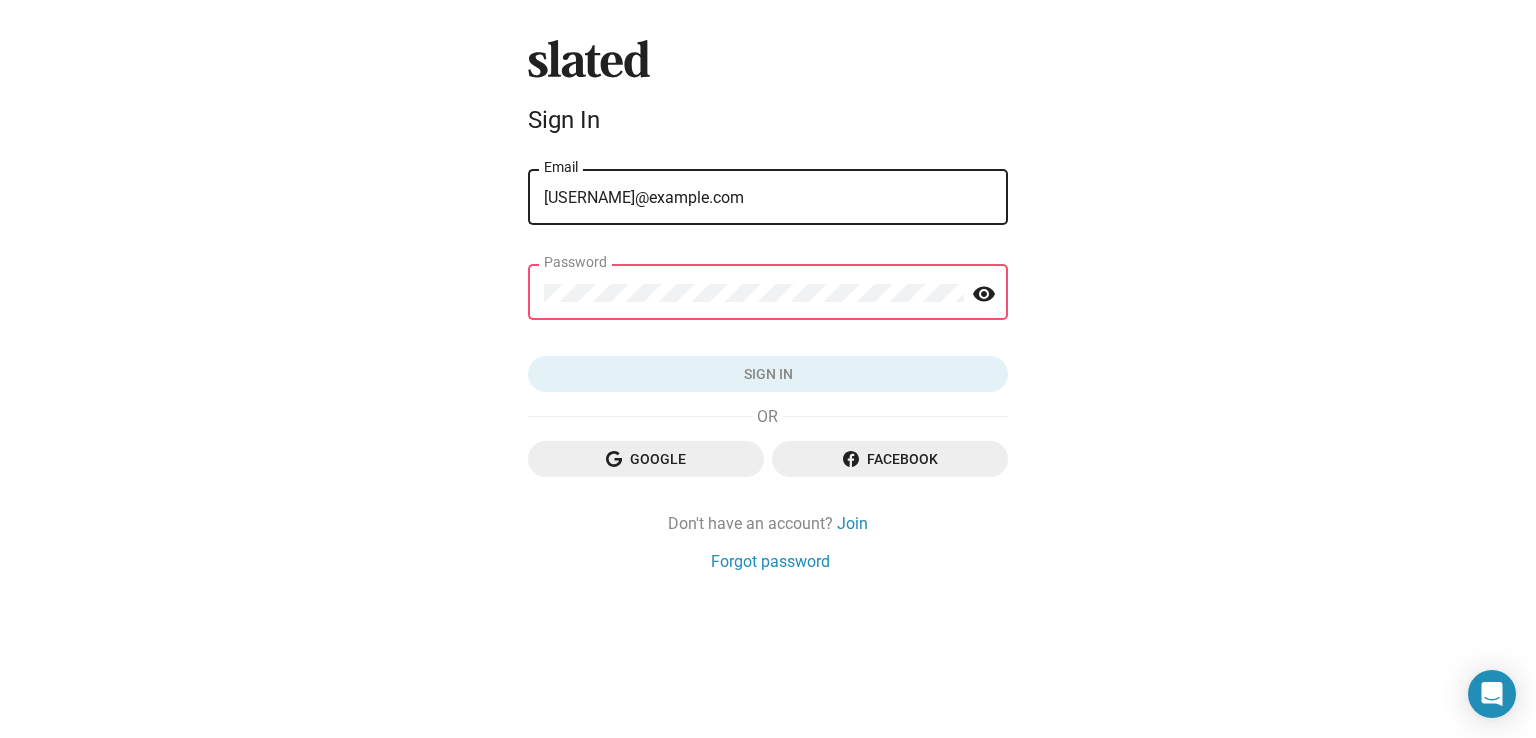 click on "visibility" 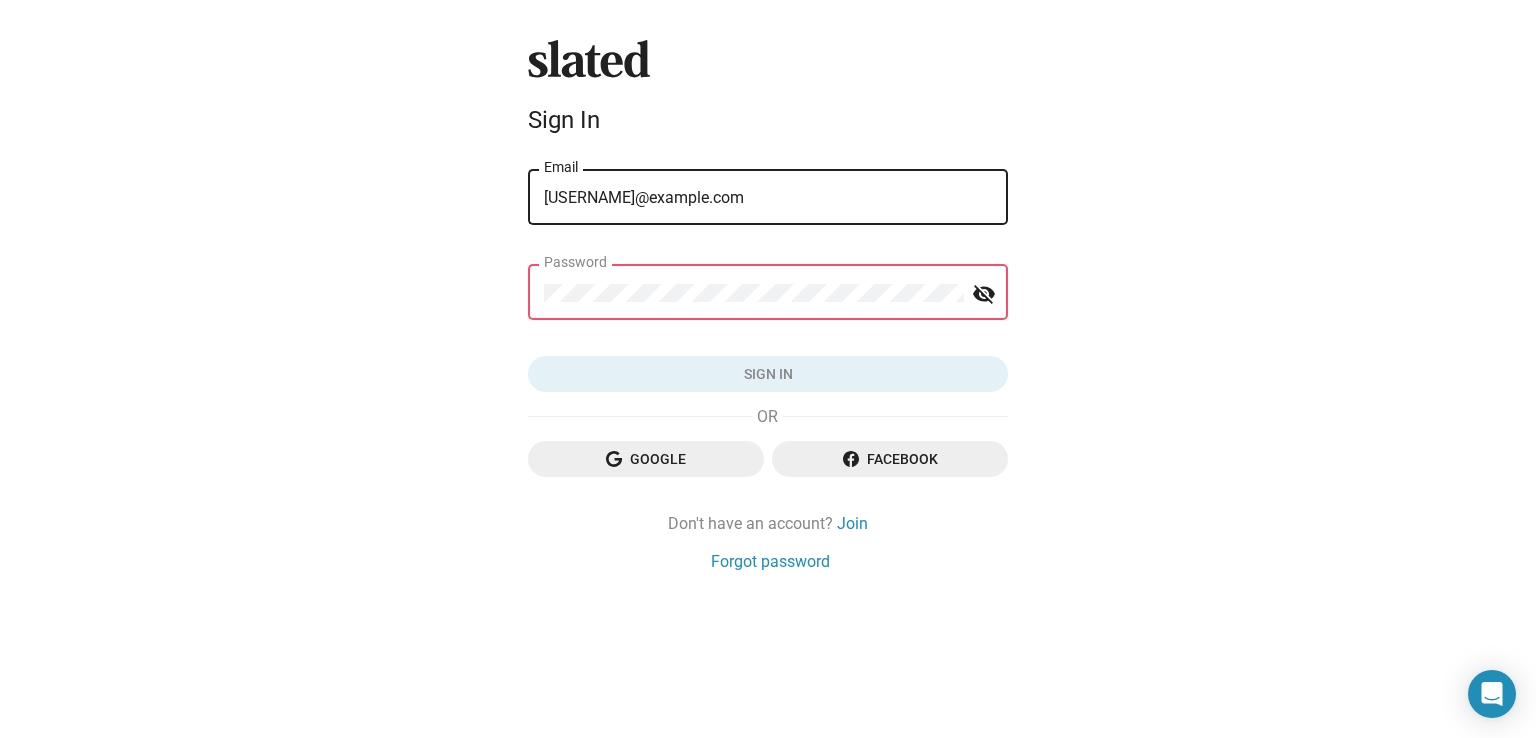 click on "Password" 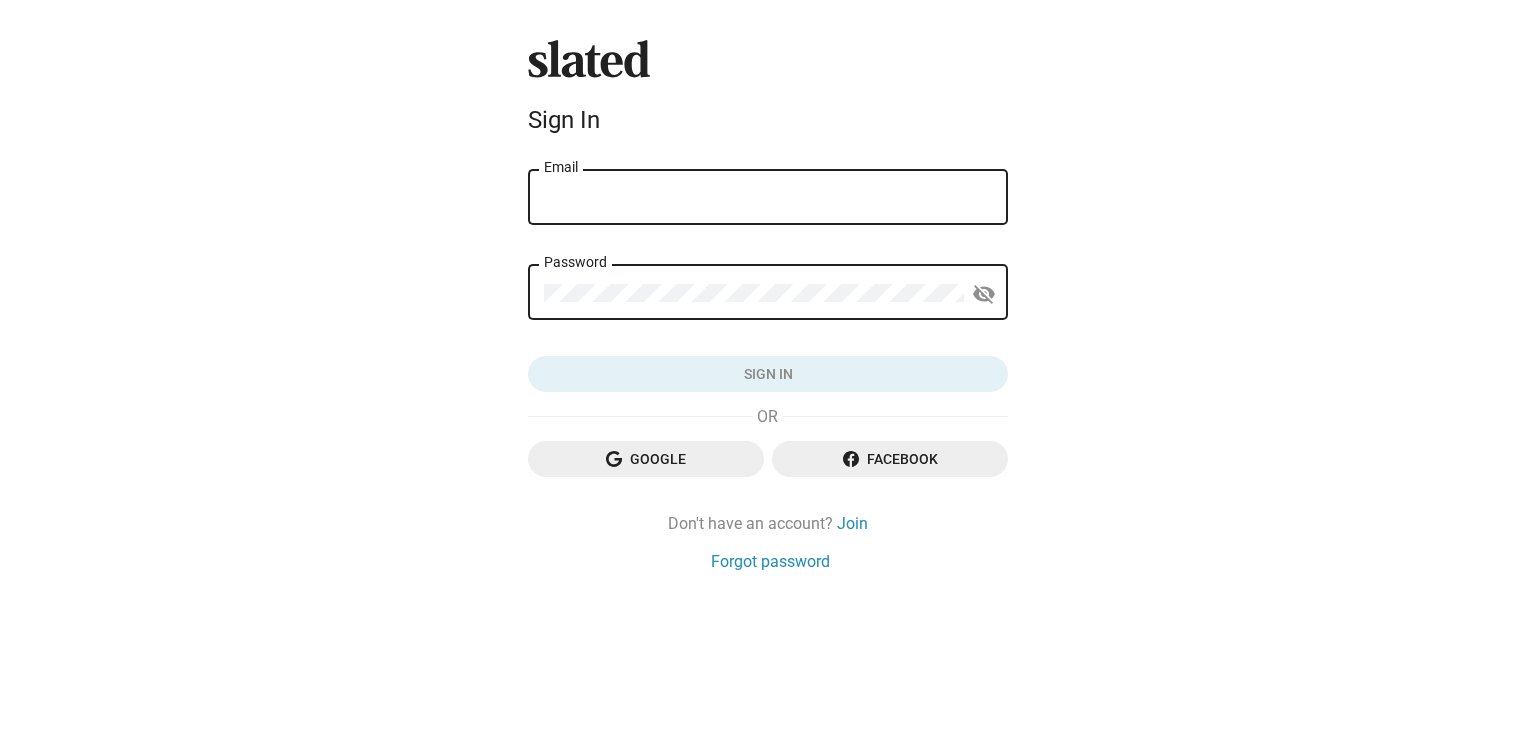 scroll, scrollTop: 0, scrollLeft: 0, axis: both 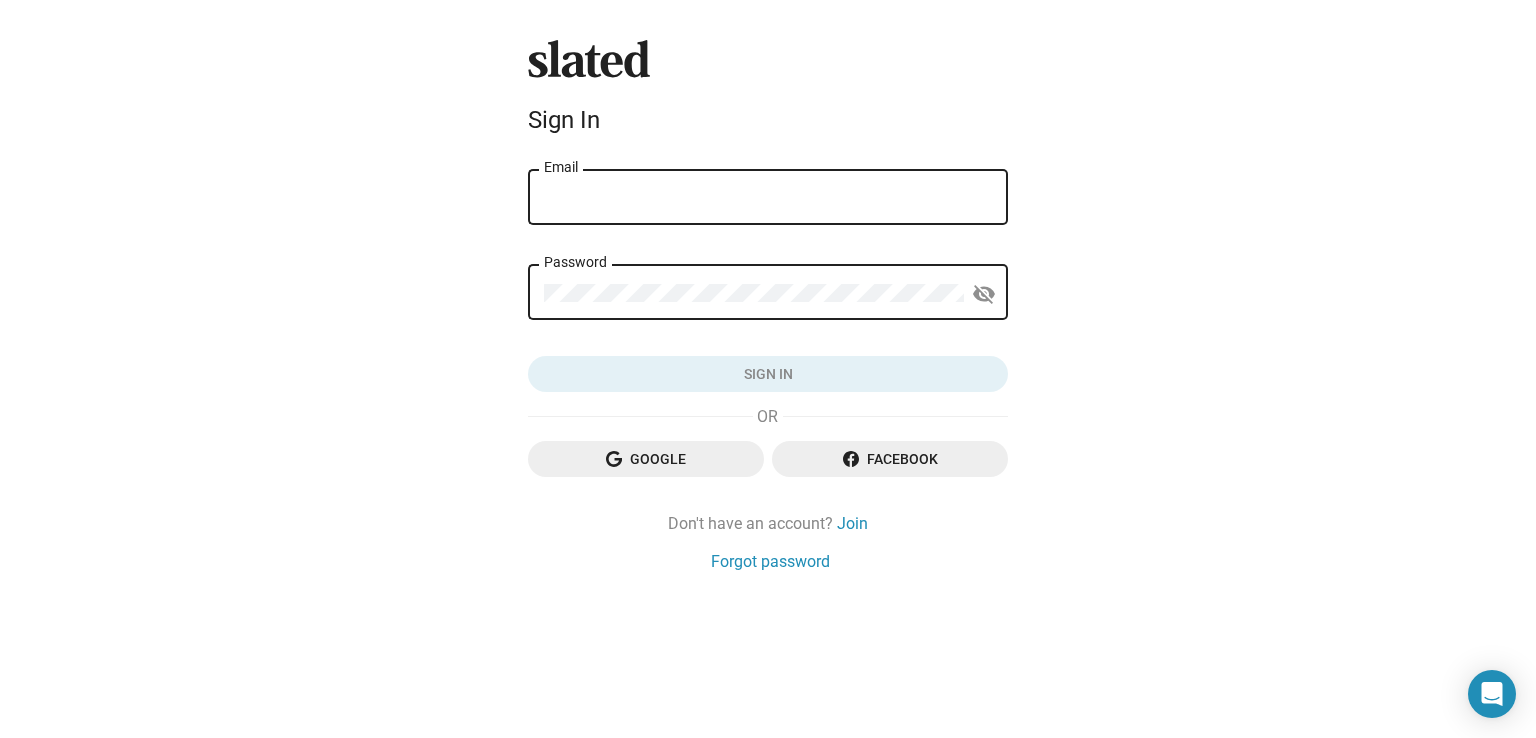 click on "Google" 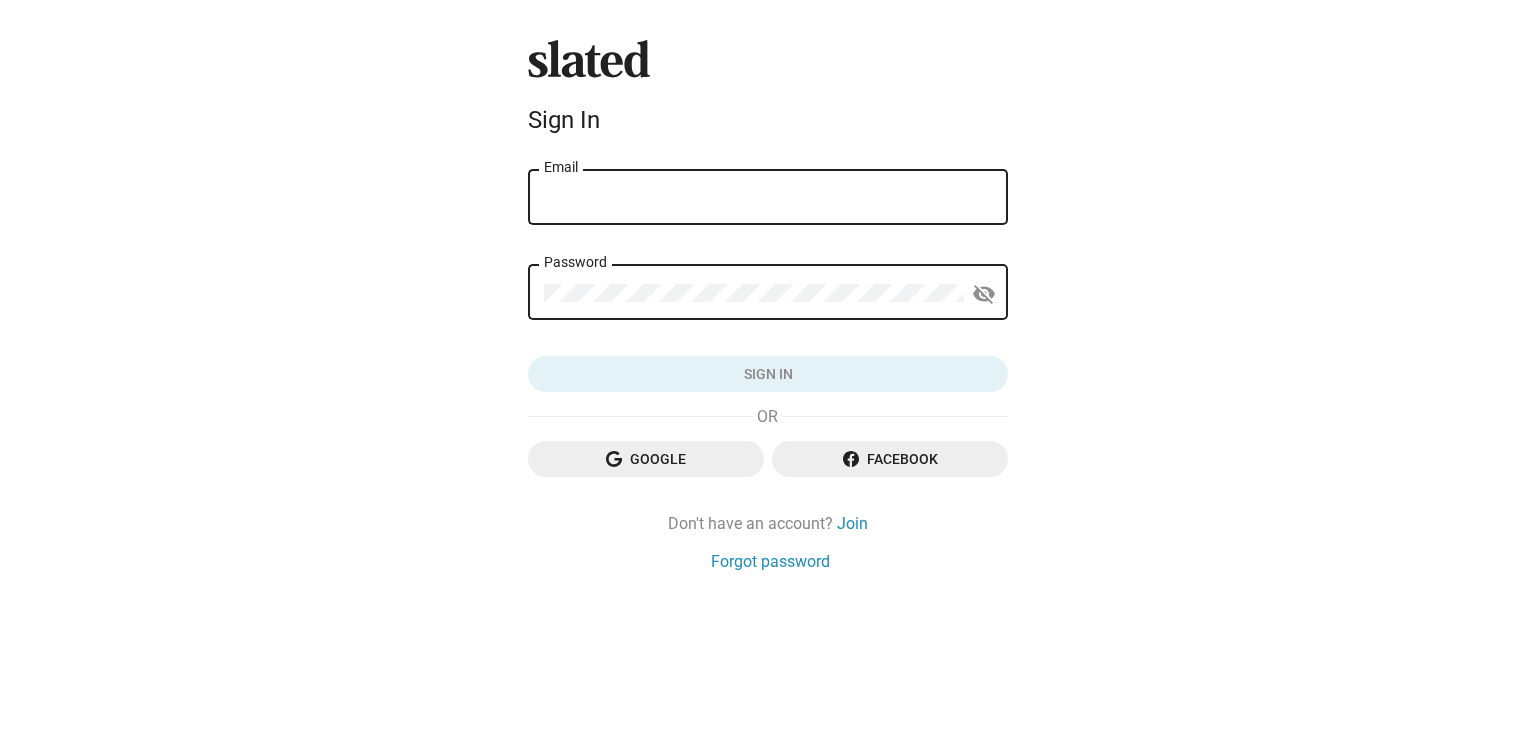 scroll, scrollTop: 0, scrollLeft: 0, axis: both 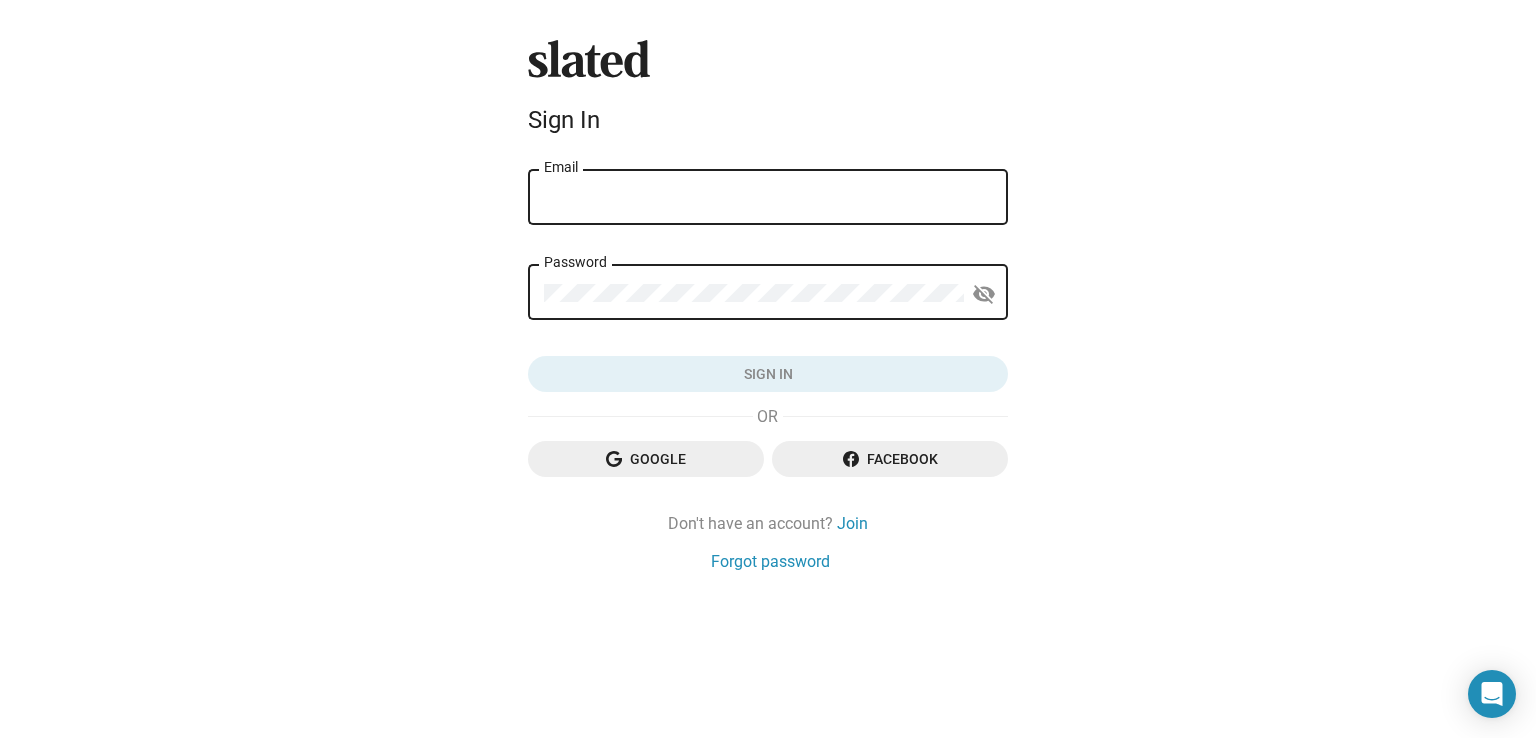 click on "Email" 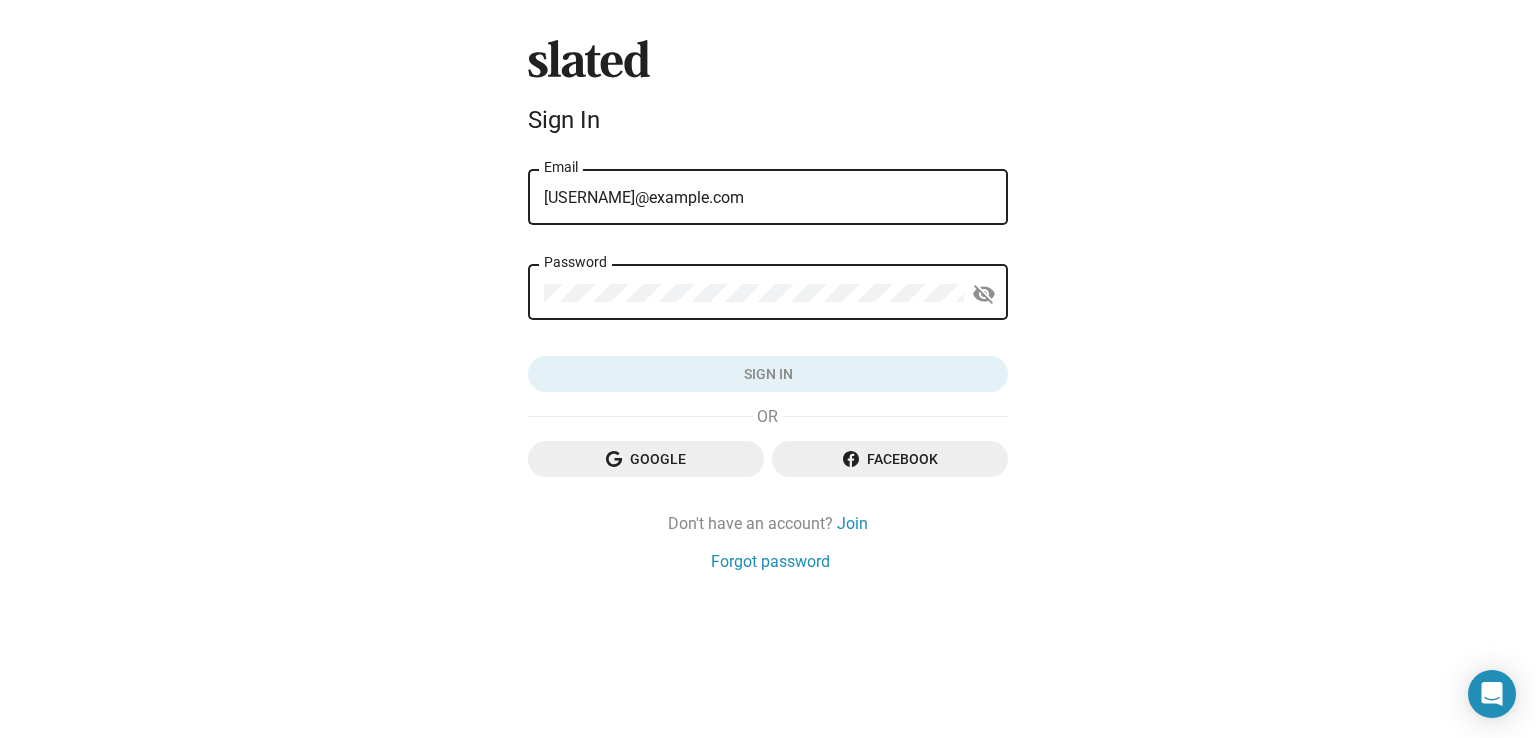 click on "Password" 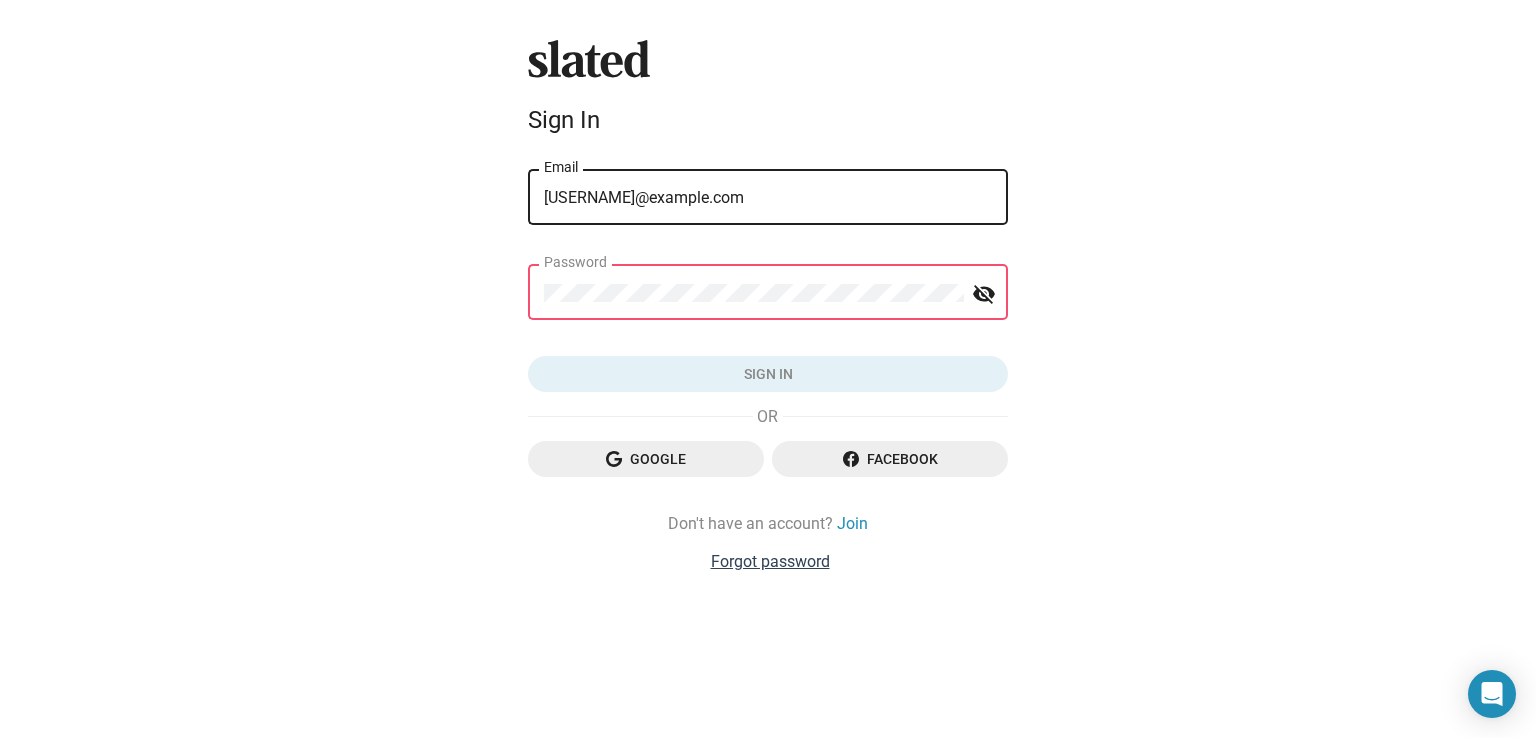 click on "Forgot password" 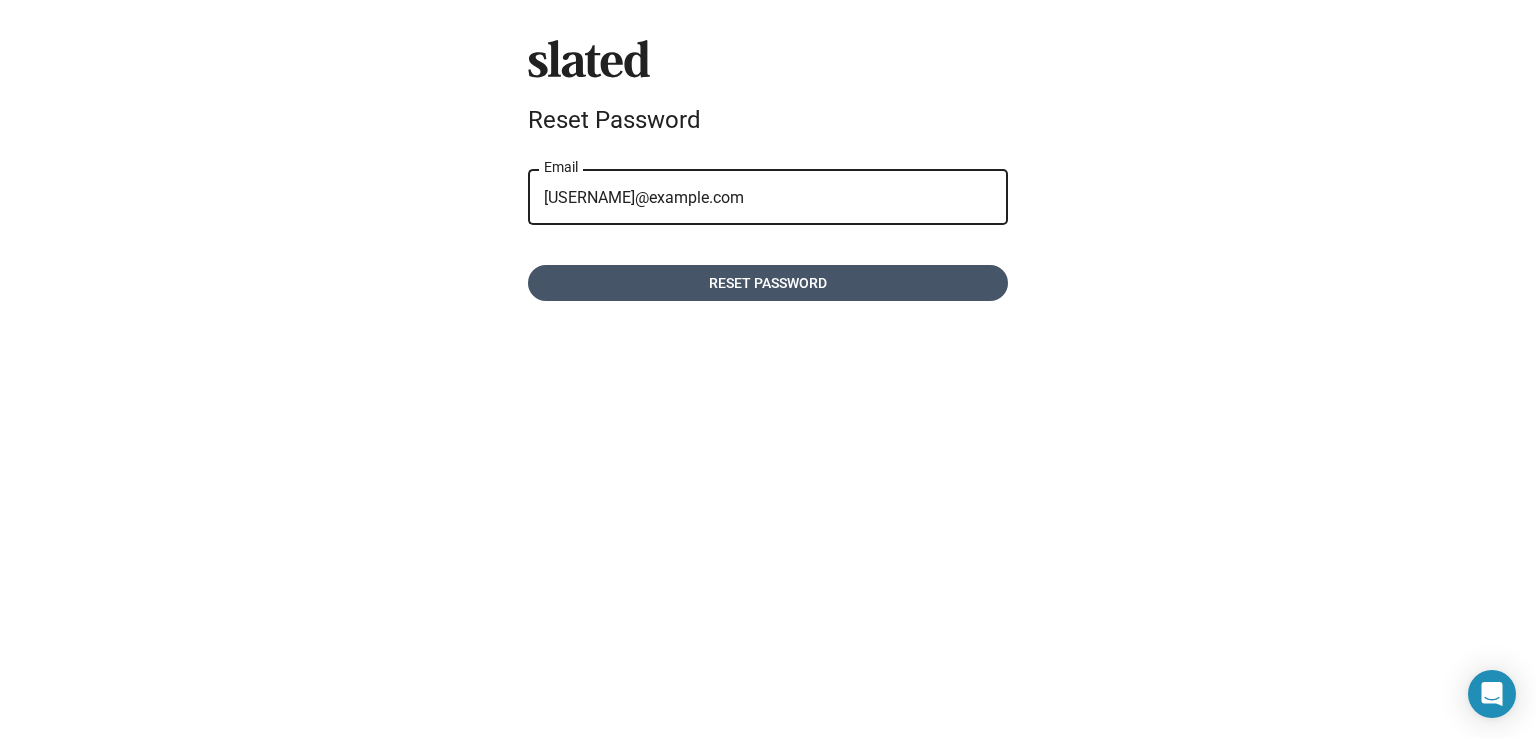 click on "Reset password" 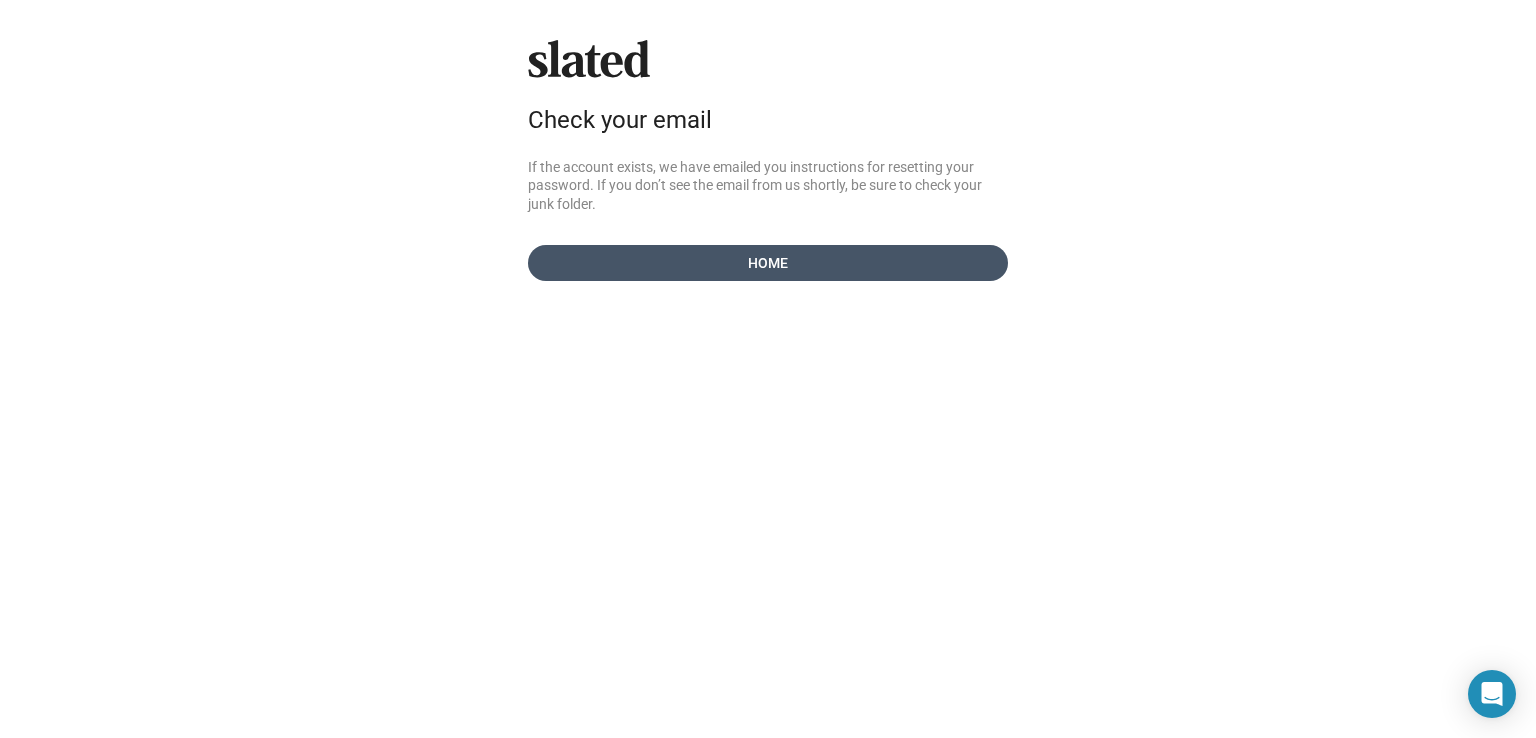 click on "Home" 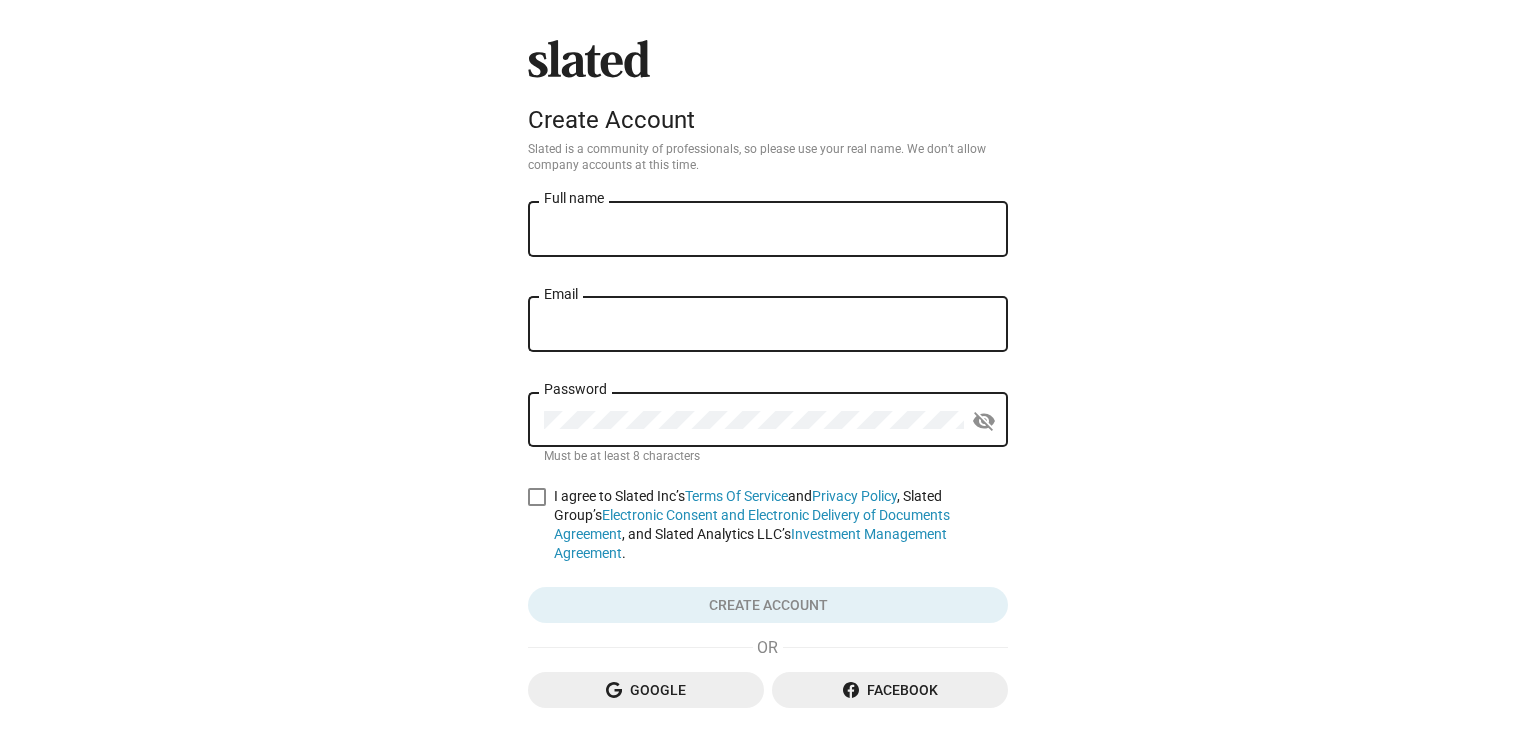 scroll, scrollTop: 0, scrollLeft: 0, axis: both 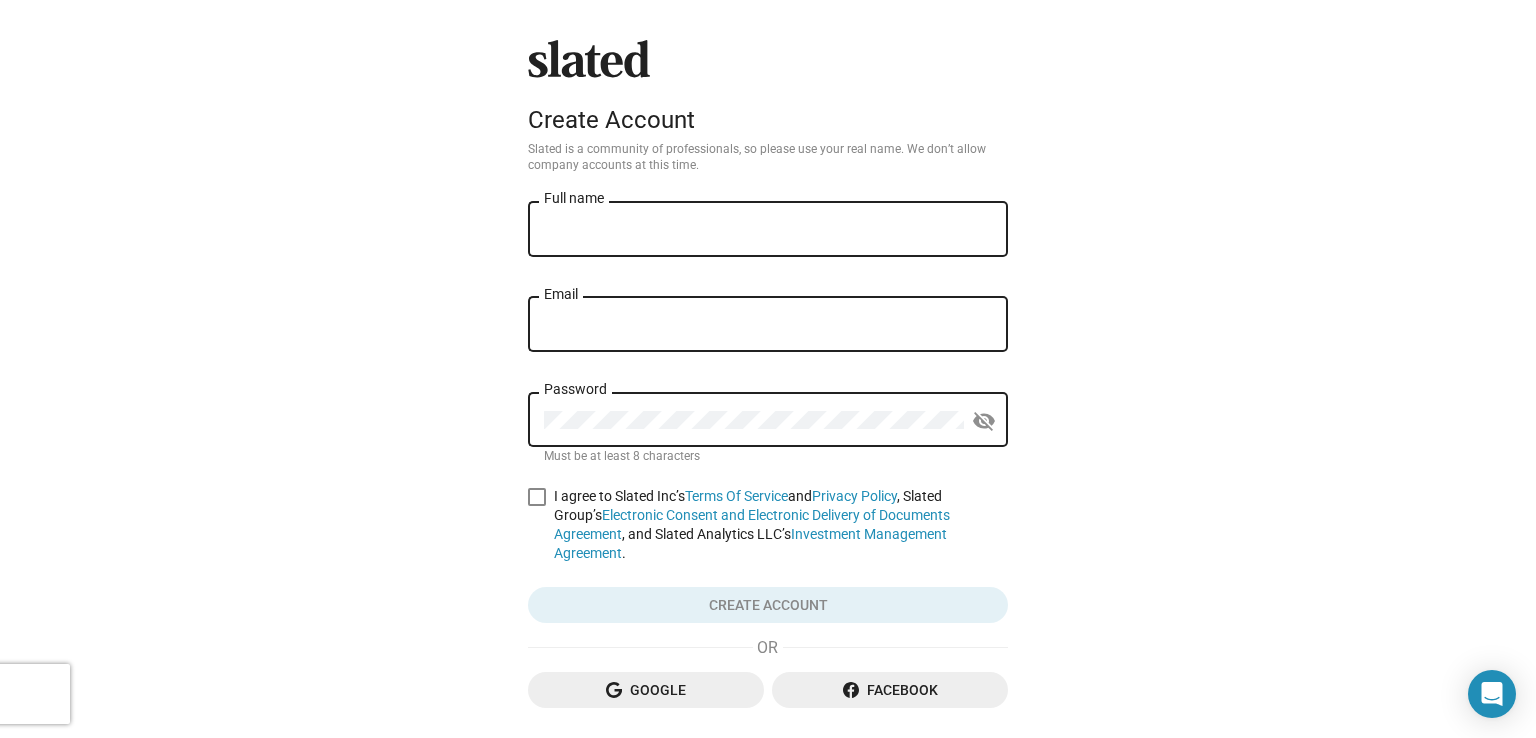click on "Full name" at bounding box center [768, 230] 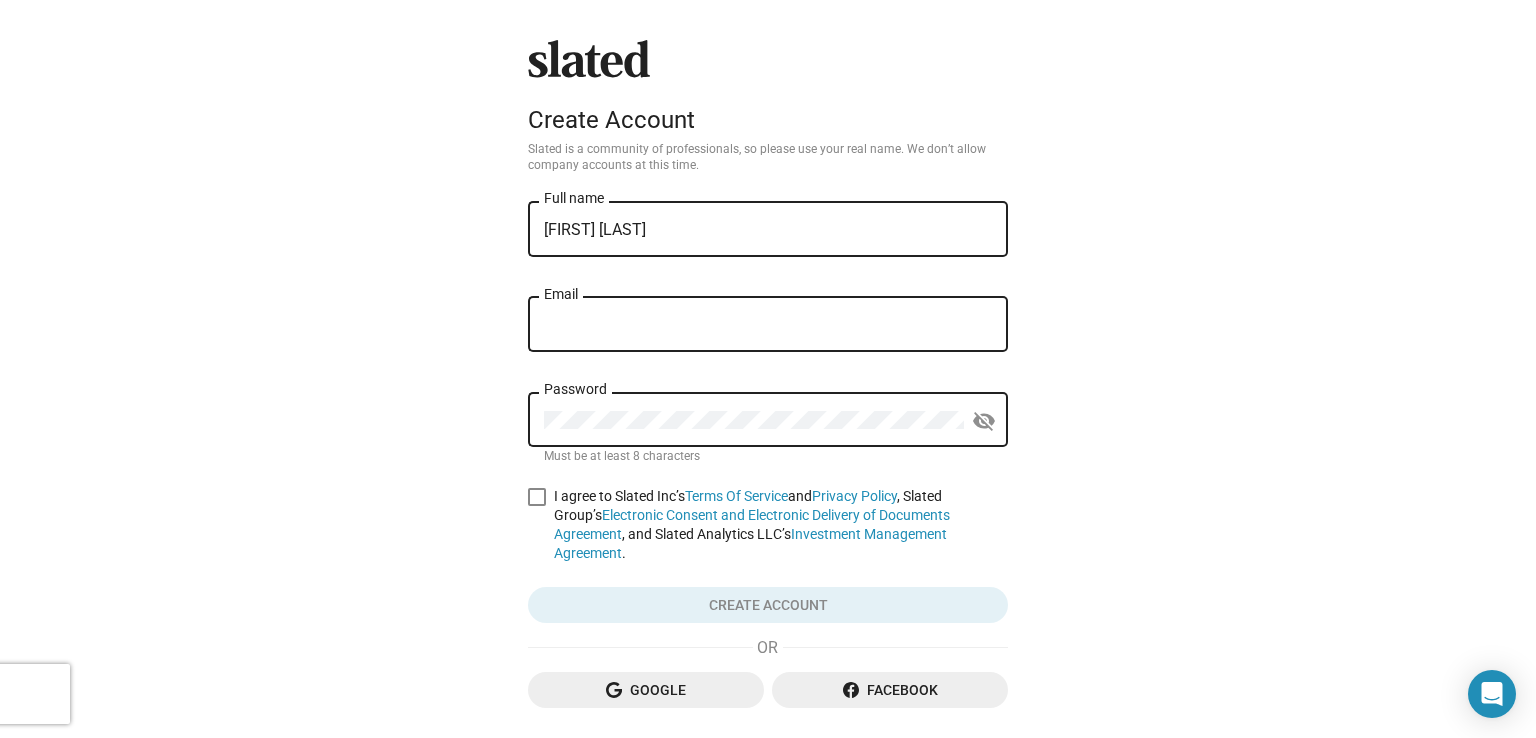 type on "[FIRST] [LAST]" 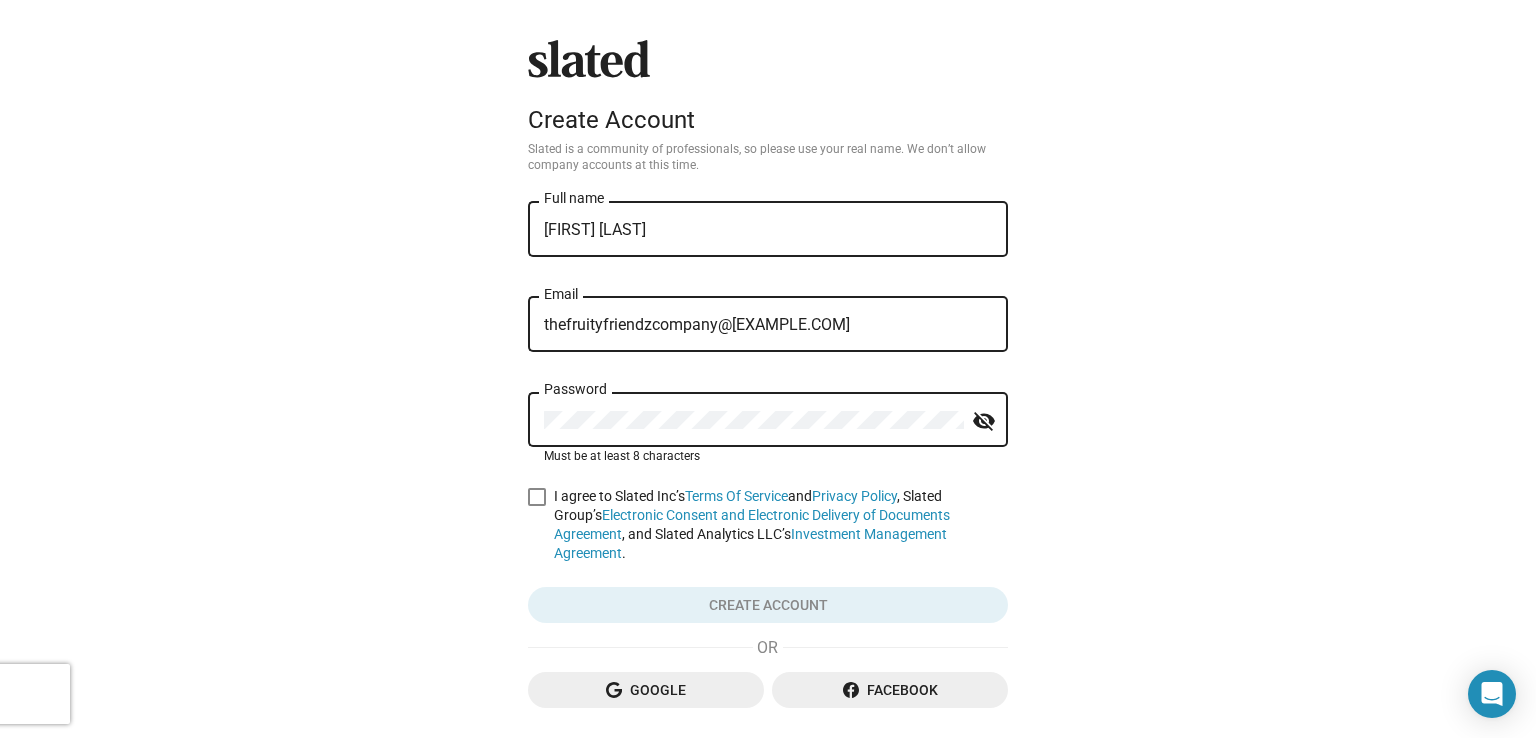 click on "thefruityfriendzcompany@gmail.com" at bounding box center (768, 325) 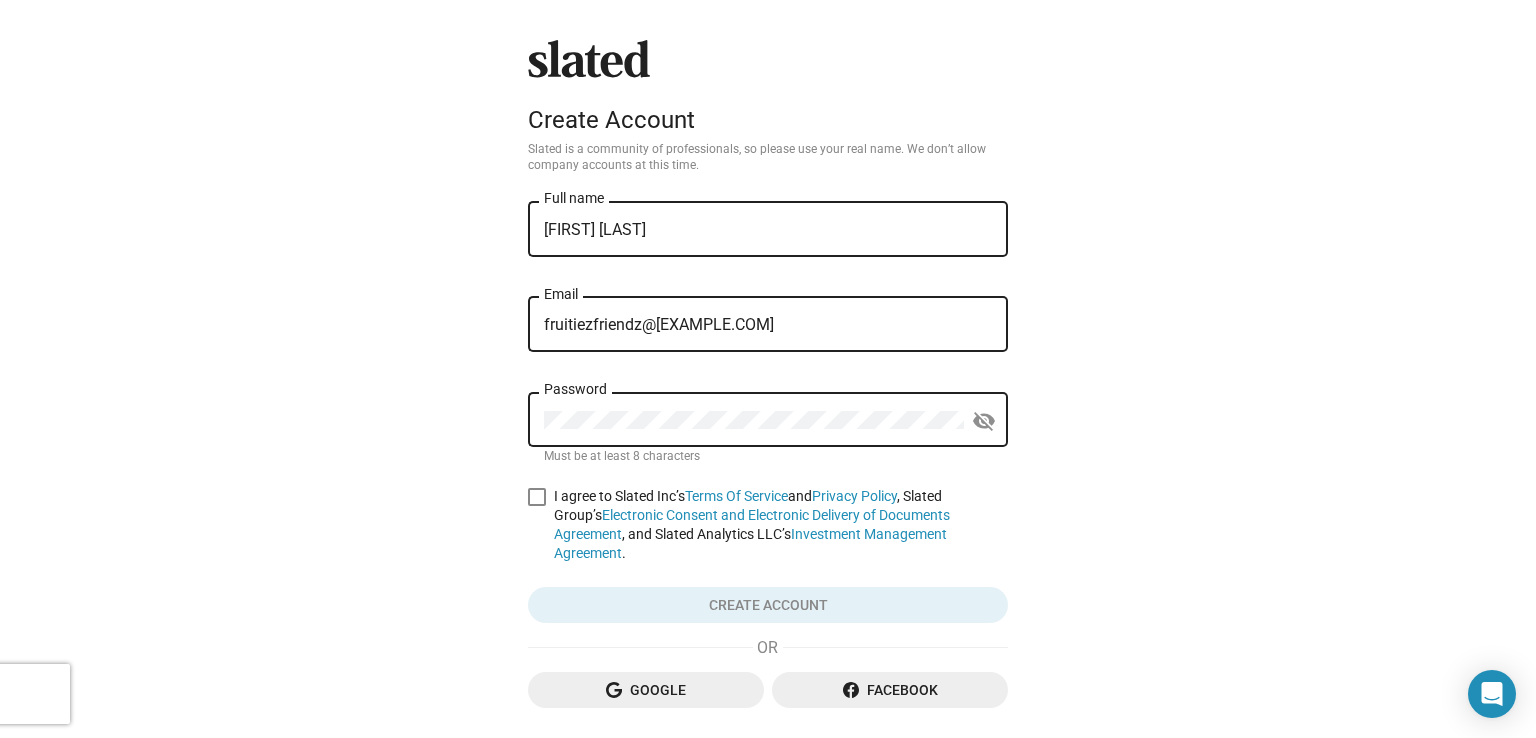 type on "fruitiezfriendz@gmail.com" 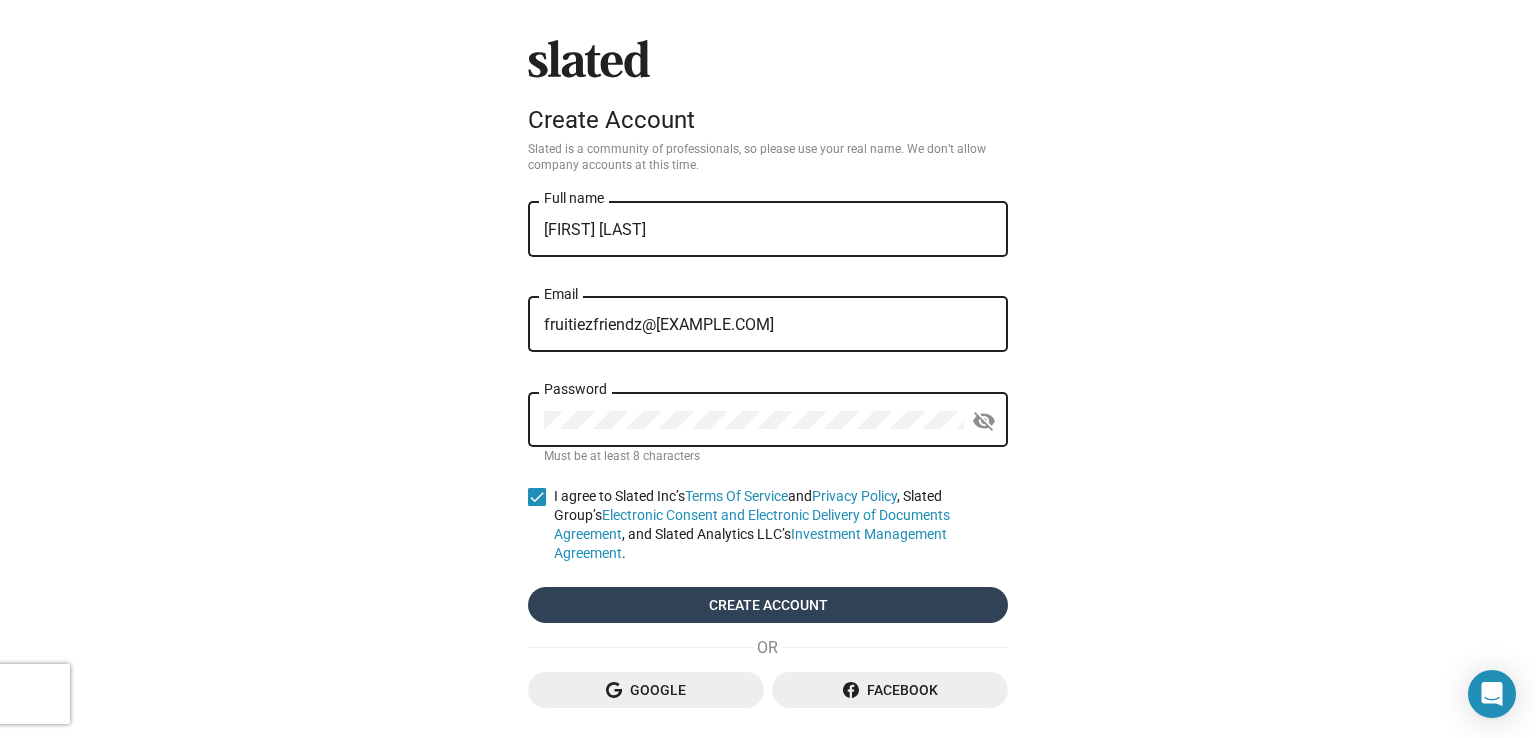 click on "Create account" 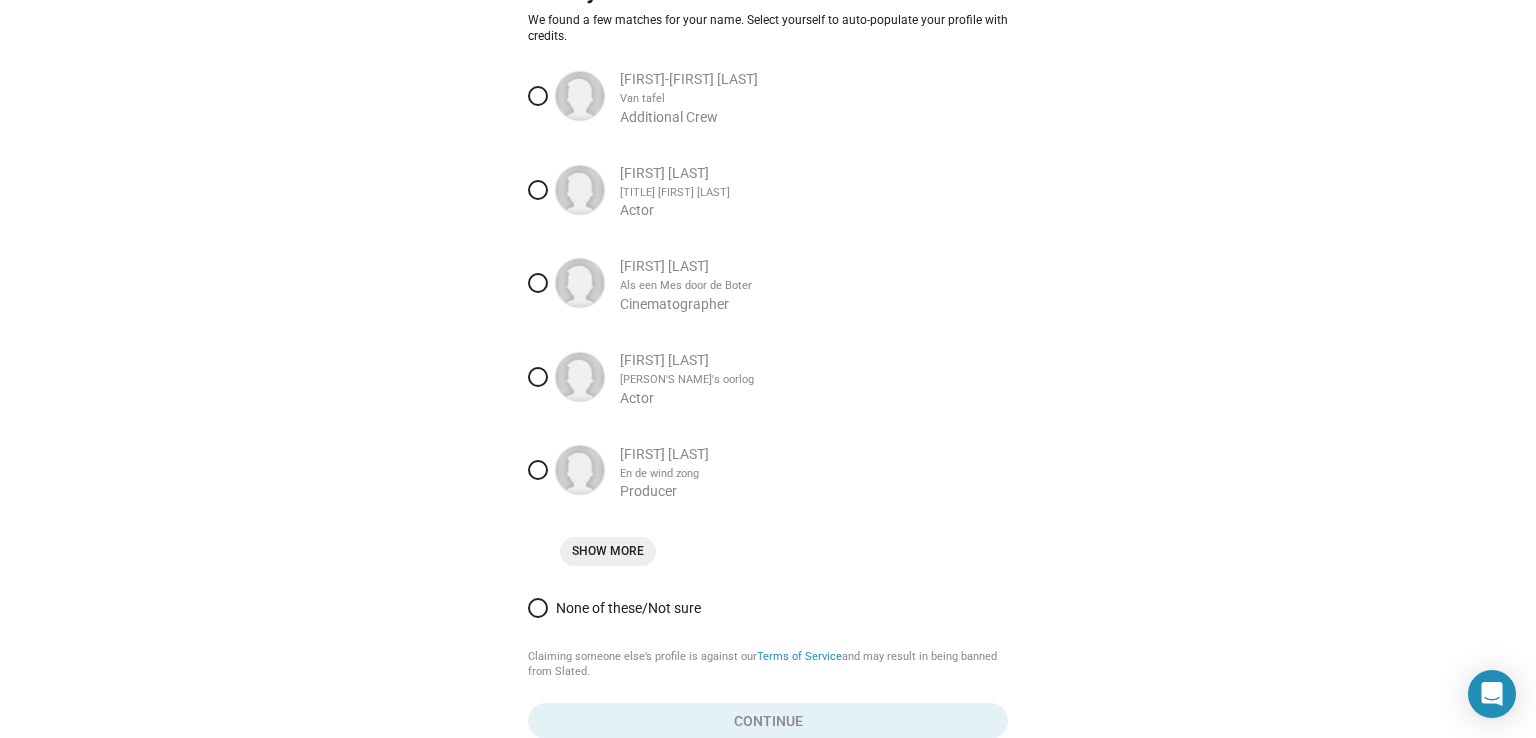 scroll, scrollTop: 175, scrollLeft: 0, axis: vertical 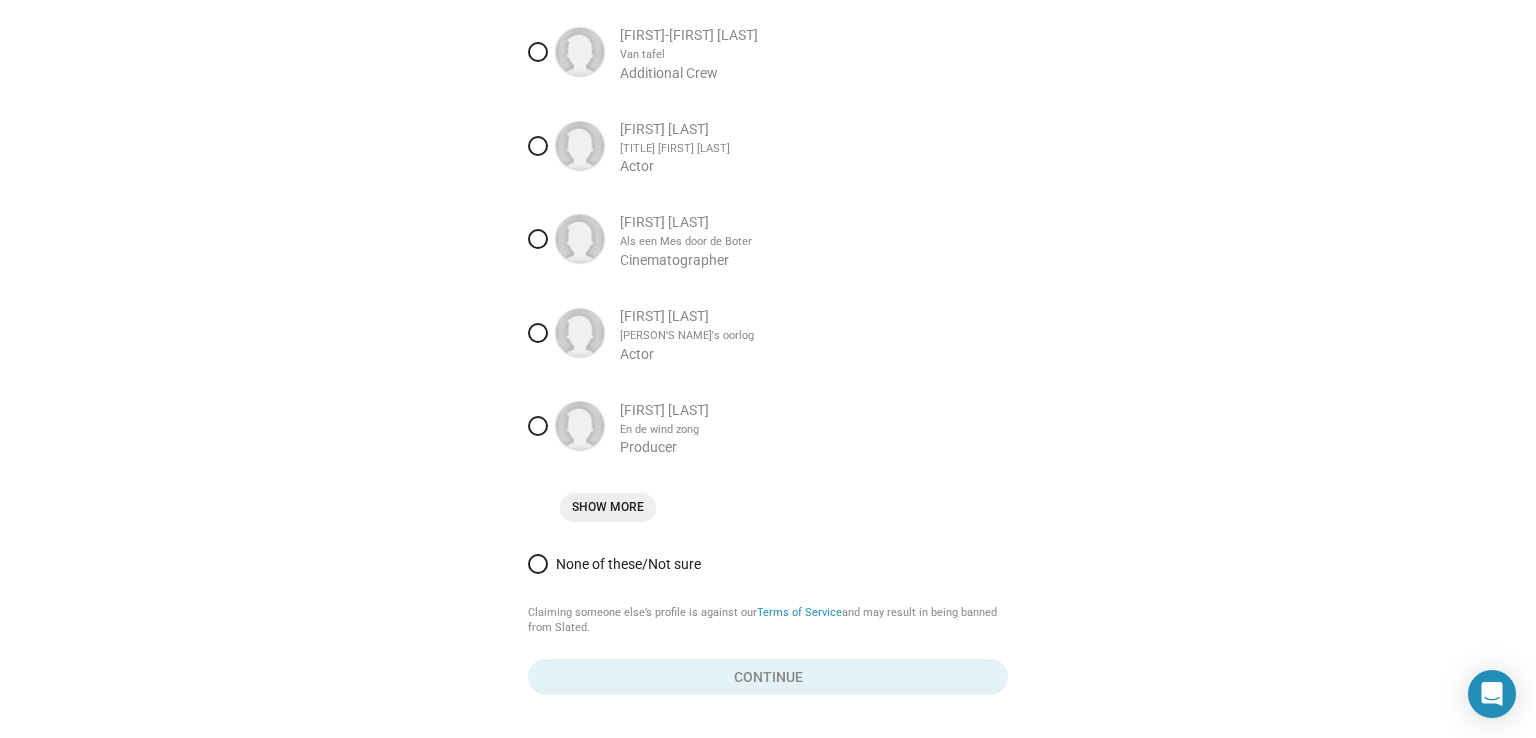 click at bounding box center (538, 564) 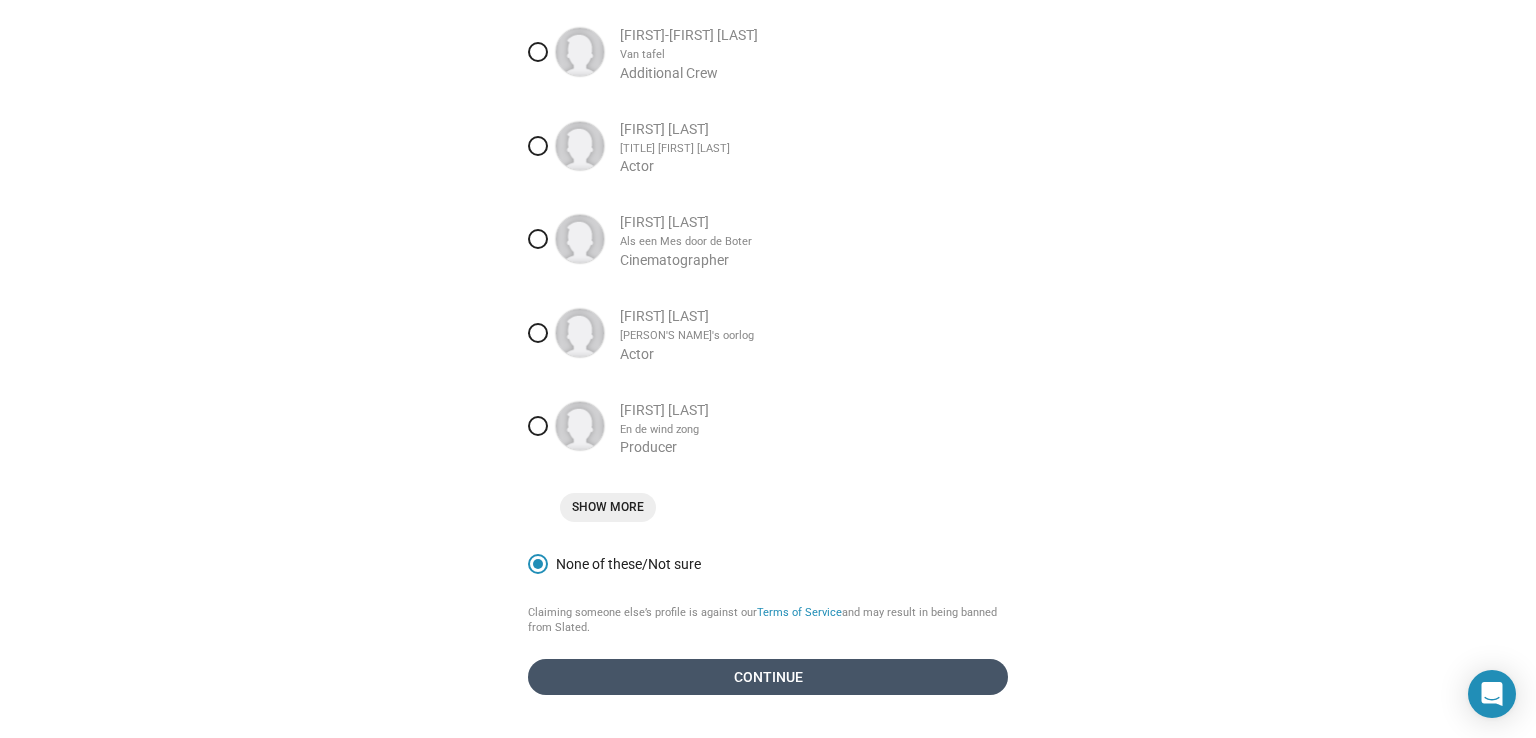 click on "Continue" 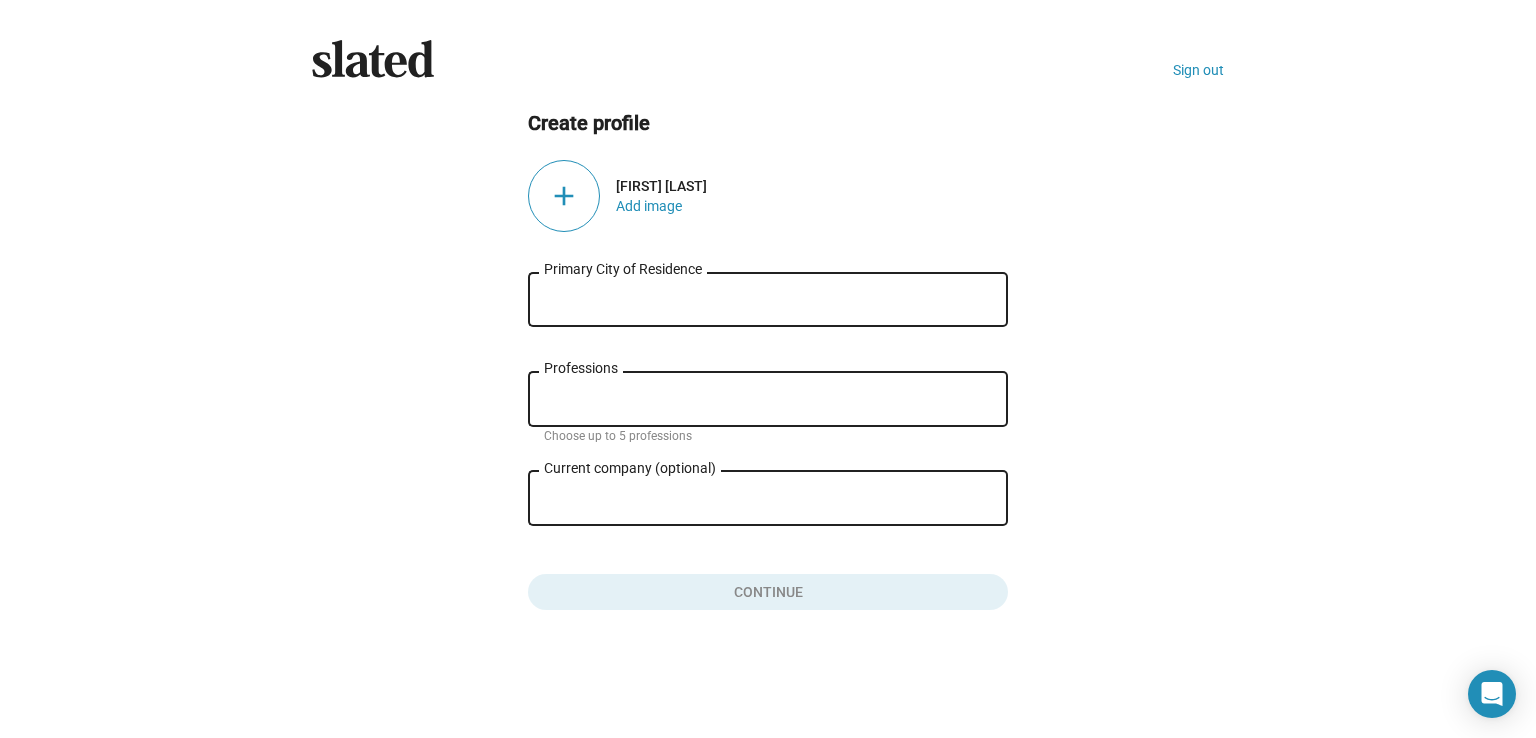 scroll, scrollTop: 0, scrollLeft: 0, axis: both 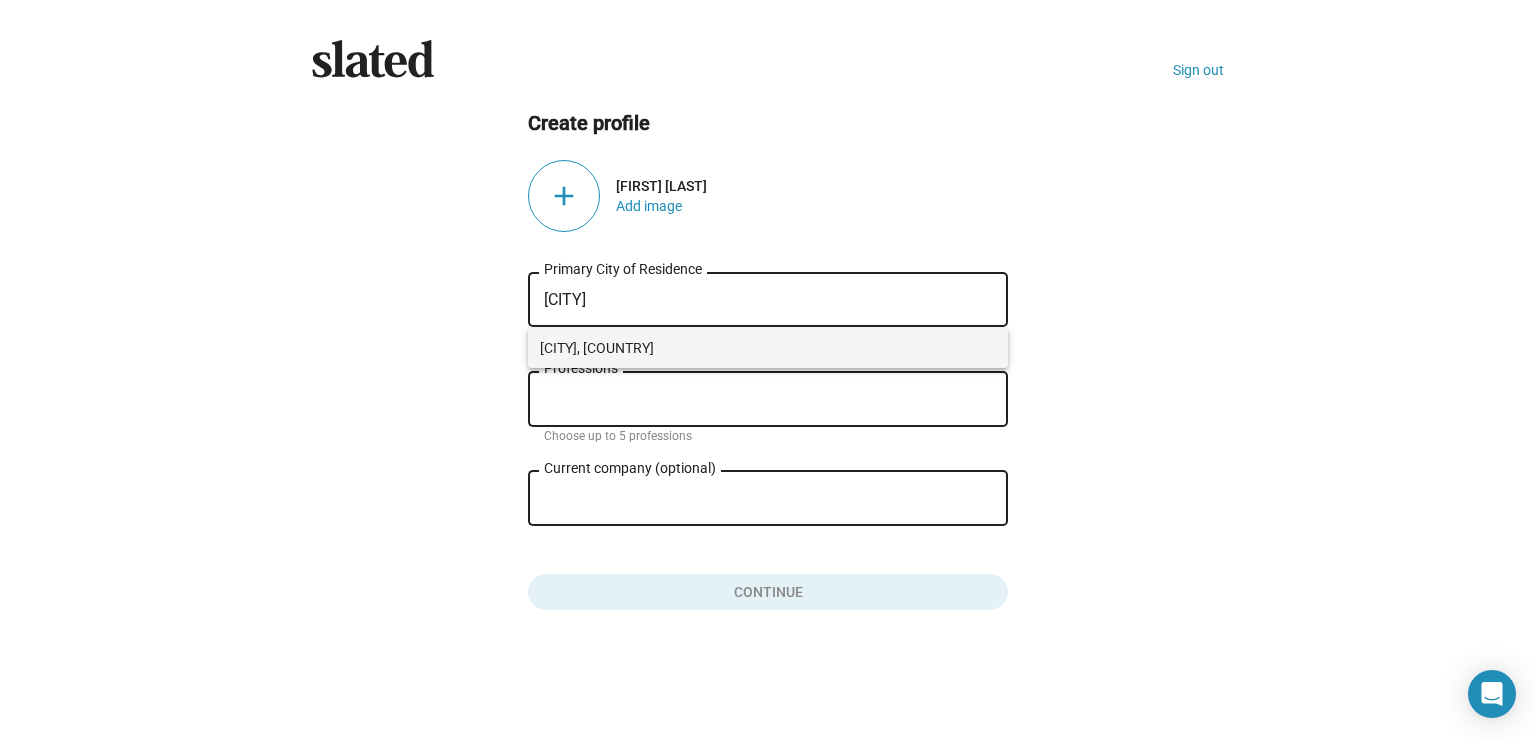 click on "Zoetermeer, Netherlands" at bounding box center [768, 348] 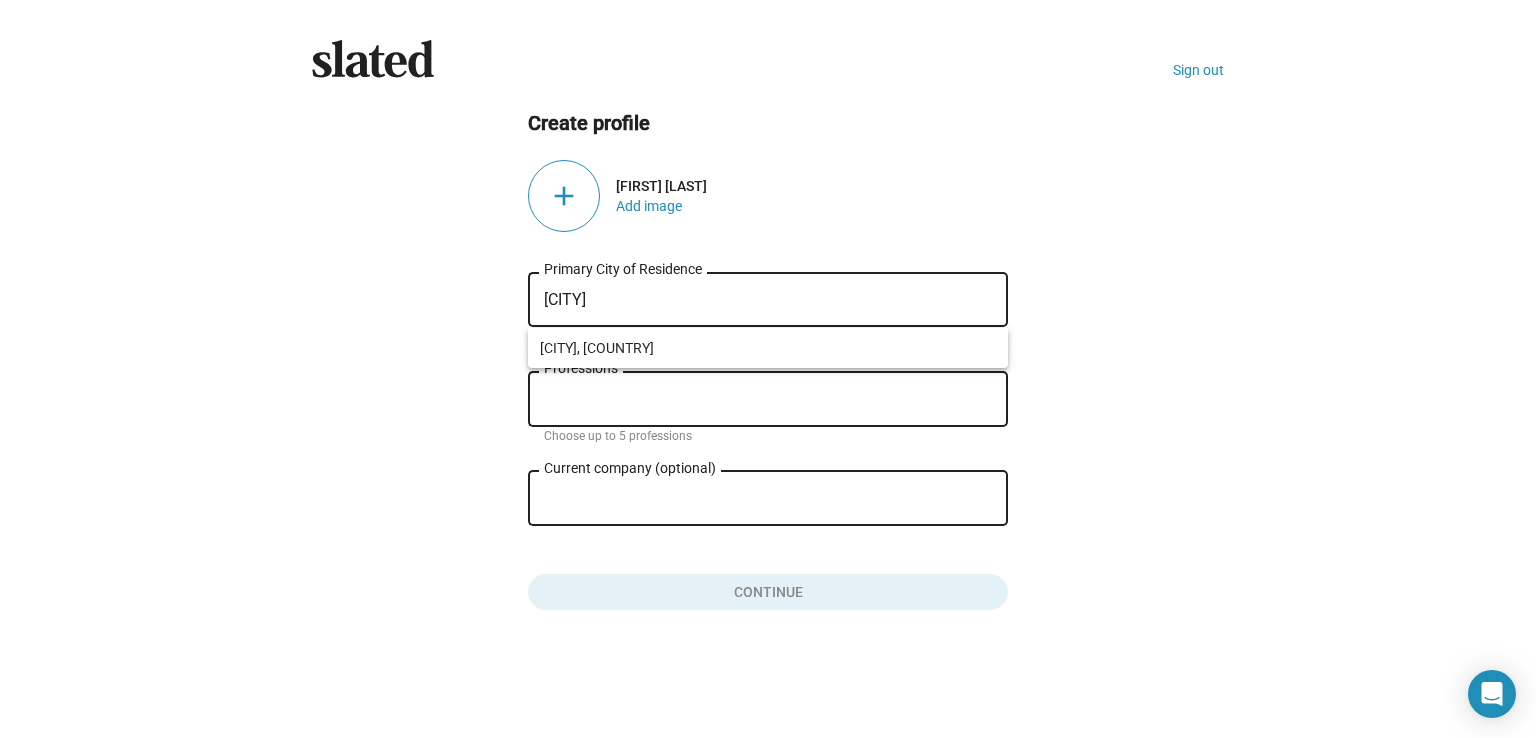 type on "Zoetermeer, Netherlands" 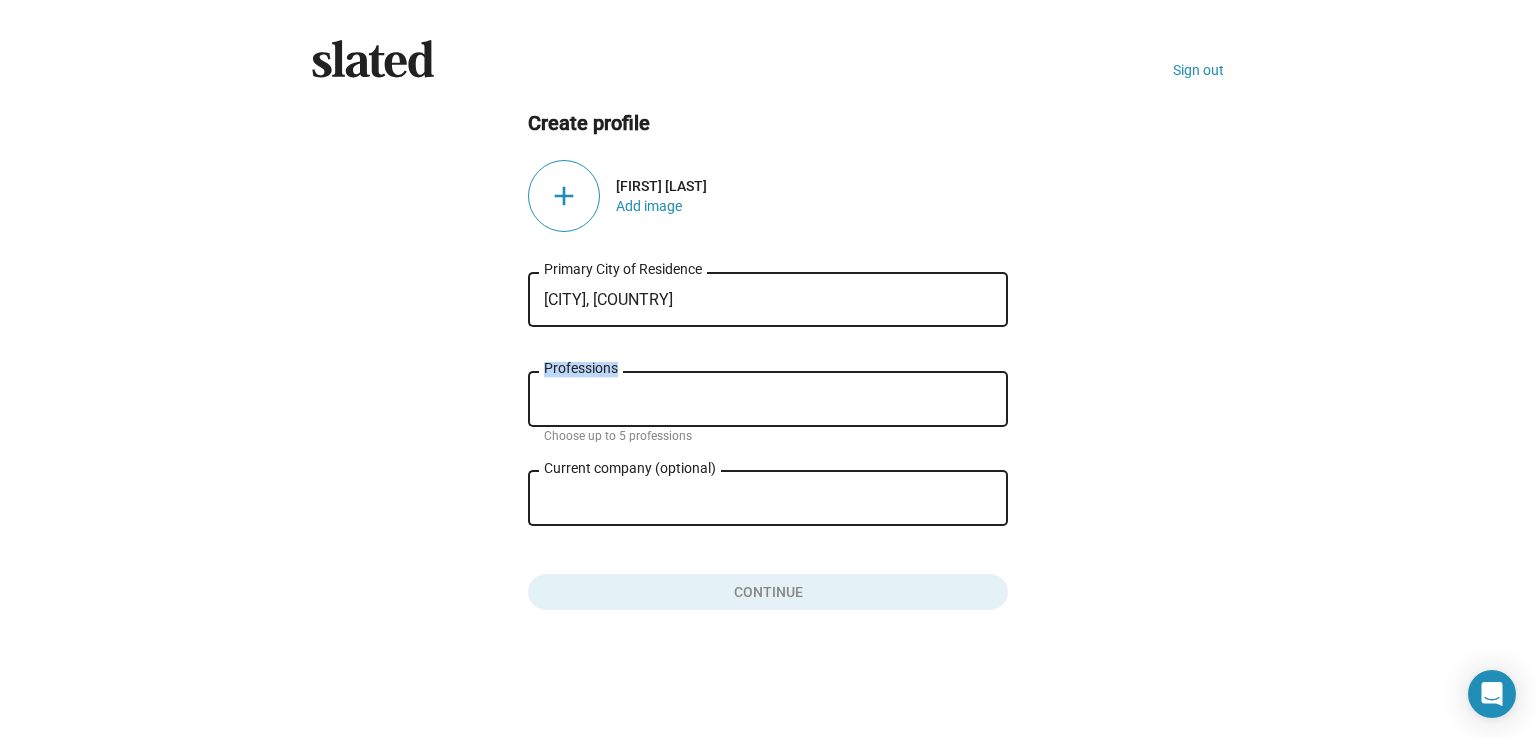 click on "Professions Choose up to 5 professions" 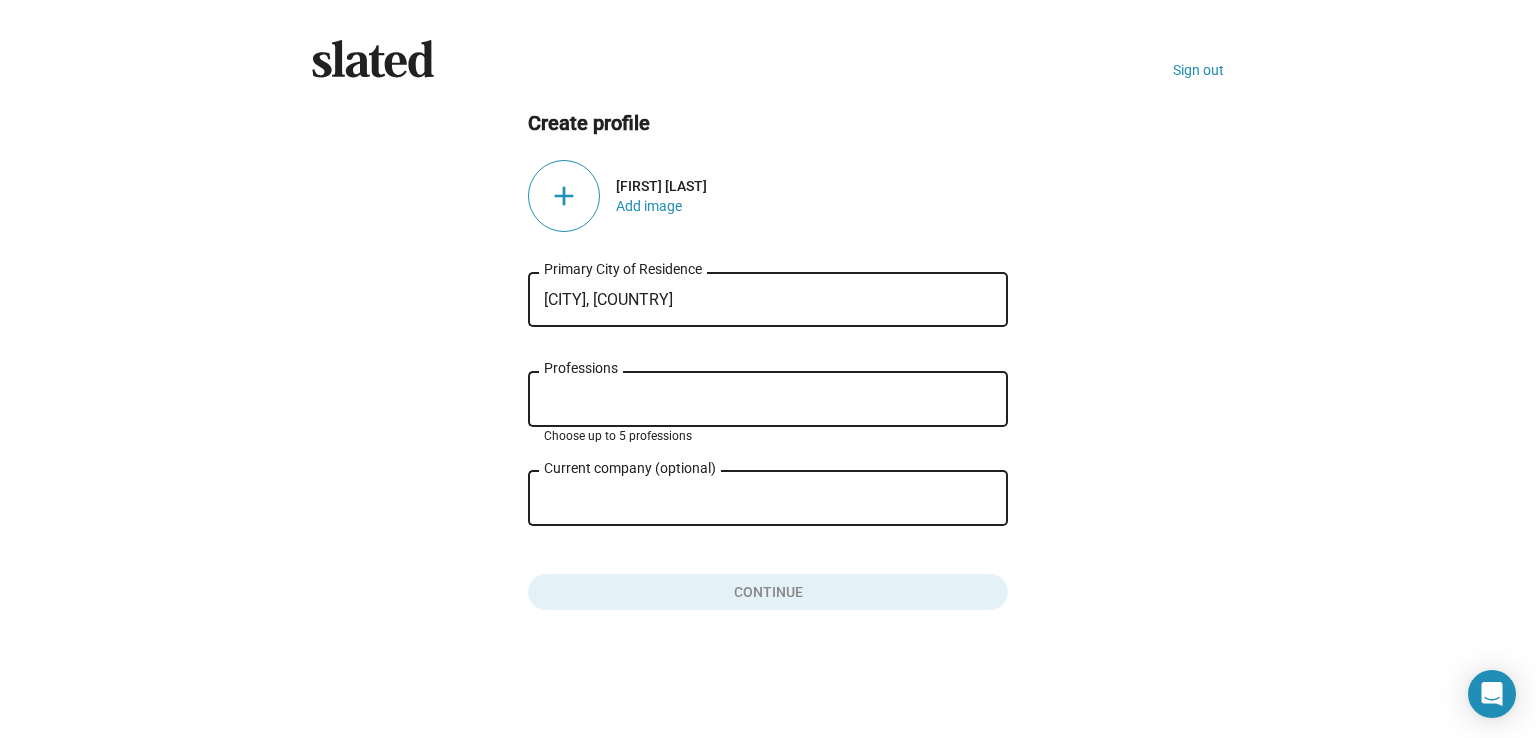 click on "Professions" at bounding box center (772, 400) 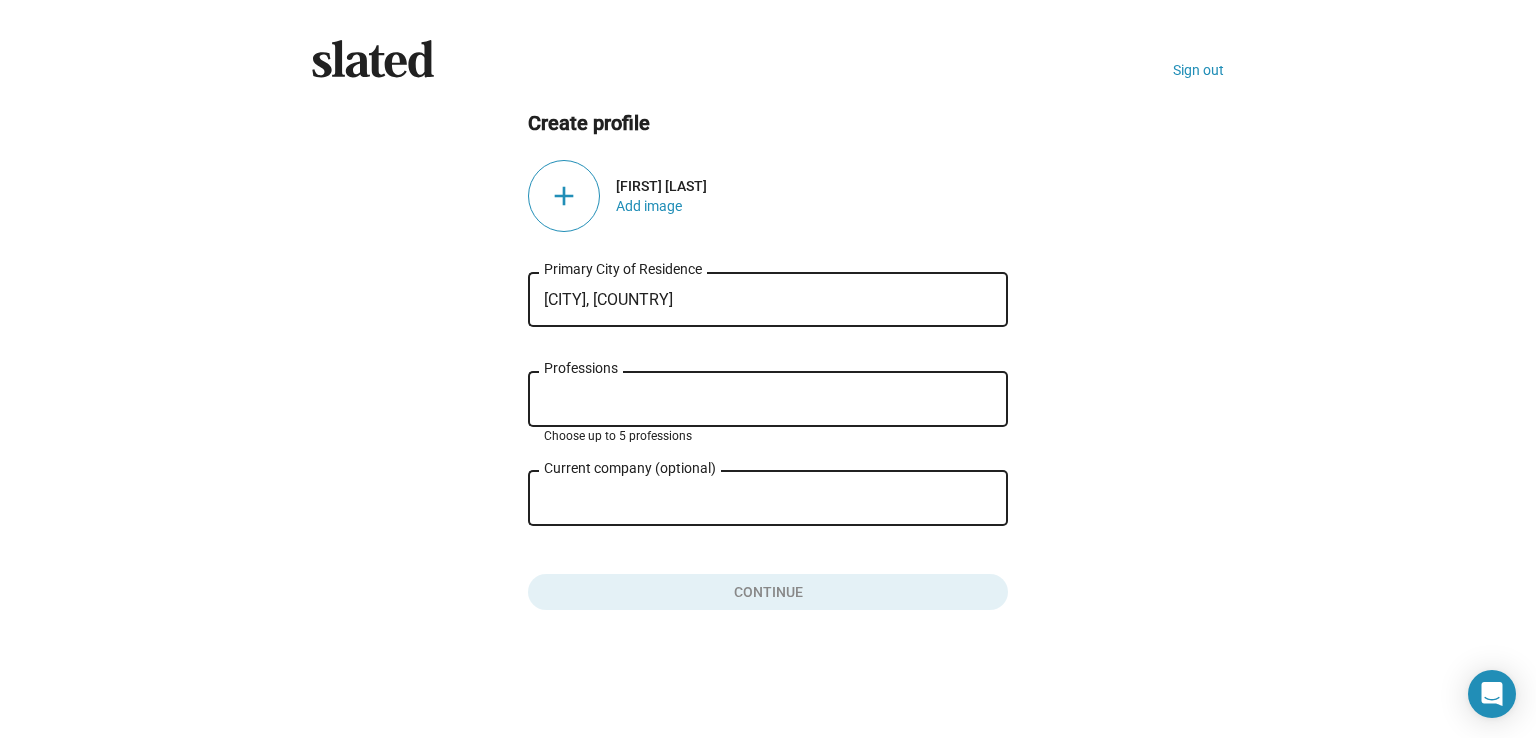 type on "M" 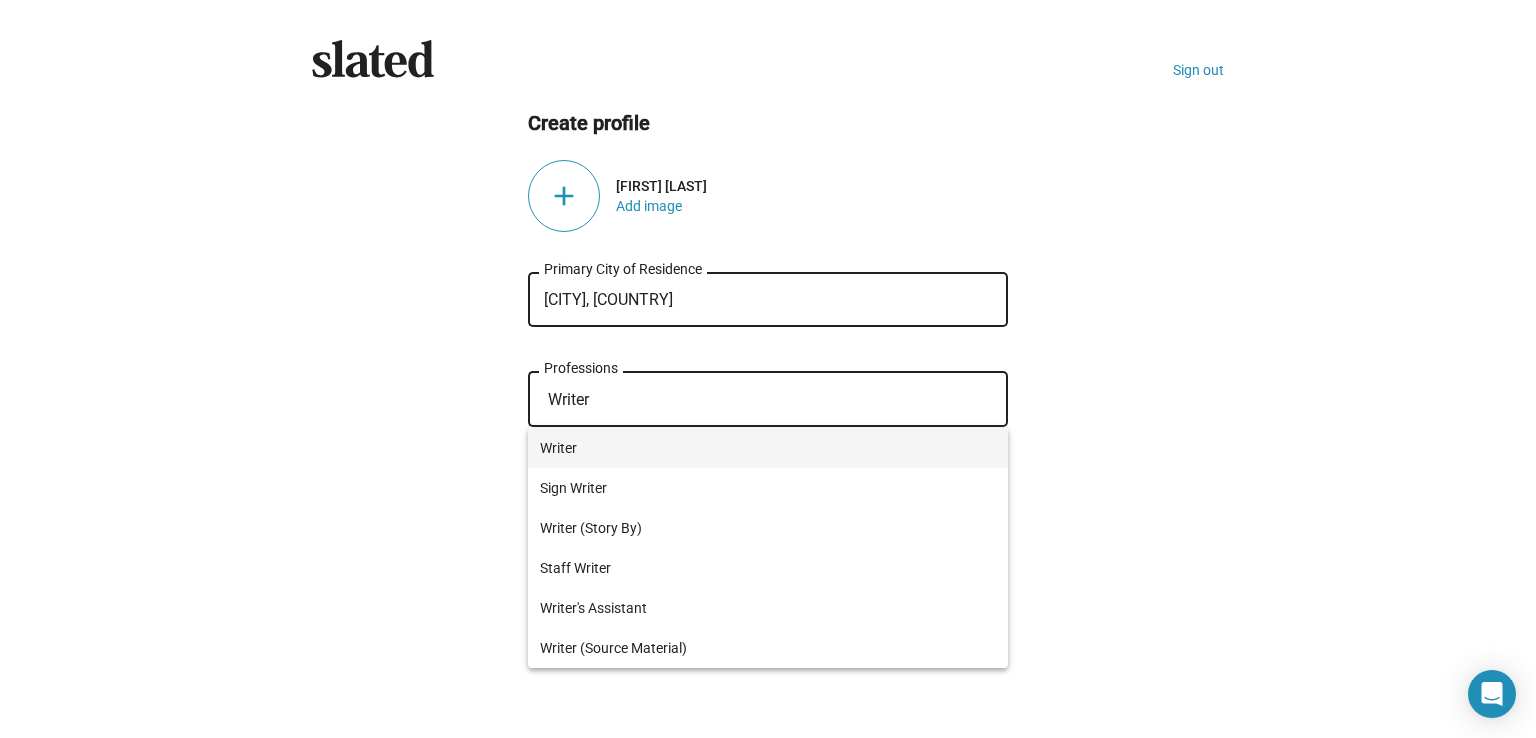 type on "Writer" 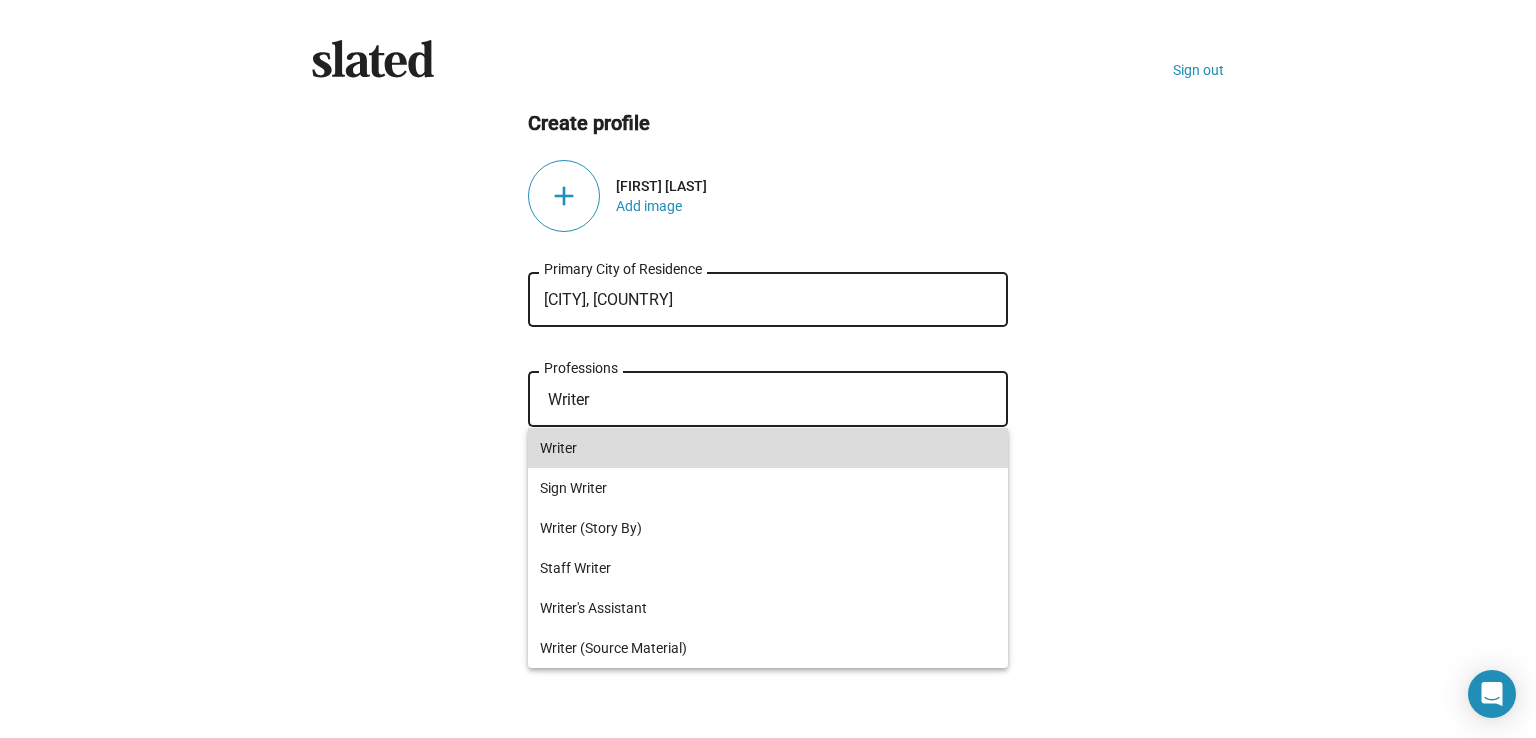 click on "Writer" at bounding box center [768, 448] 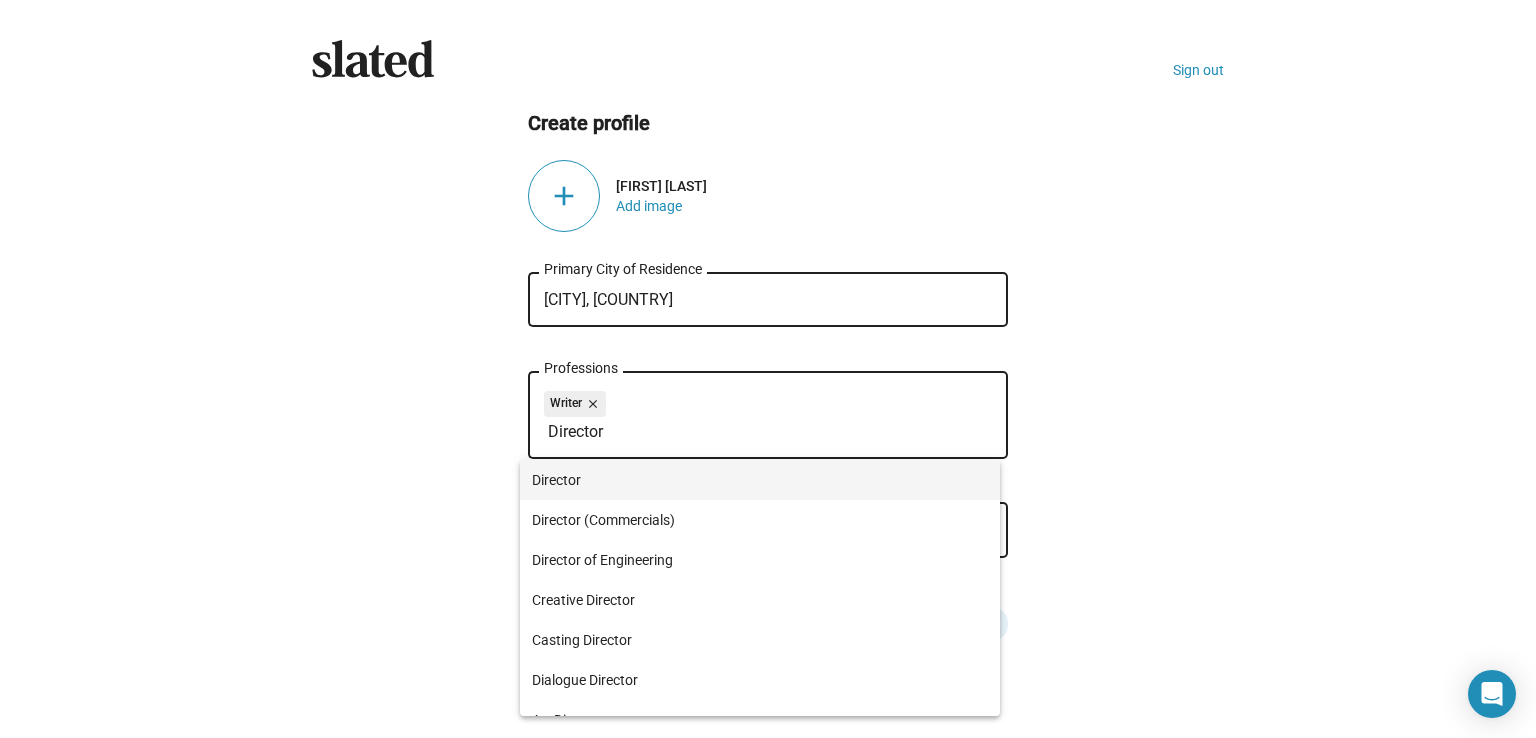 type on "Director" 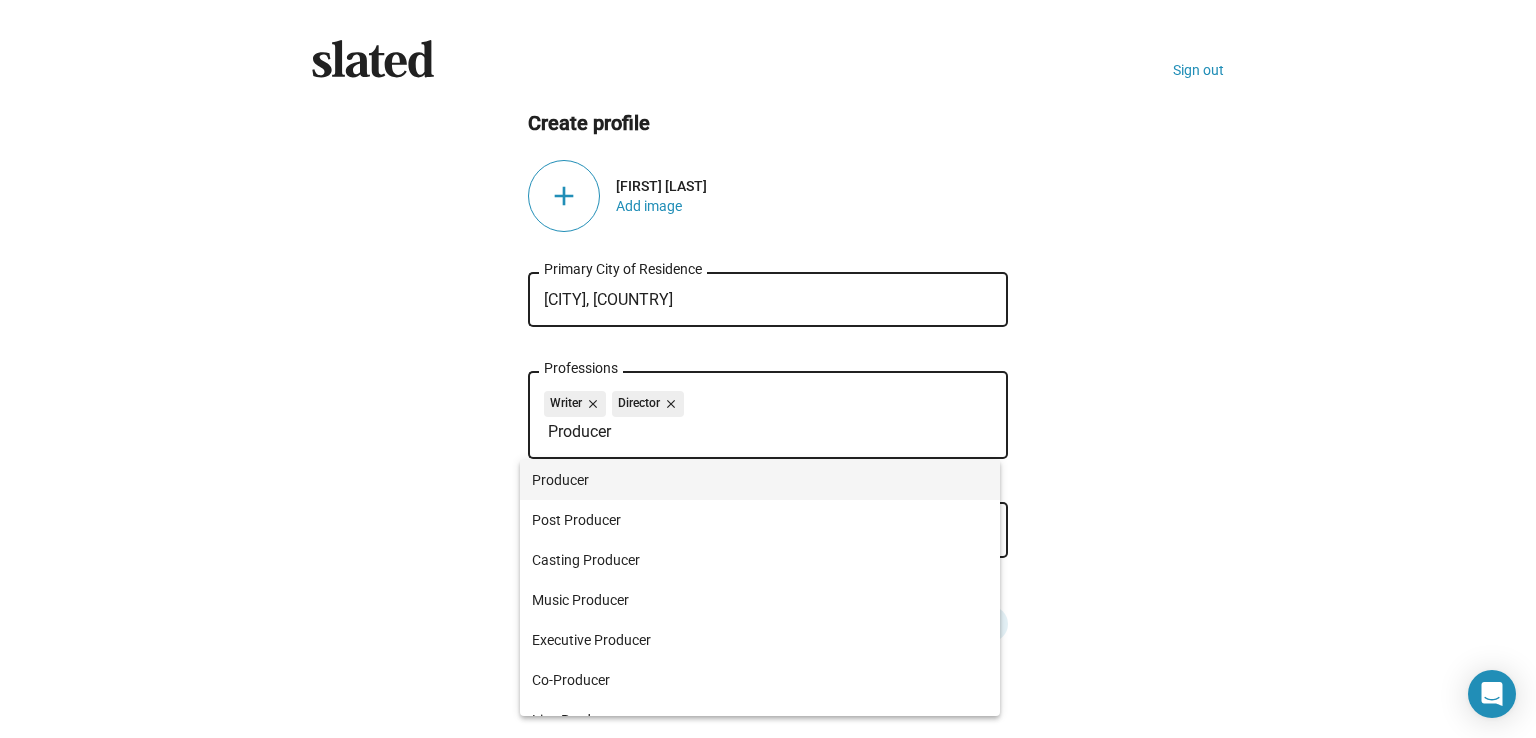 type on "Producer" 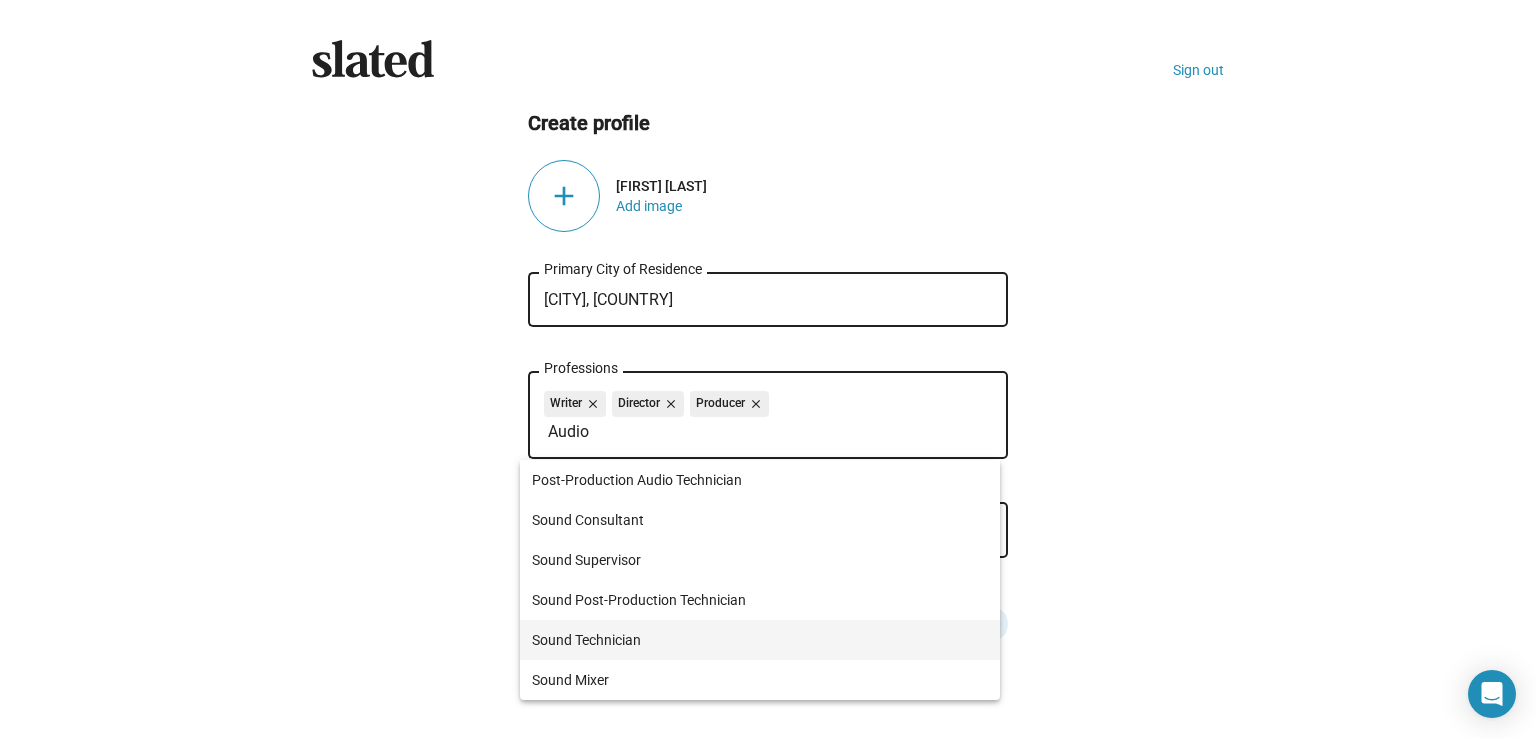 type on "Audio" 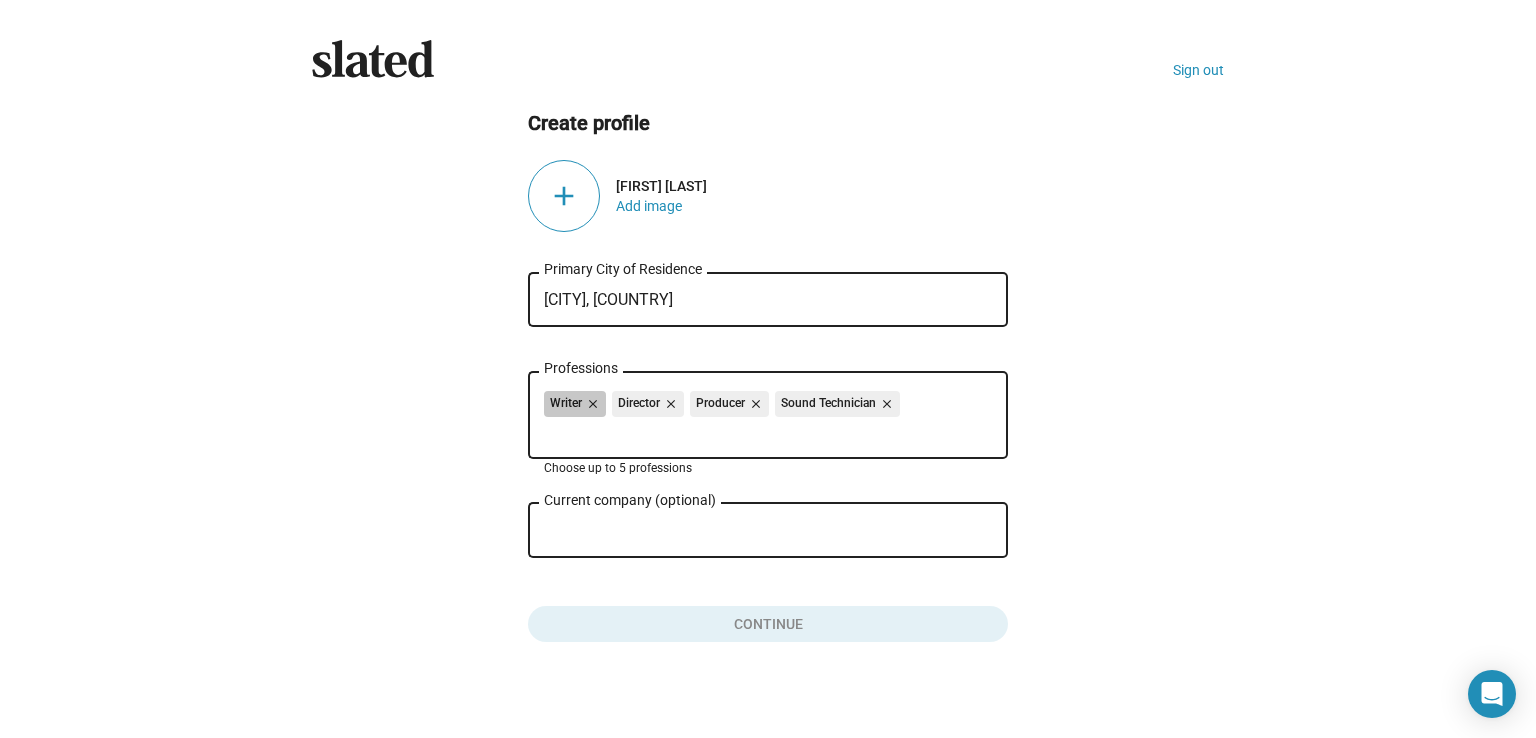 click on "Writer close Director close Producer close Sound Technician close" at bounding box center (768, 407) 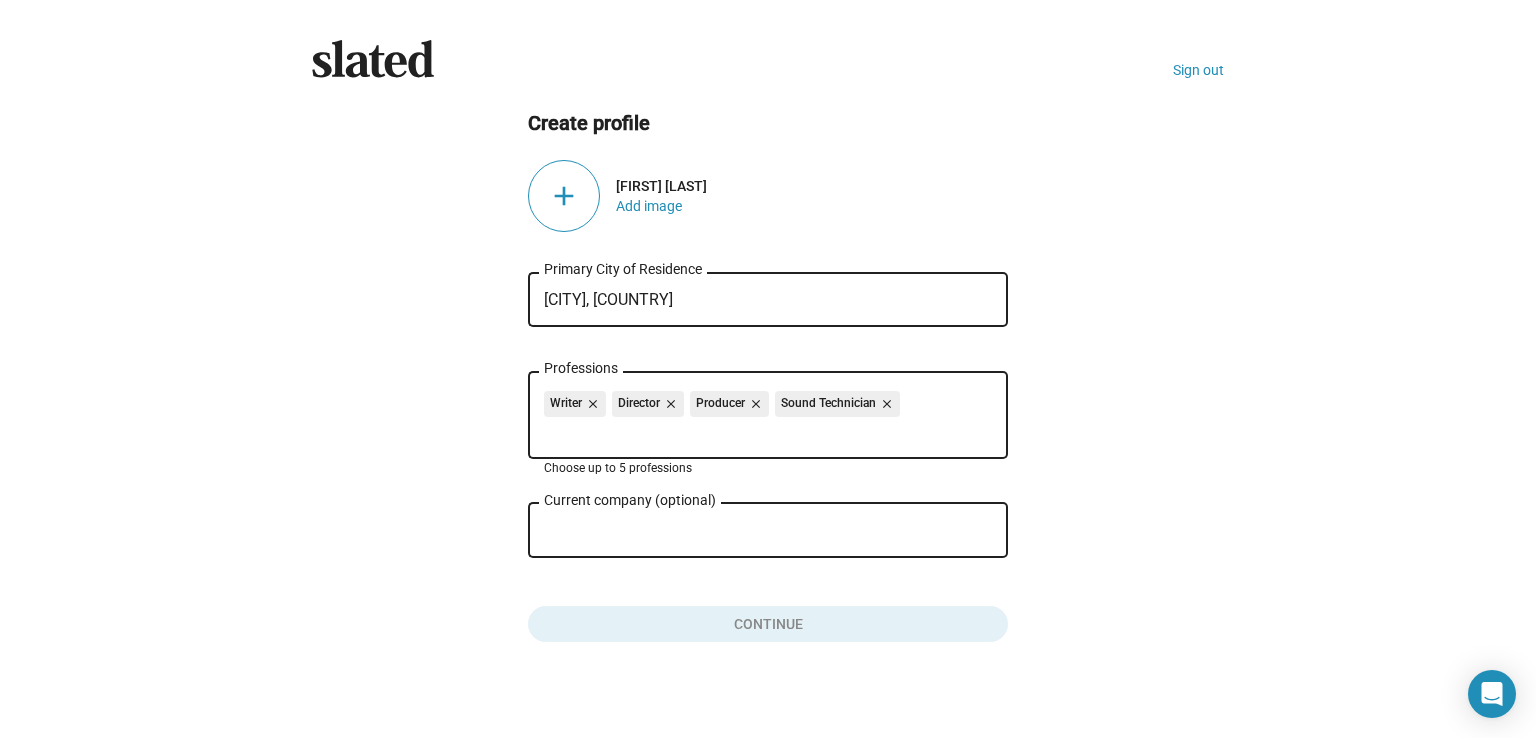 click on "Current company (optional)" at bounding box center [754, 531] 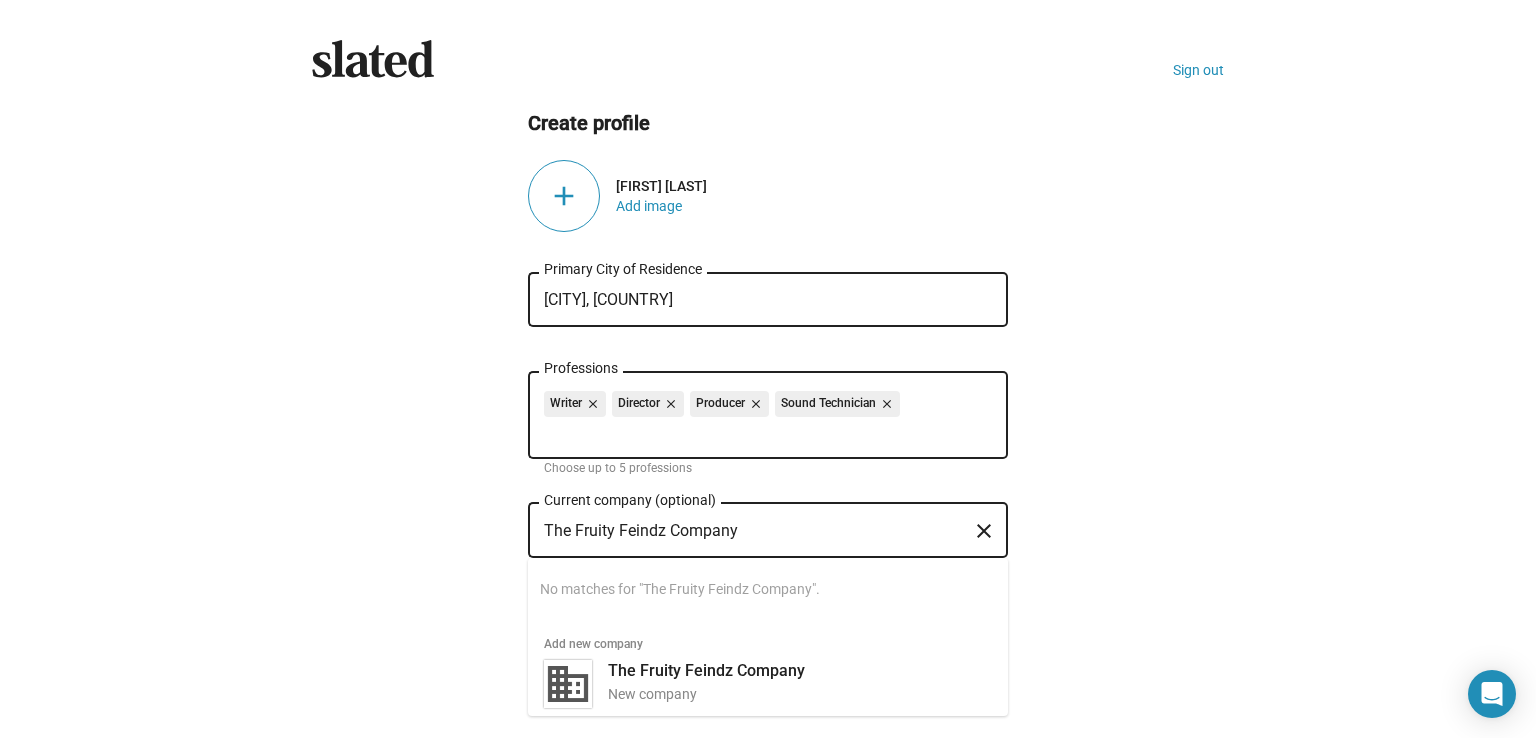 click on "The Fruity Feindz Company" at bounding box center [754, 531] 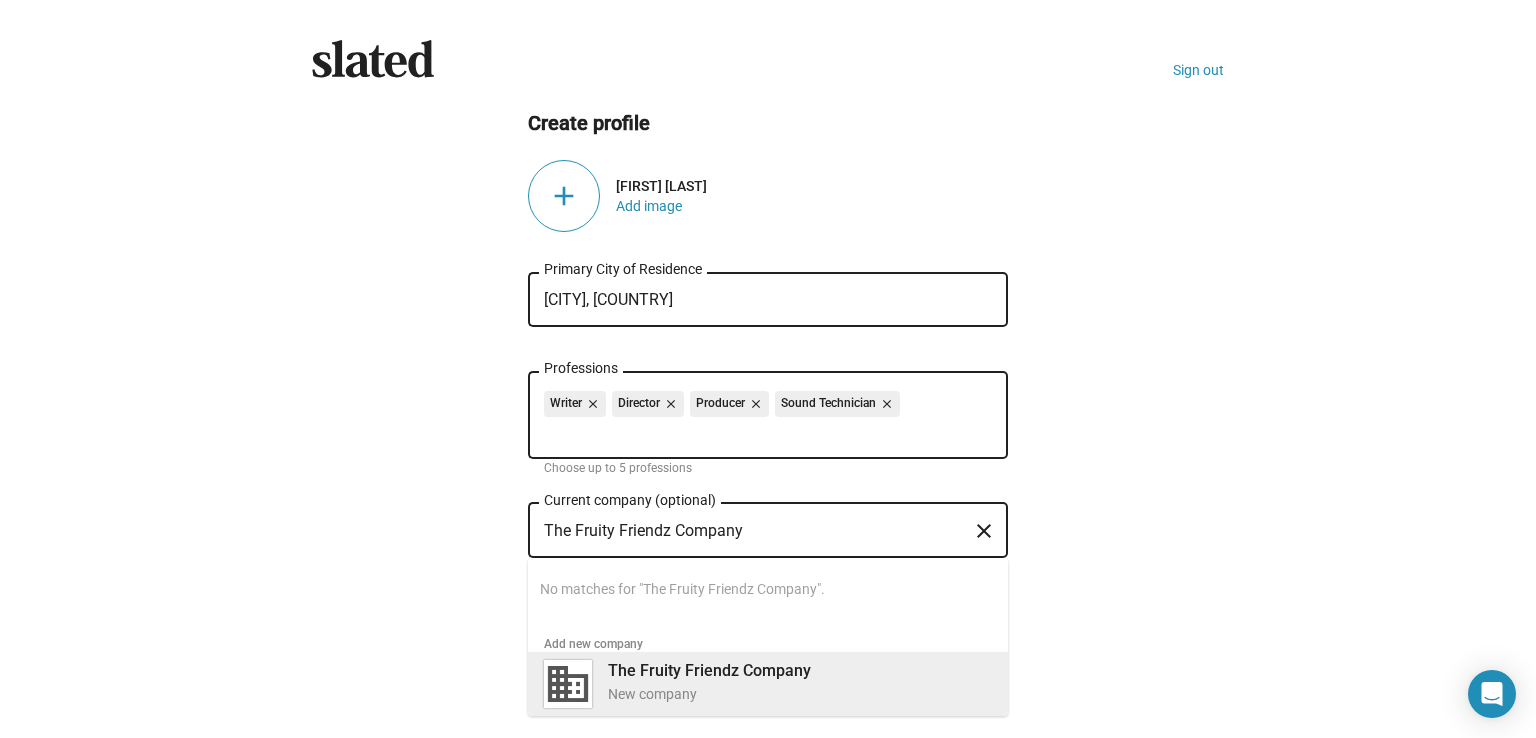 type on "The Fruity Friendz Company" 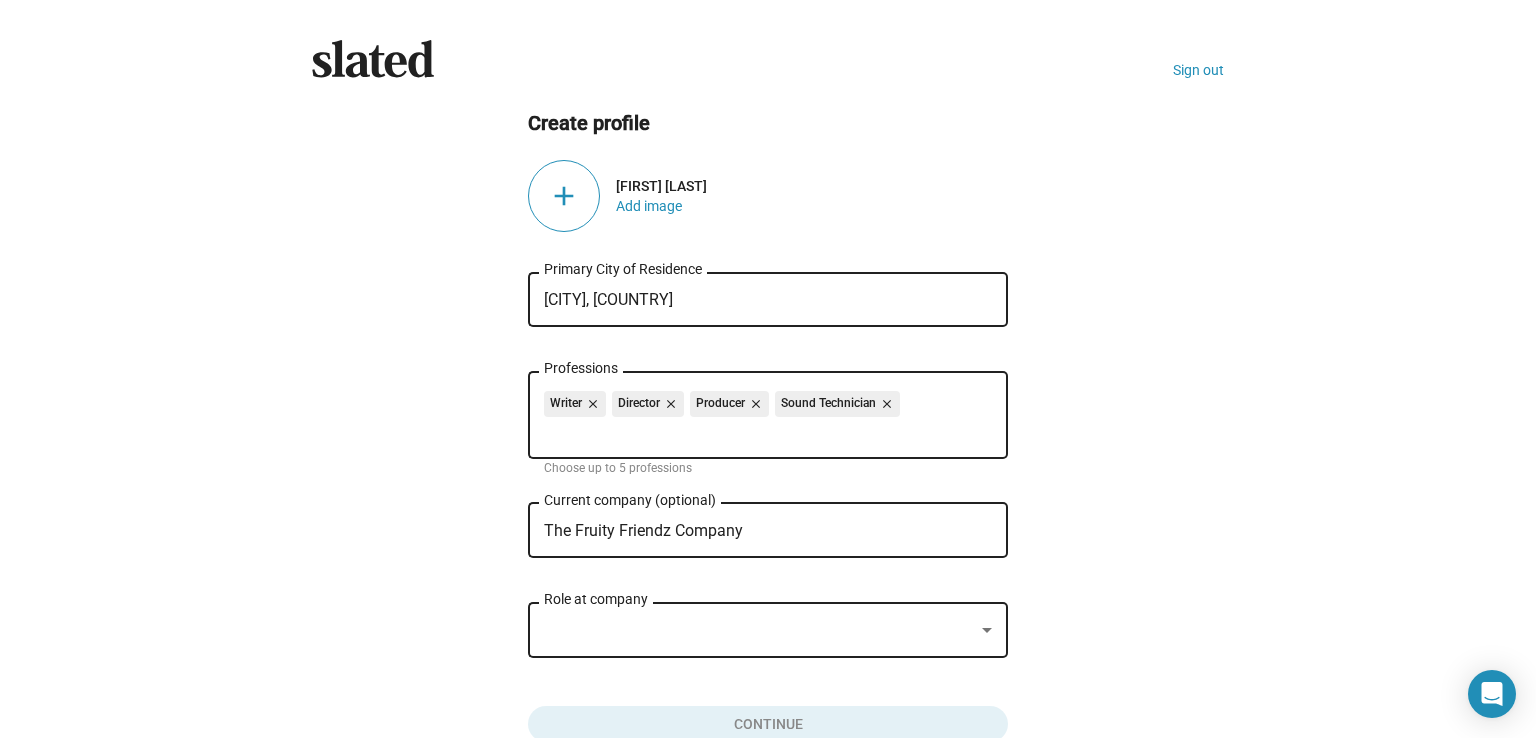 click at bounding box center (759, 630) 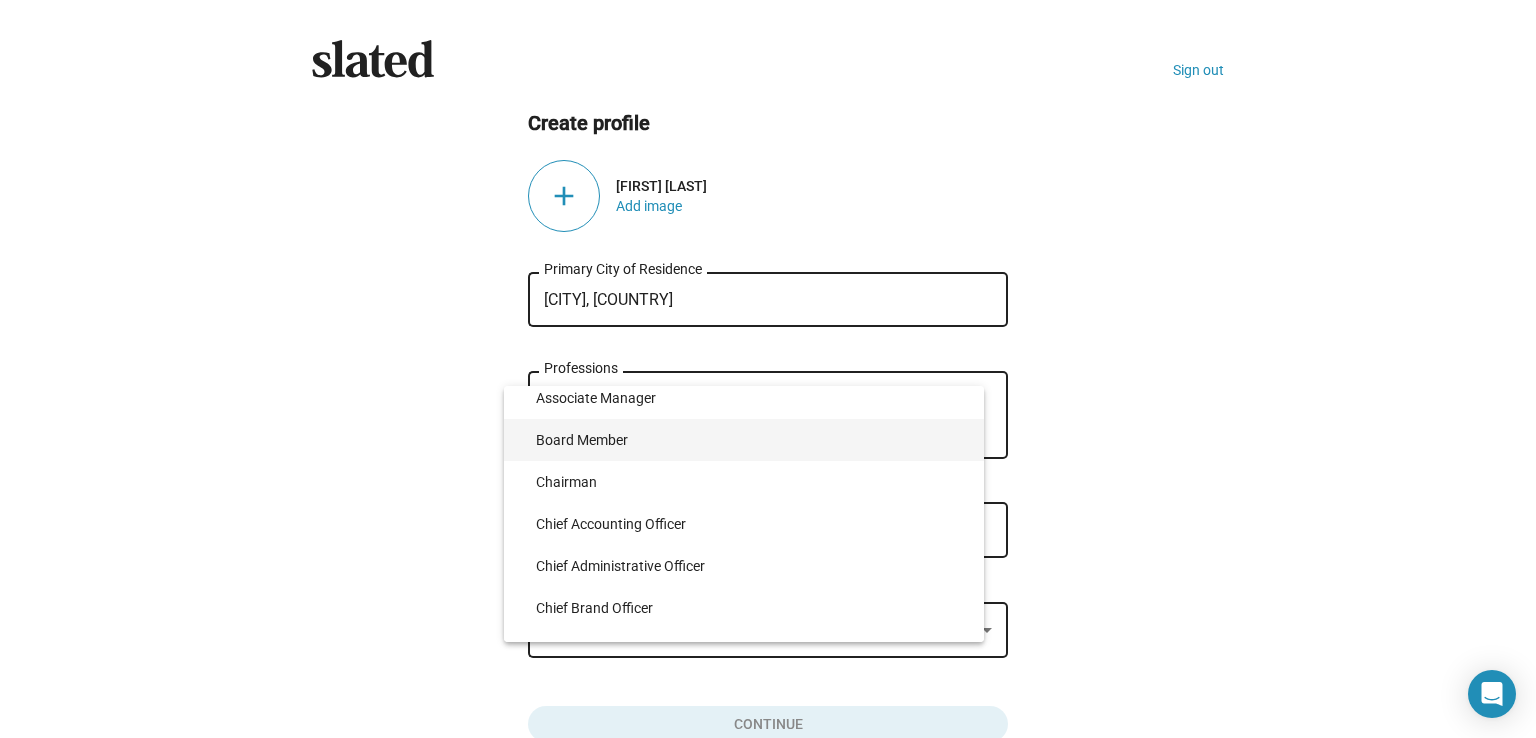 scroll, scrollTop: 1159, scrollLeft: 0, axis: vertical 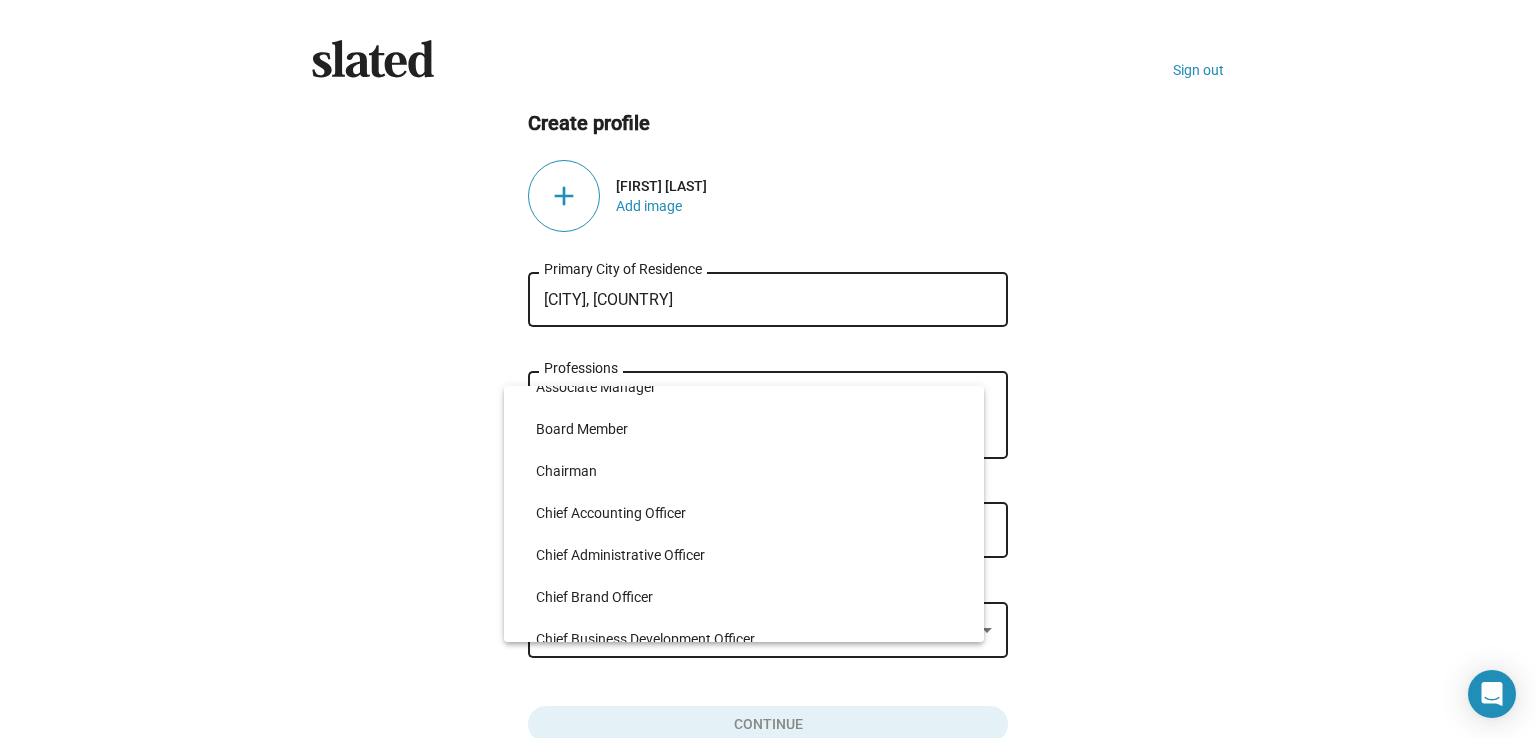 click at bounding box center [768, 369] 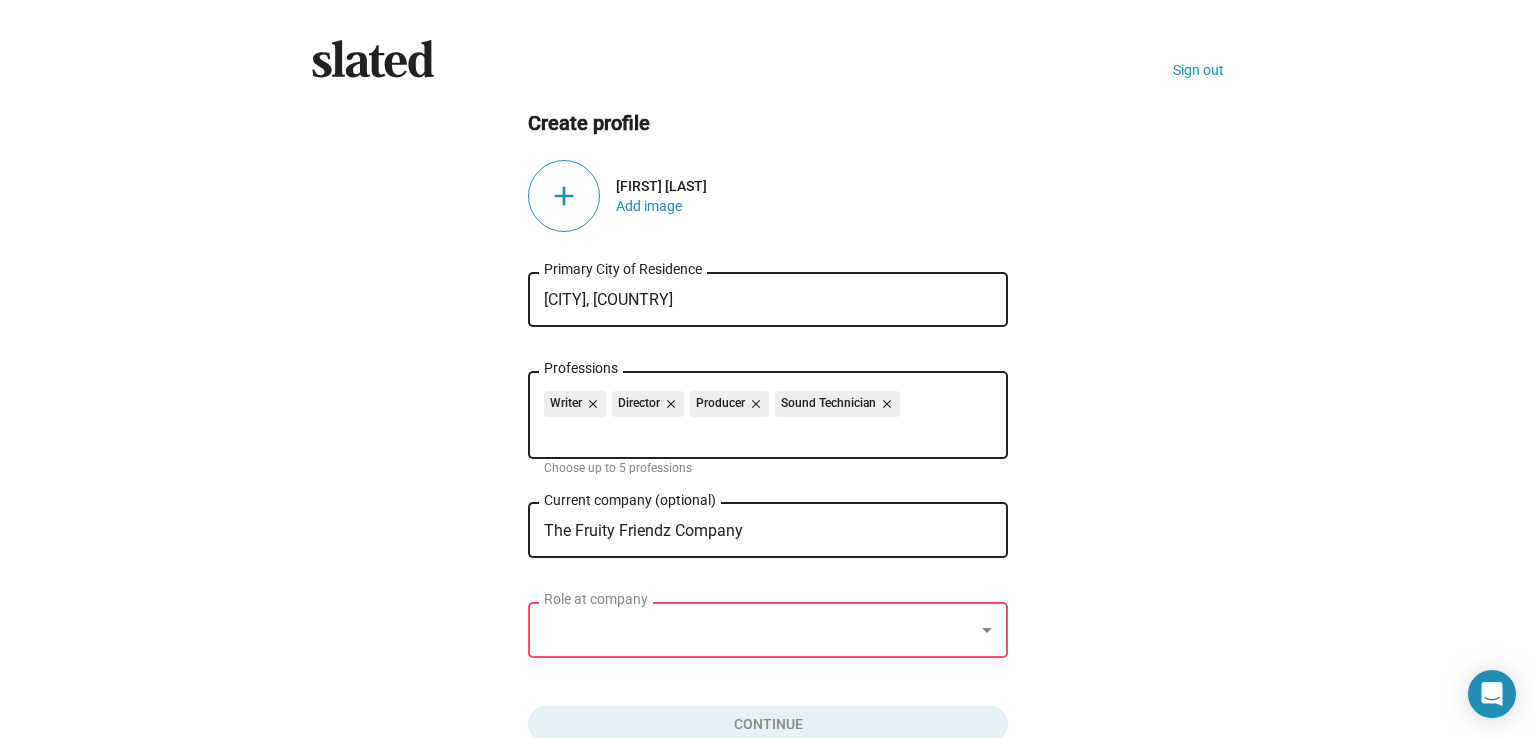 click on "Role at company" 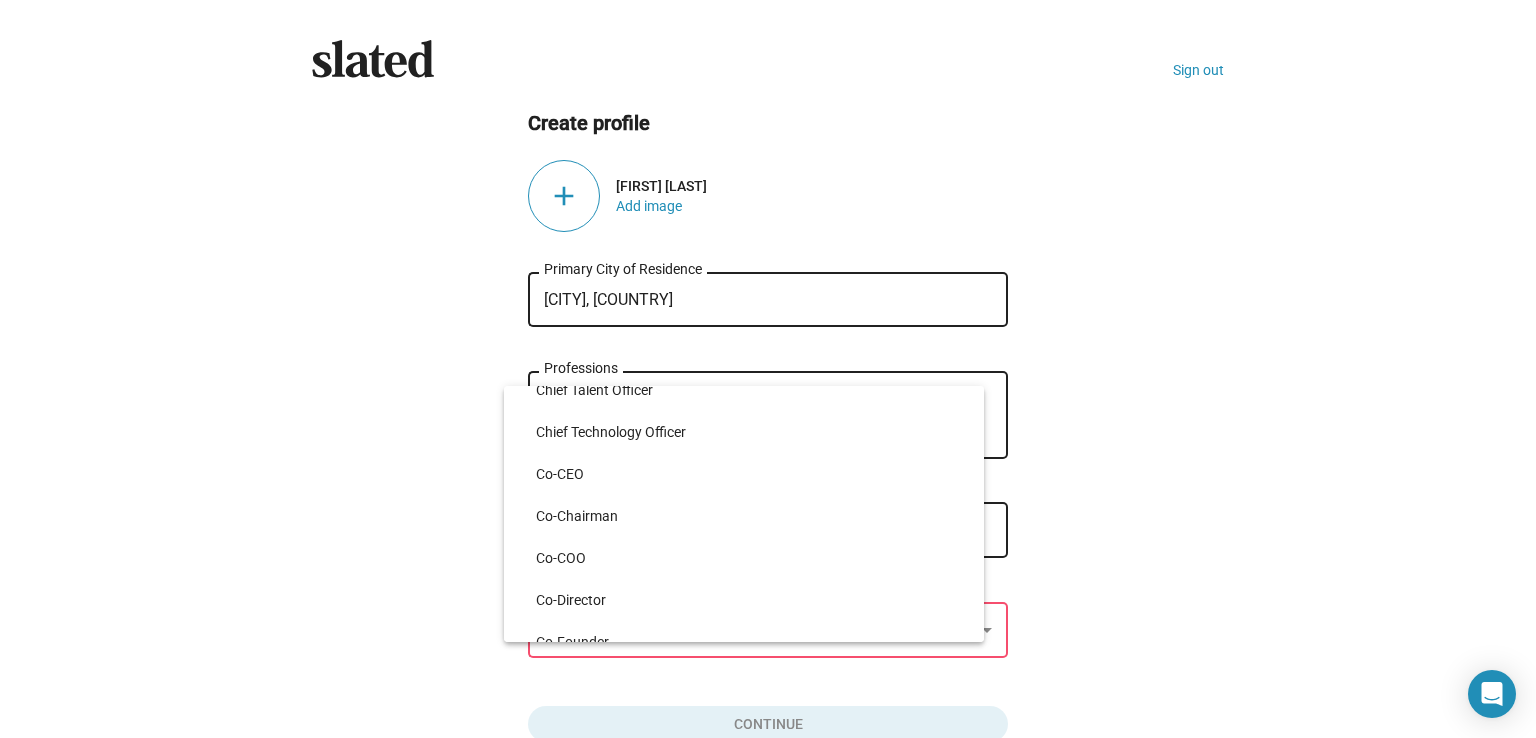 scroll, scrollTop: 2332, scrollLeft: 0, axis: vertical 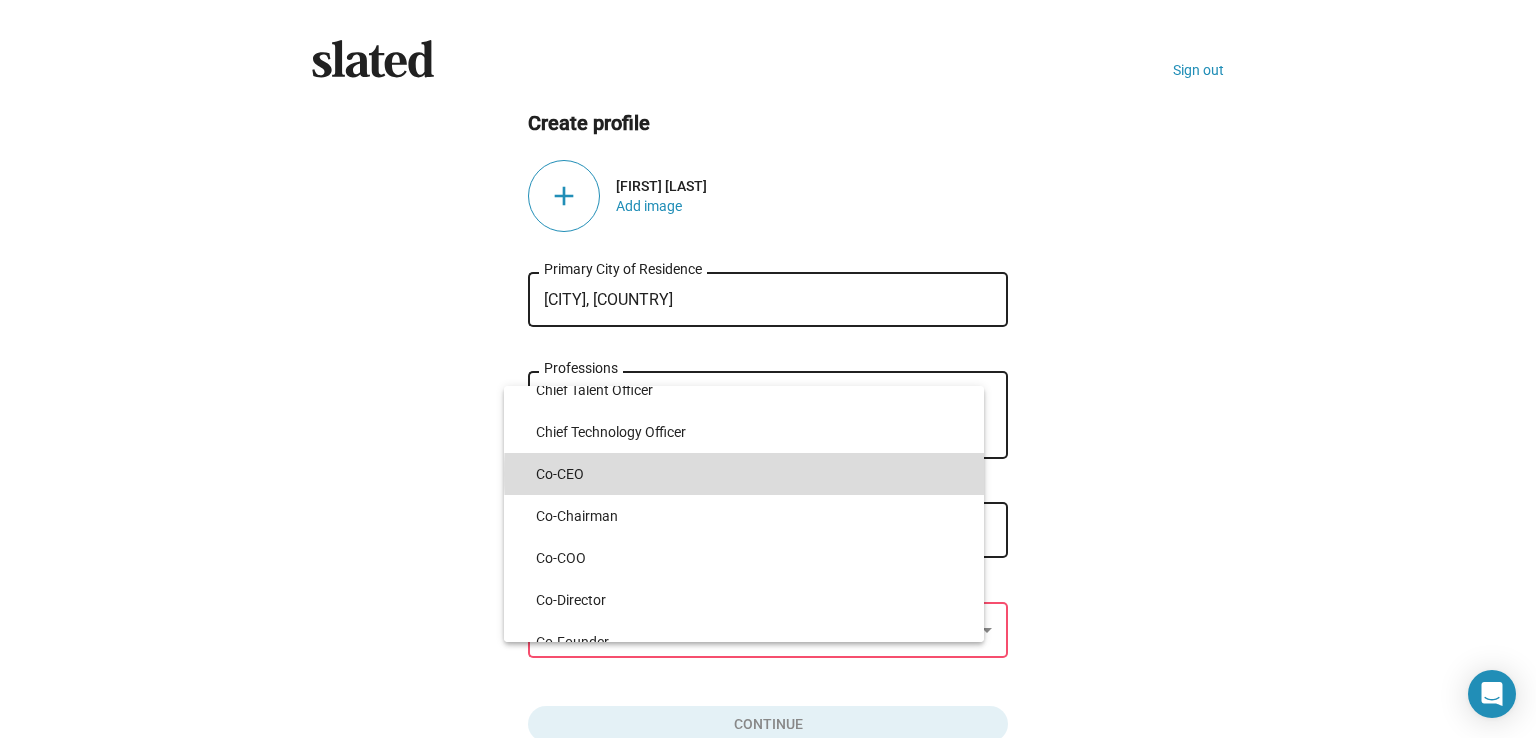 click on "Co-CEO" at bounding box center [752, 474] 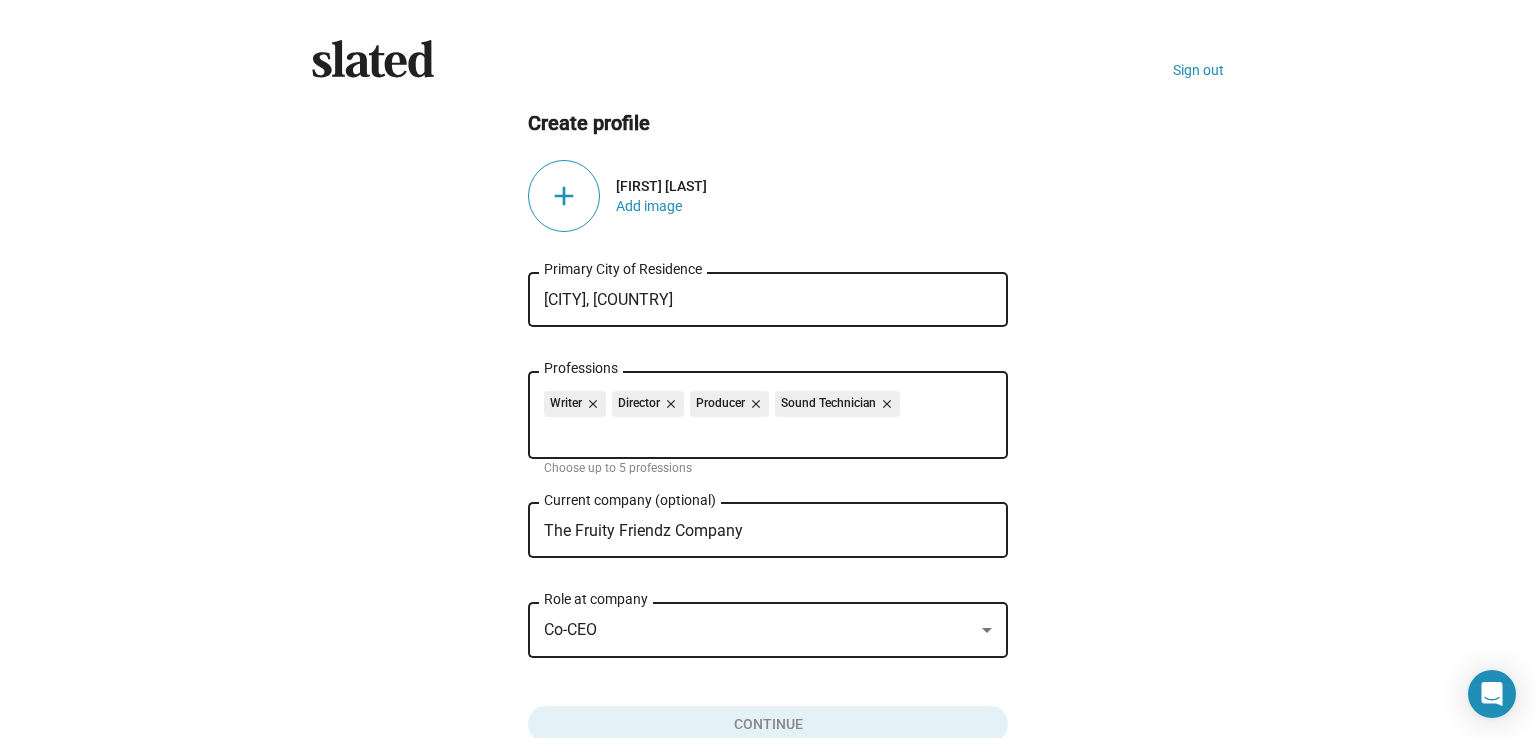 scroll, scrollTop: 115, scrollLeft: 0, axis: vertical 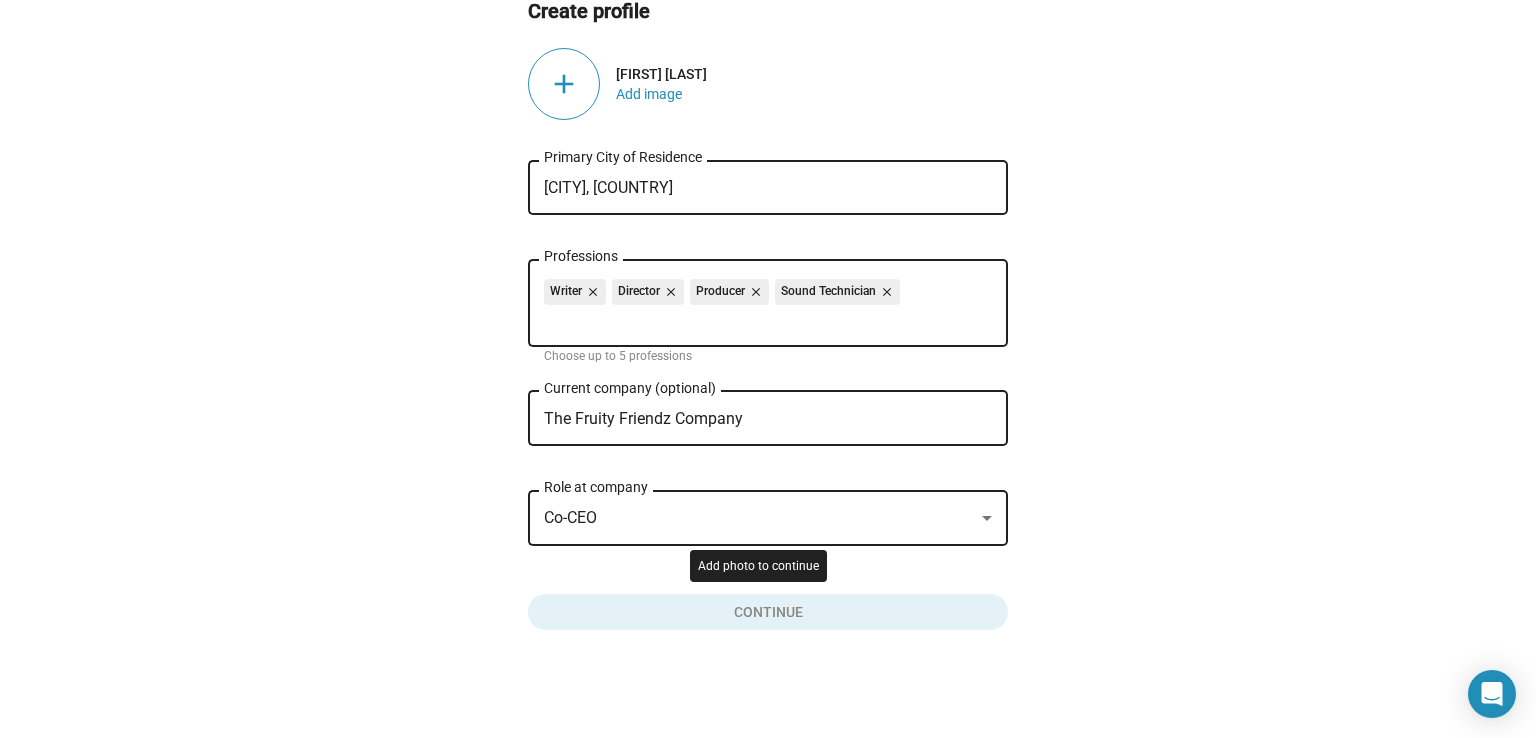 click 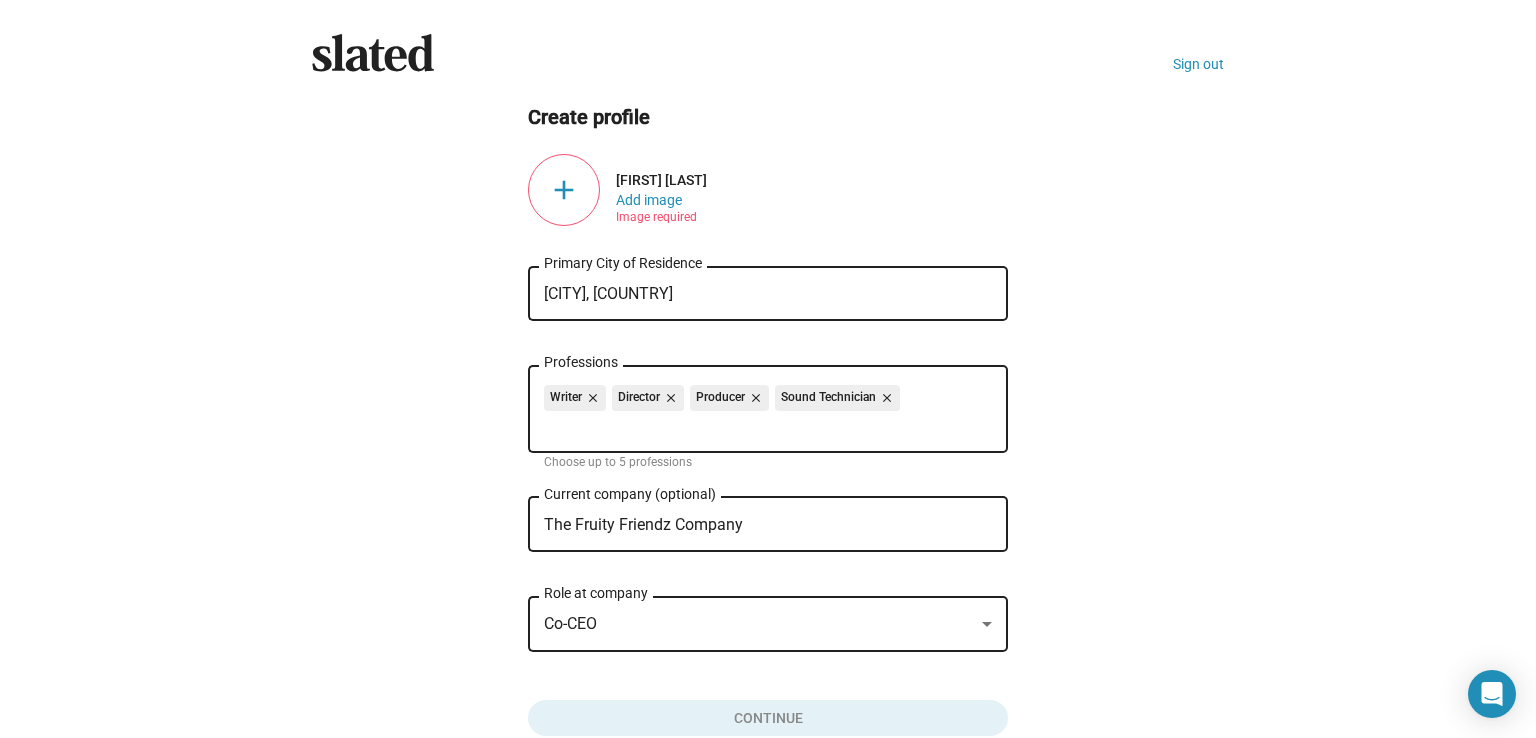 scroll, scrollTop: 0, scrollLeft: 0, axis: both 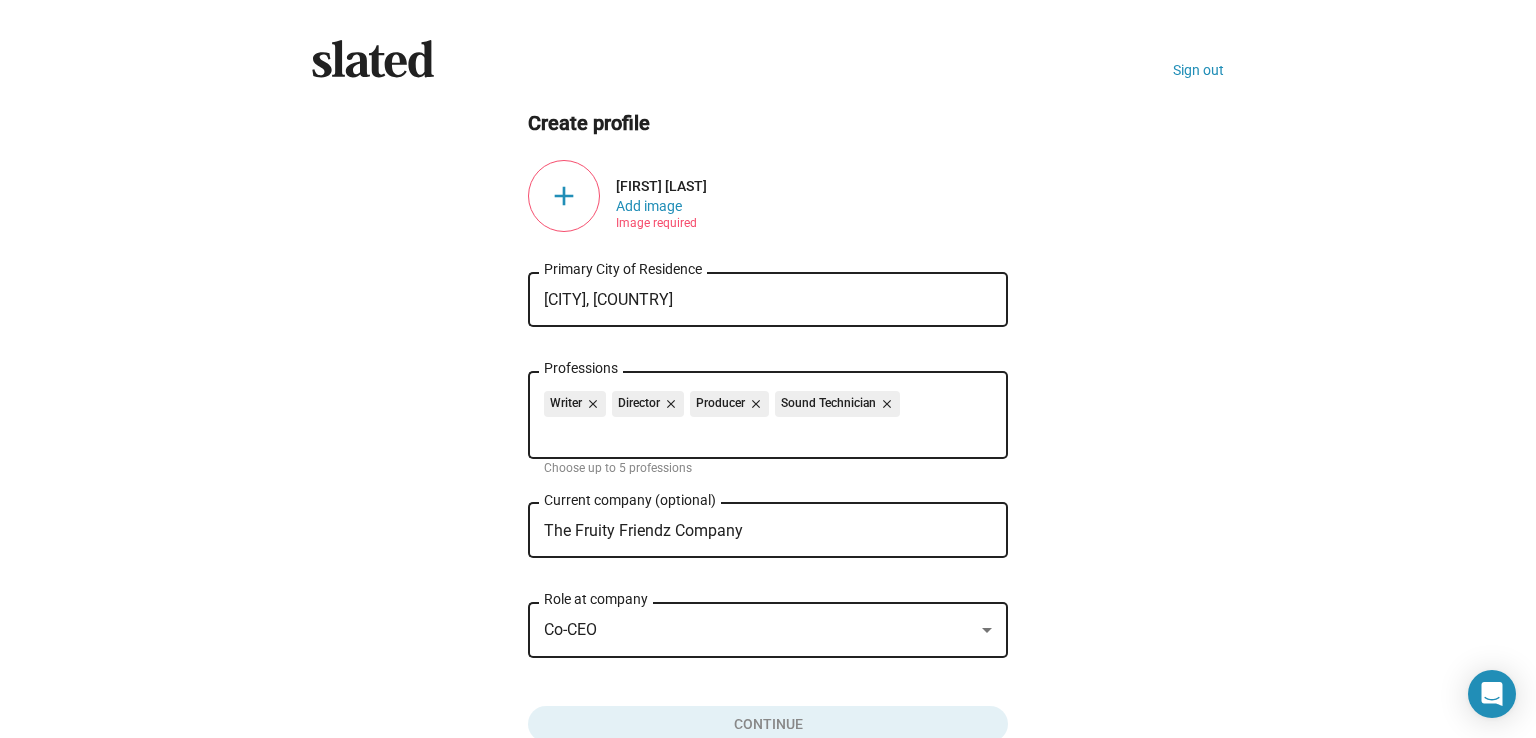 click on "add" 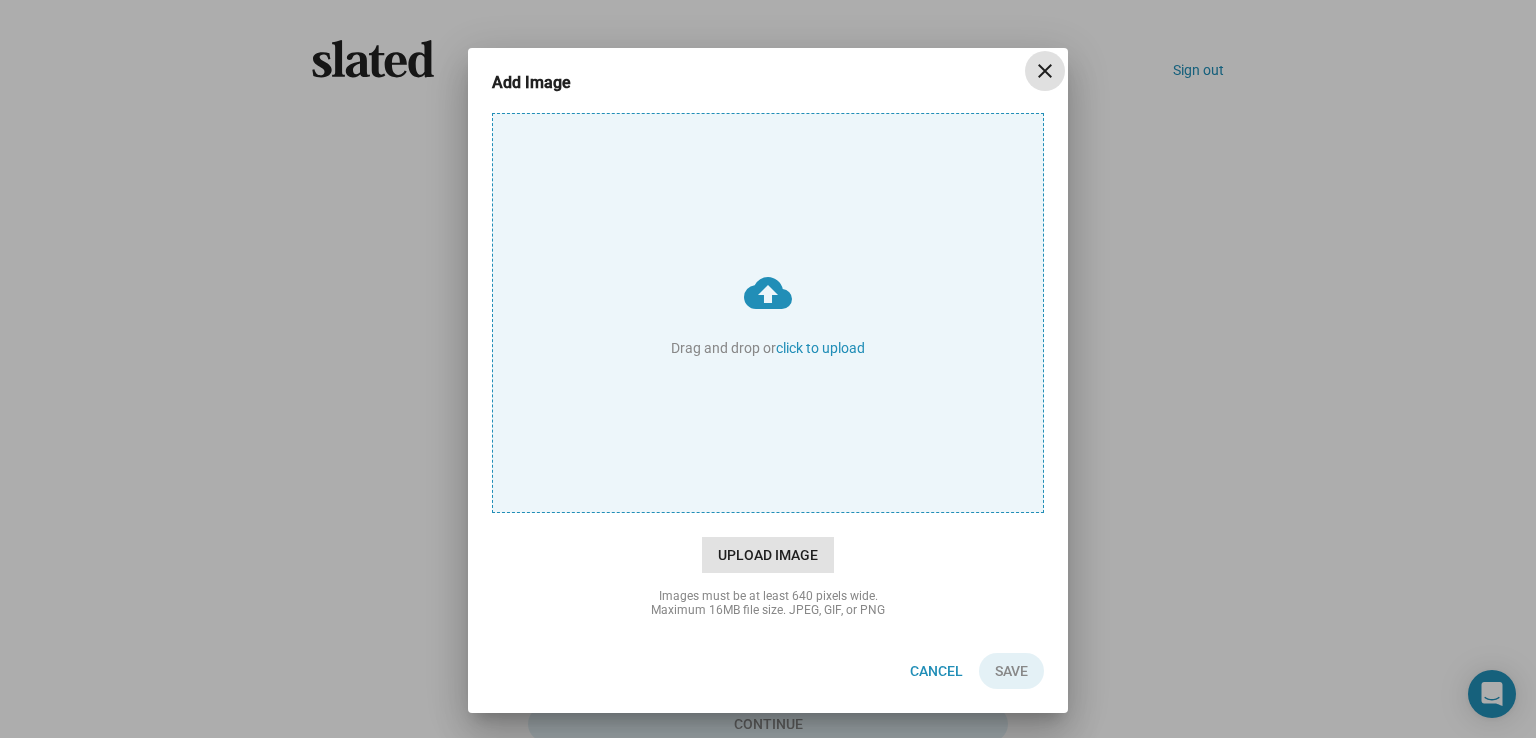 click on "Upload Image" 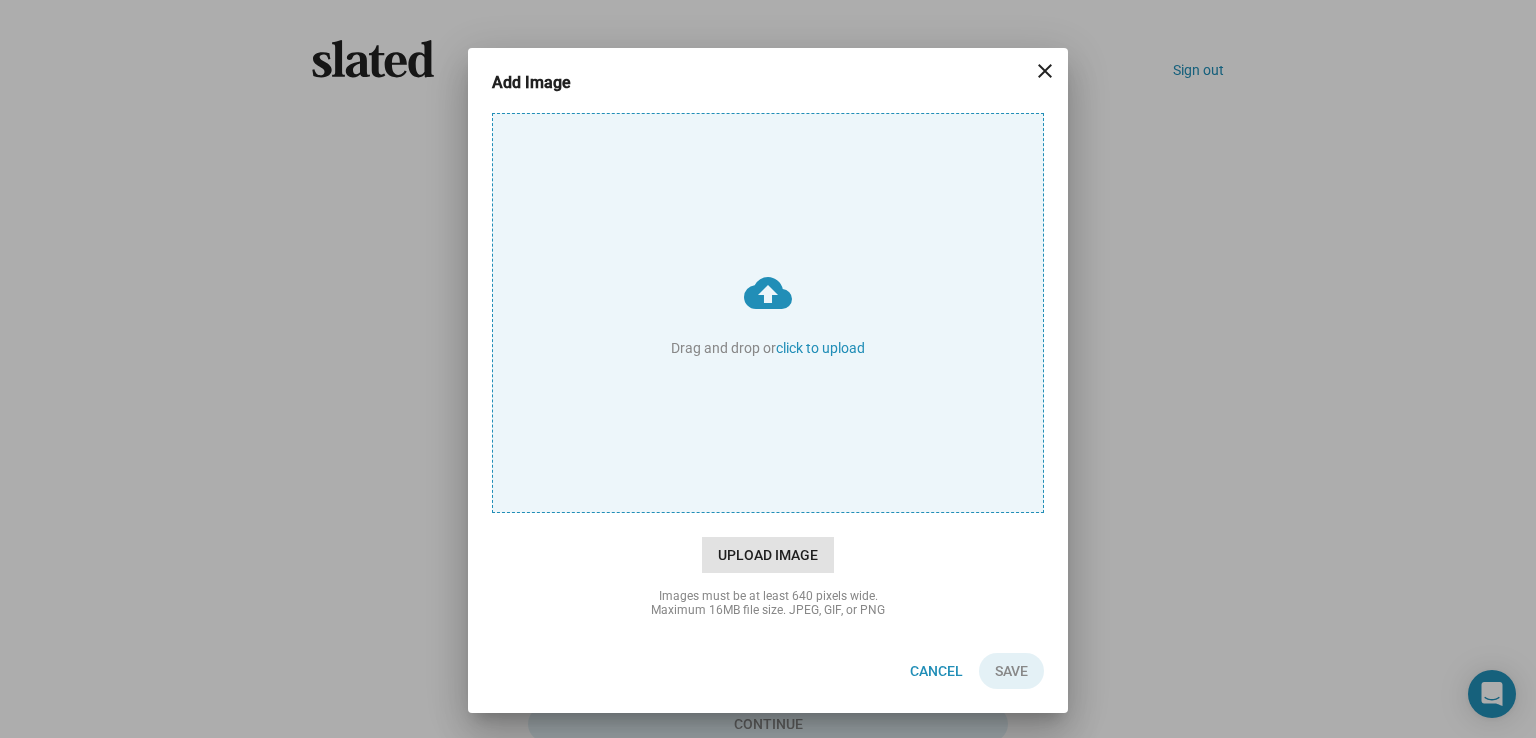 type on "C:\fakepath\1667374959173.jpg" 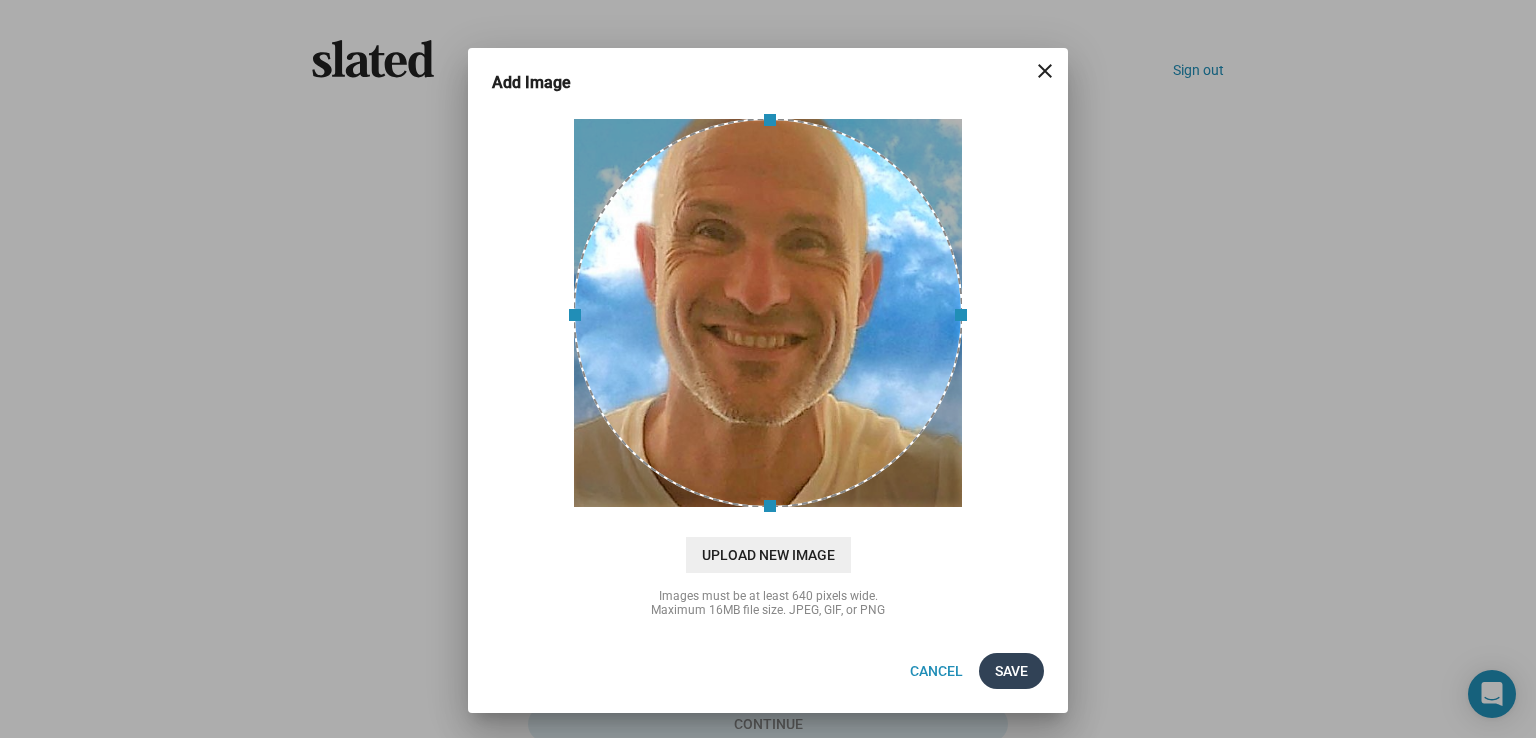 click on "Save" 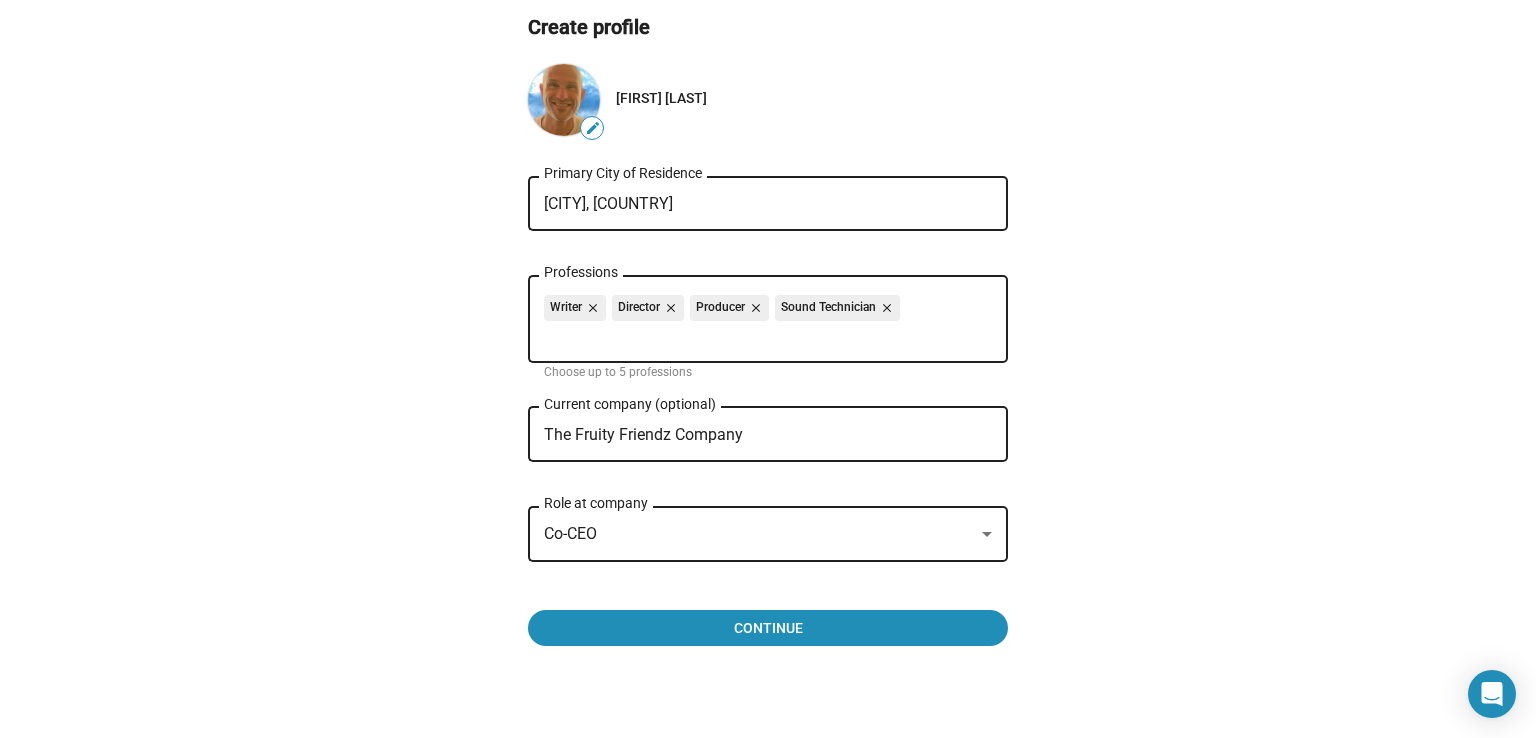 scroll, scrollTop: 115, scrollLeft: 0, axis: vertical 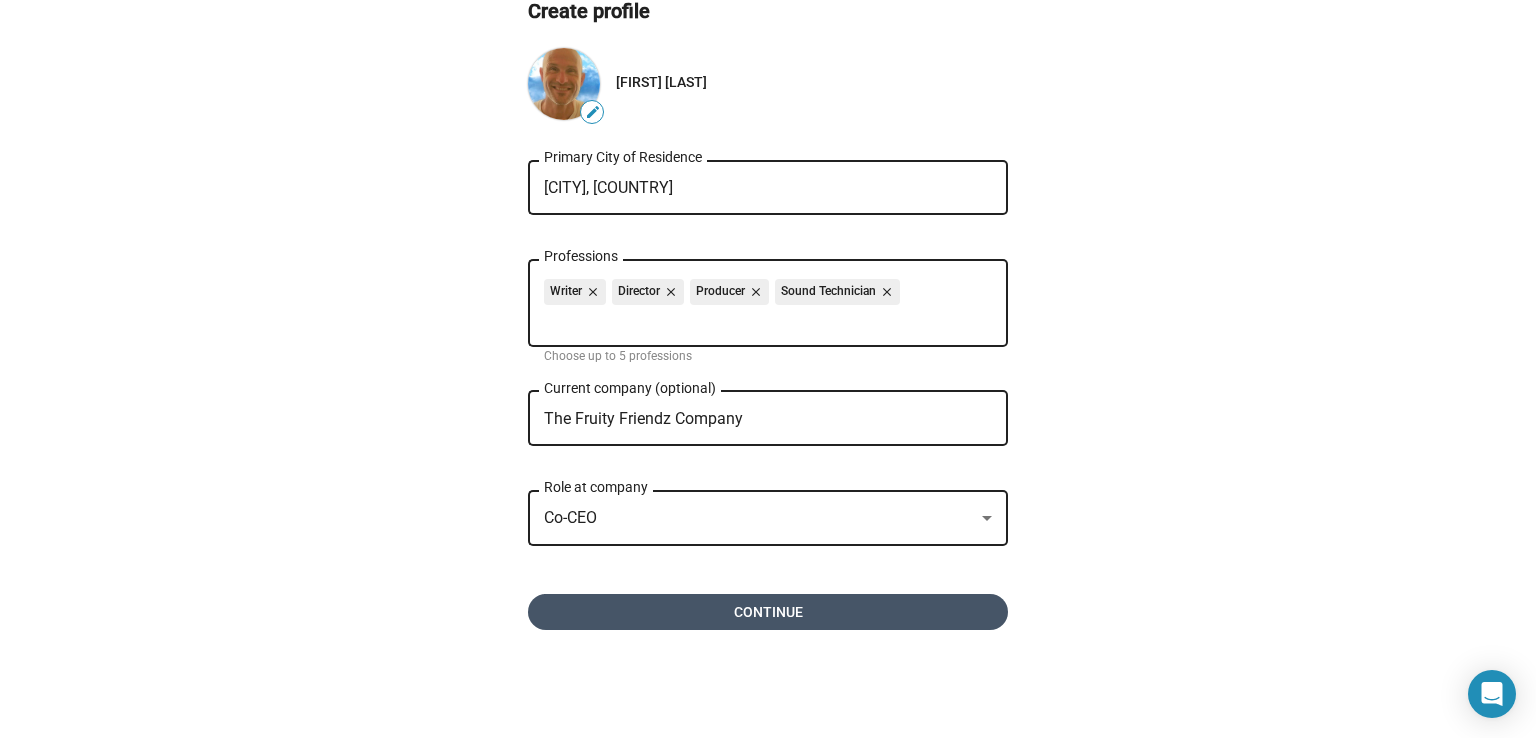 click on "Continue" 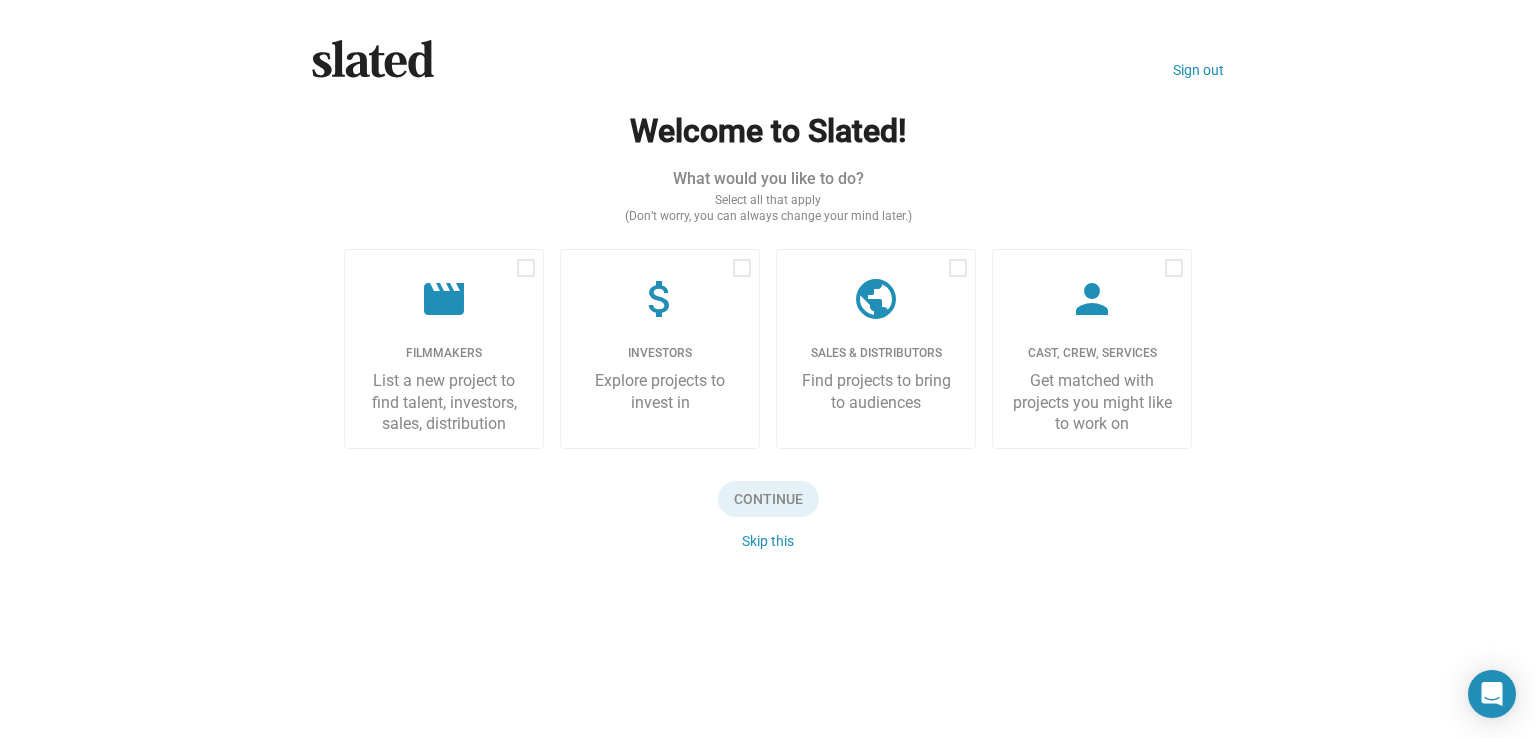 scroll, scrollTop: 0, scrollLeft: 0, axis: both 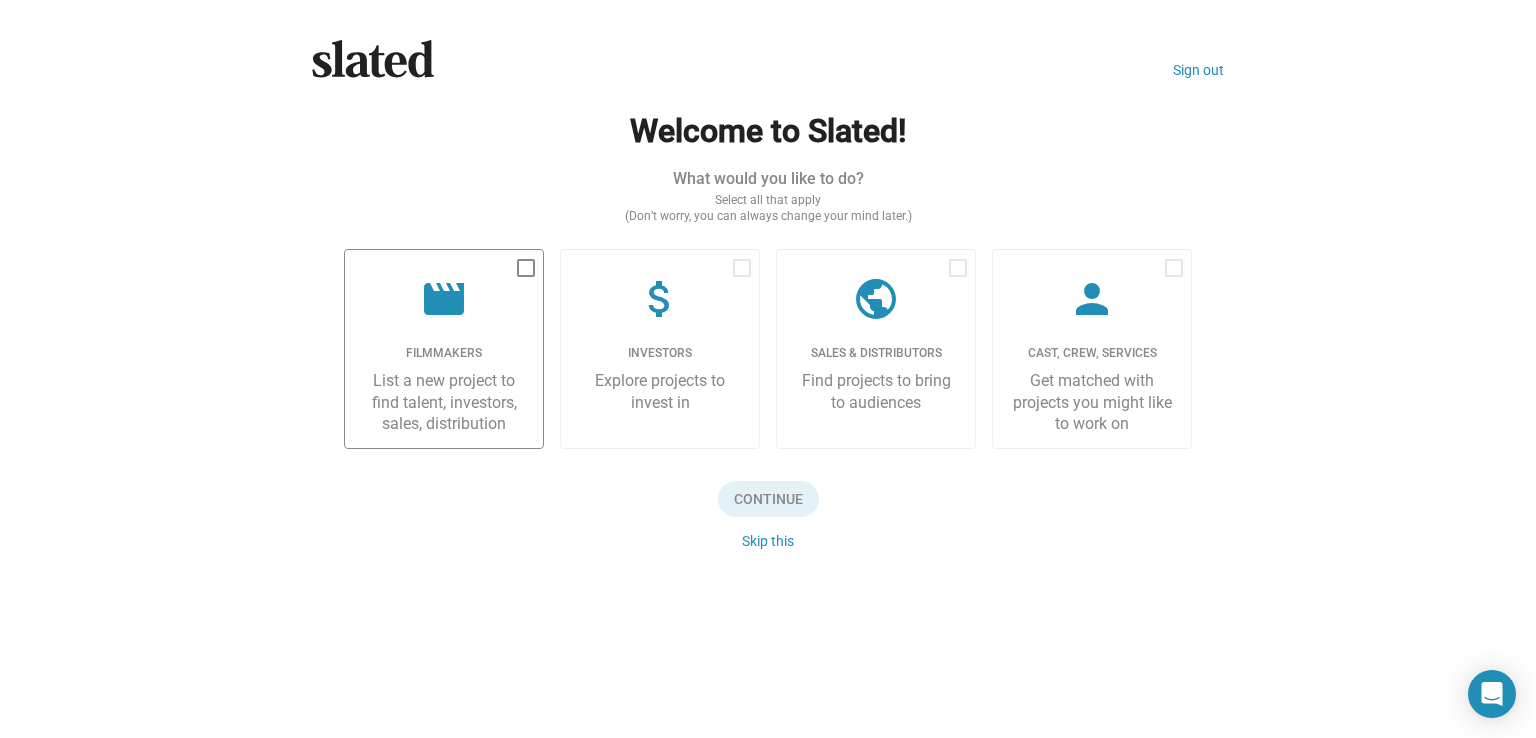 click on "List a new project to find talent, investors, sales, distribution" 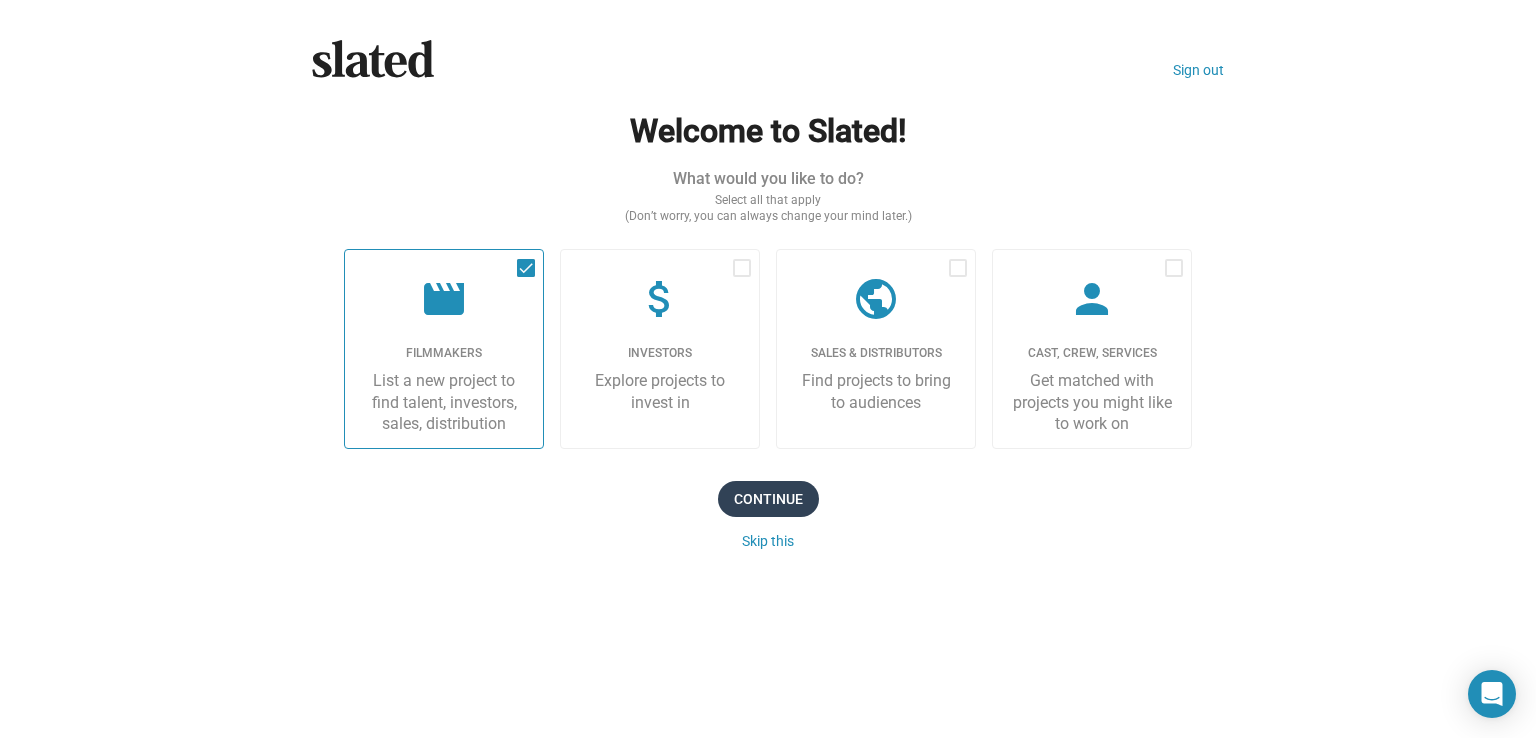 click on "Continue" 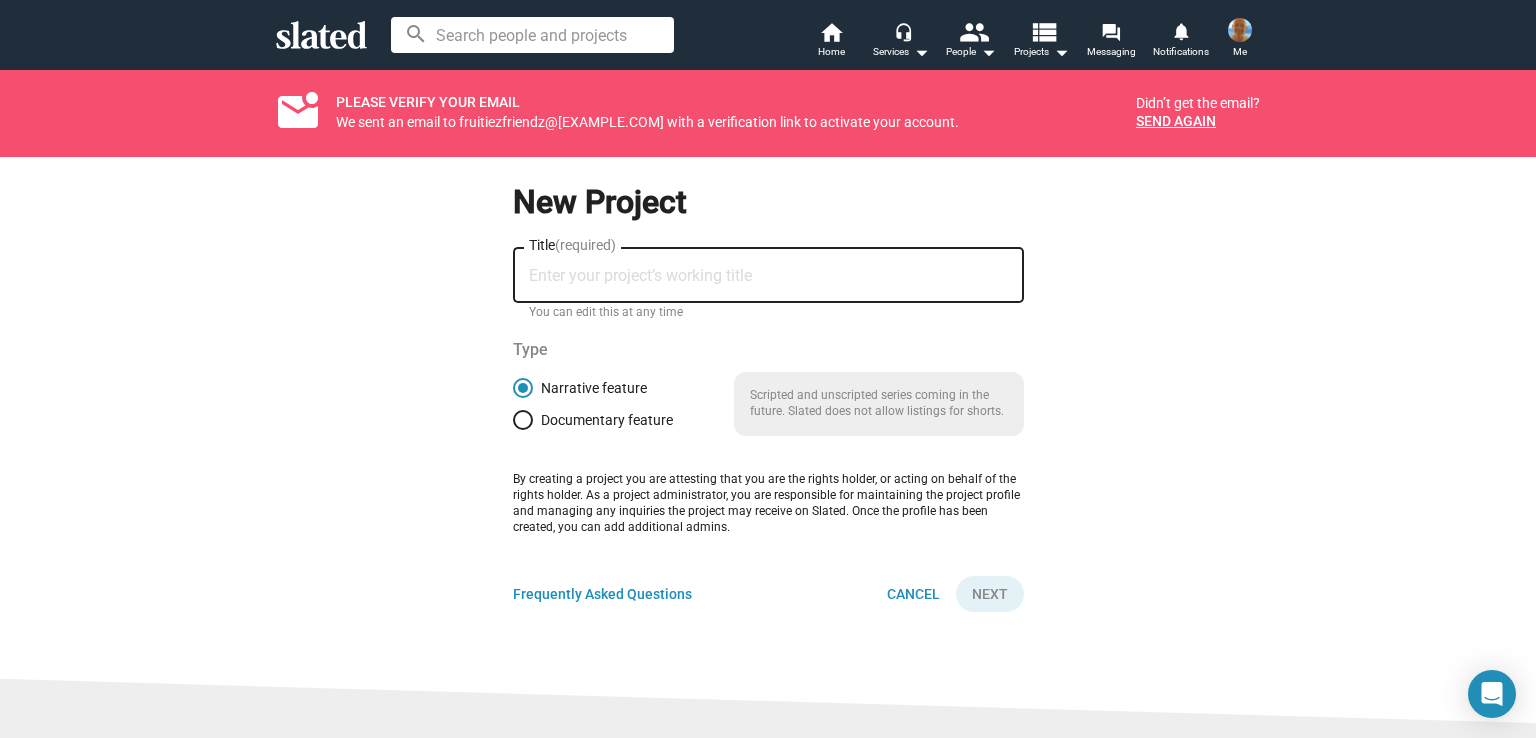 click on "Title  (required)" 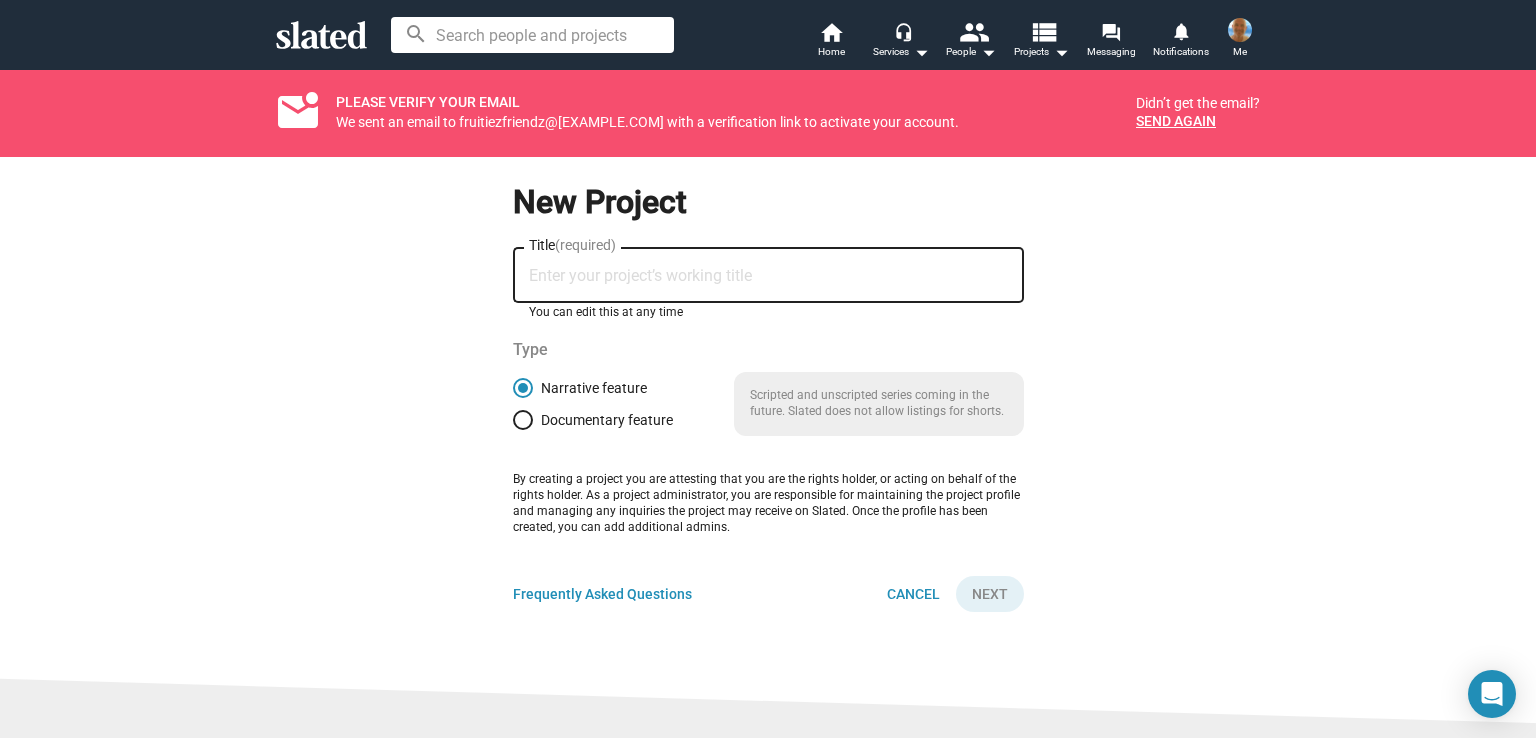 type on "Fruitiez Friendz Adventurez" 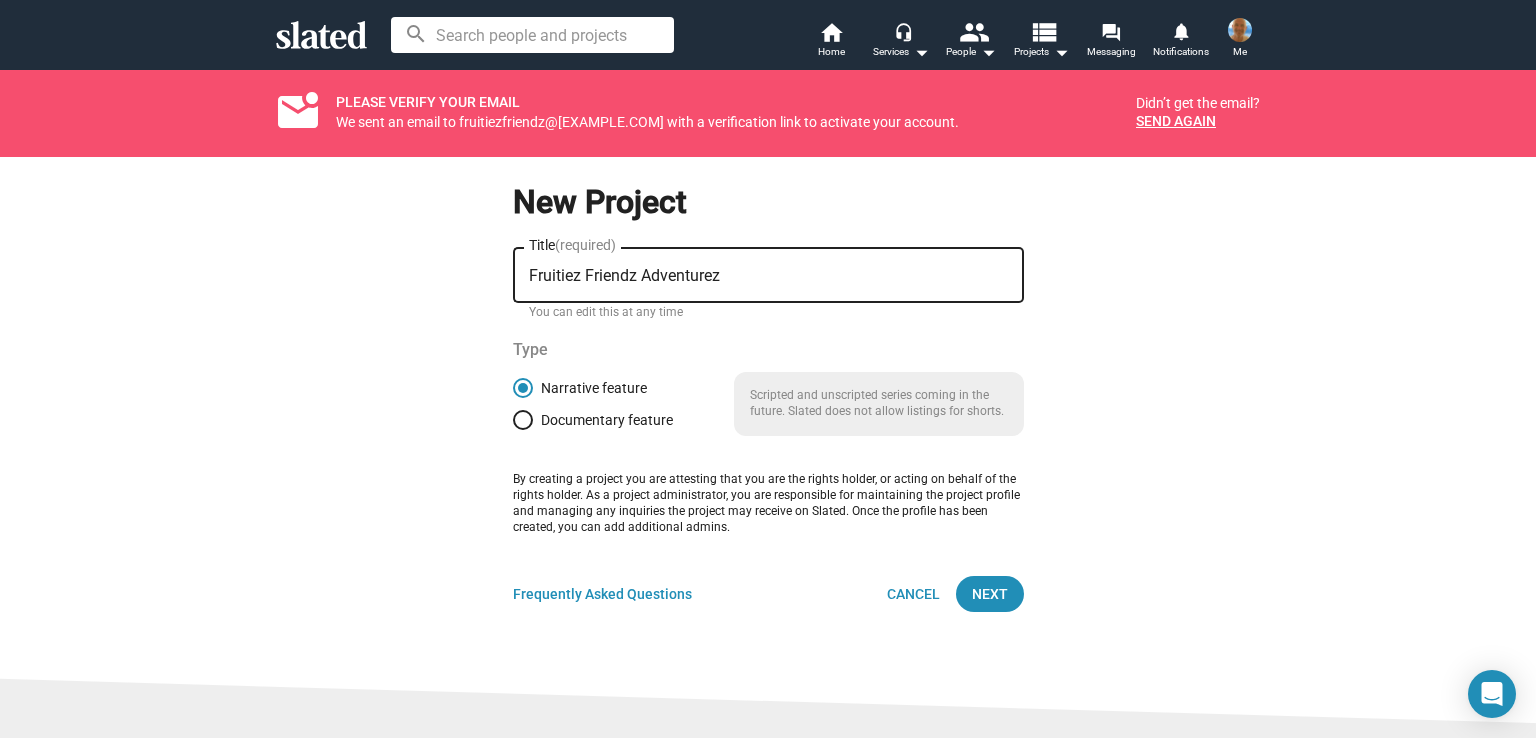 click on "New Project Fruitiez Friendz Adventurez Title  (required) You can edit this at any time Type   Narrative feature   Documentary feature Scripted and unscripted series coming in the future. Slated does not allow listings for shorts. By creating a project you are attesting that you are the rights holder, or acting on behalf of the rights holder. As a project administrator, you are responsible for maintaining the project profile and managing any inquiries the project may receive on Slated. Once the profile has been created, you can add additional admins. Frequently Asked Questions Cancel Next" 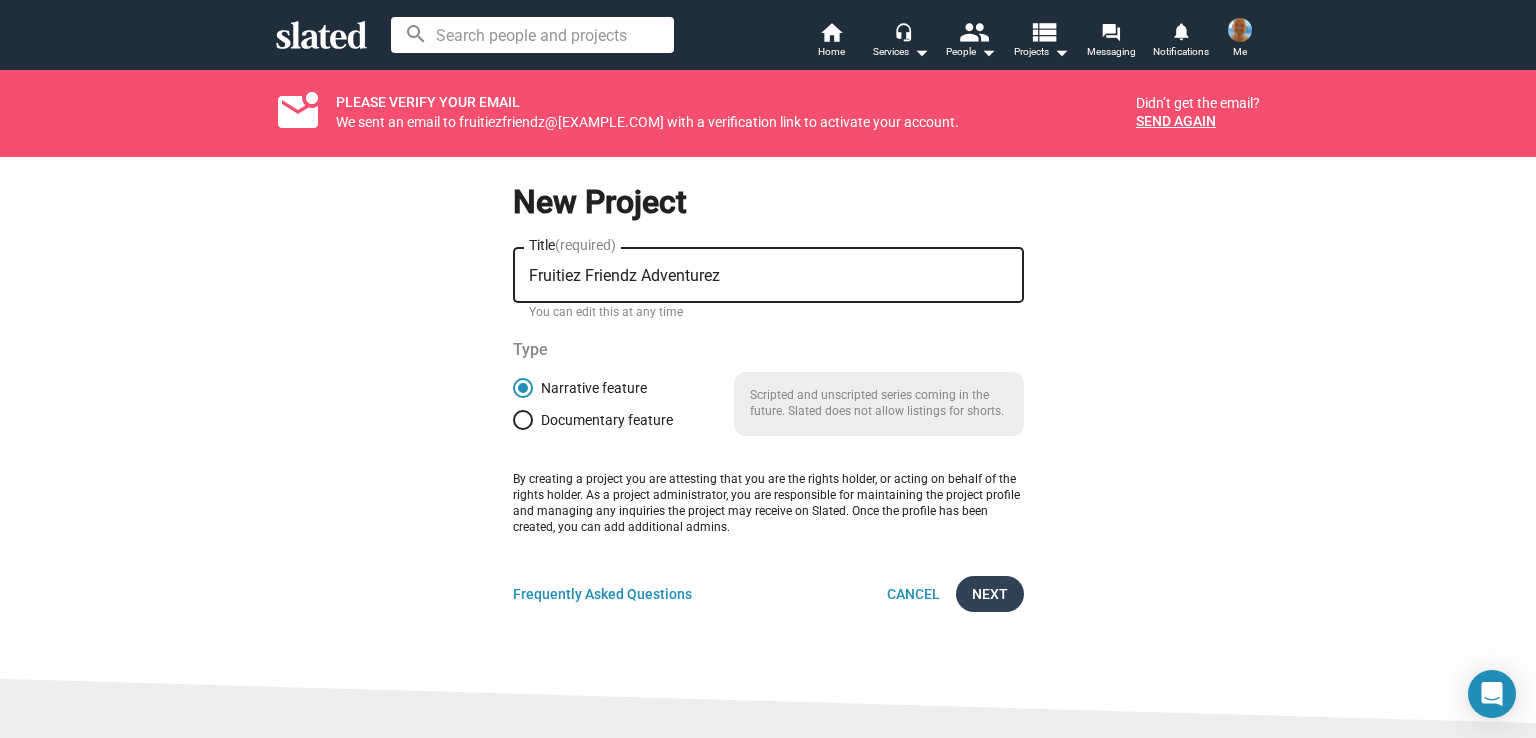 click on "Next" 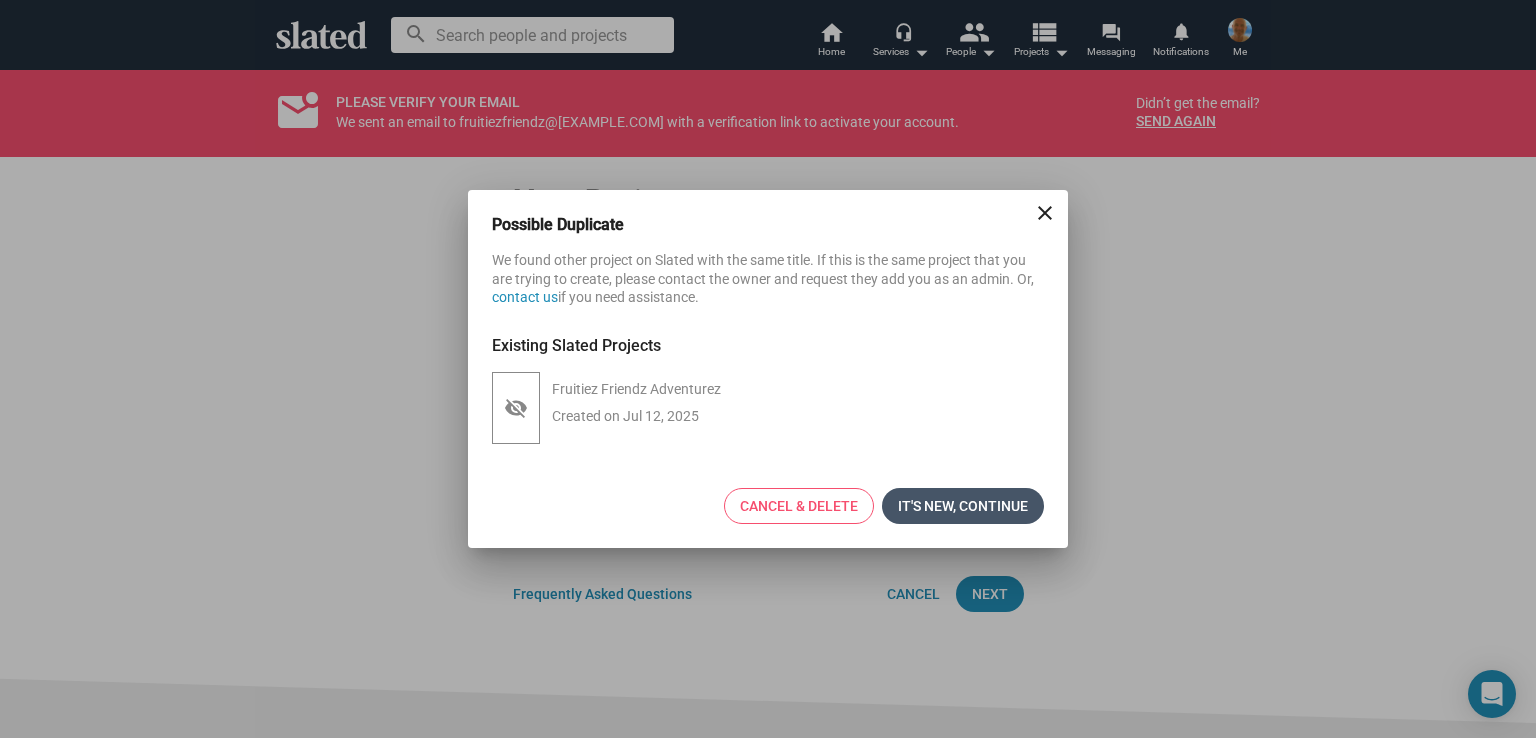 click on "It's new, continue" at bounding box center (963, 506) 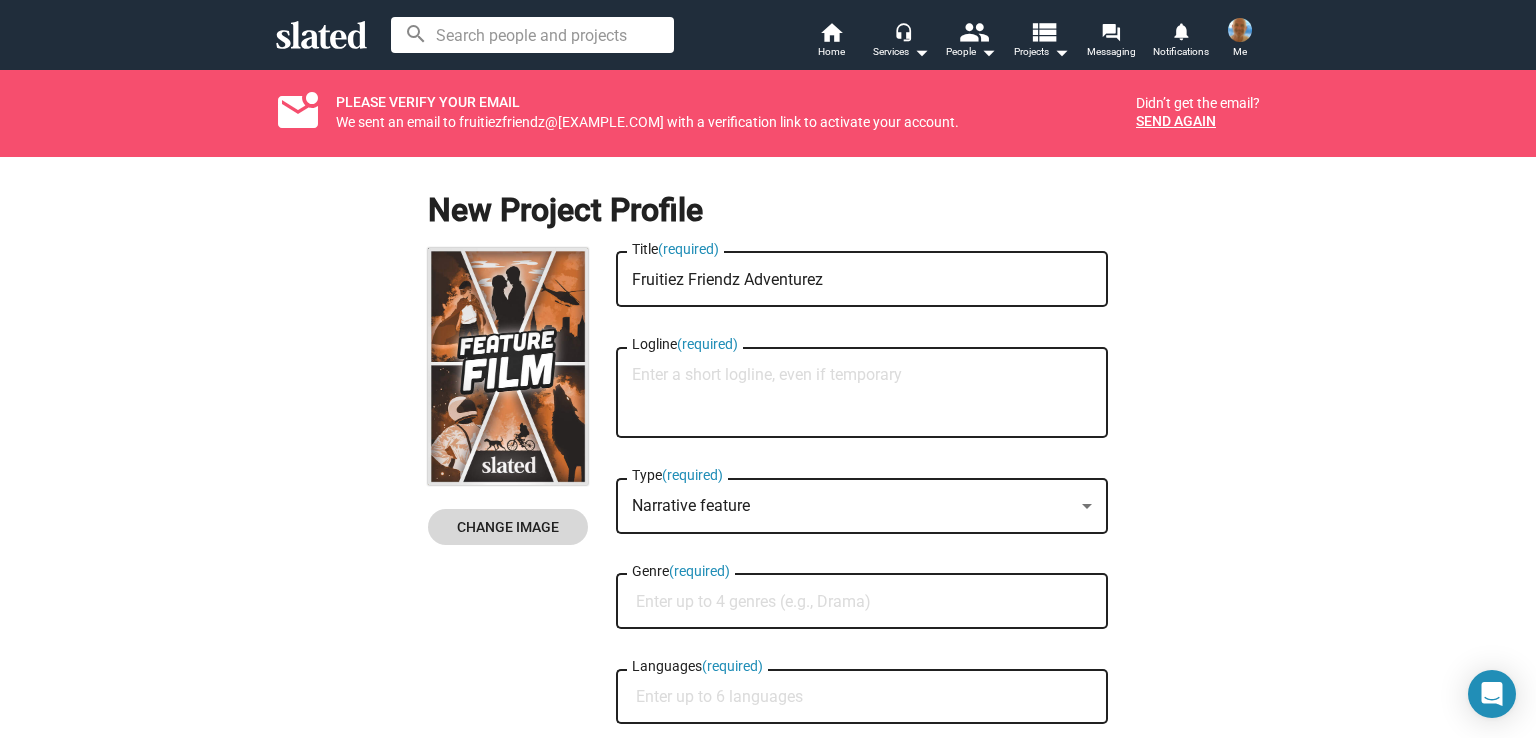 click on "Change Image" 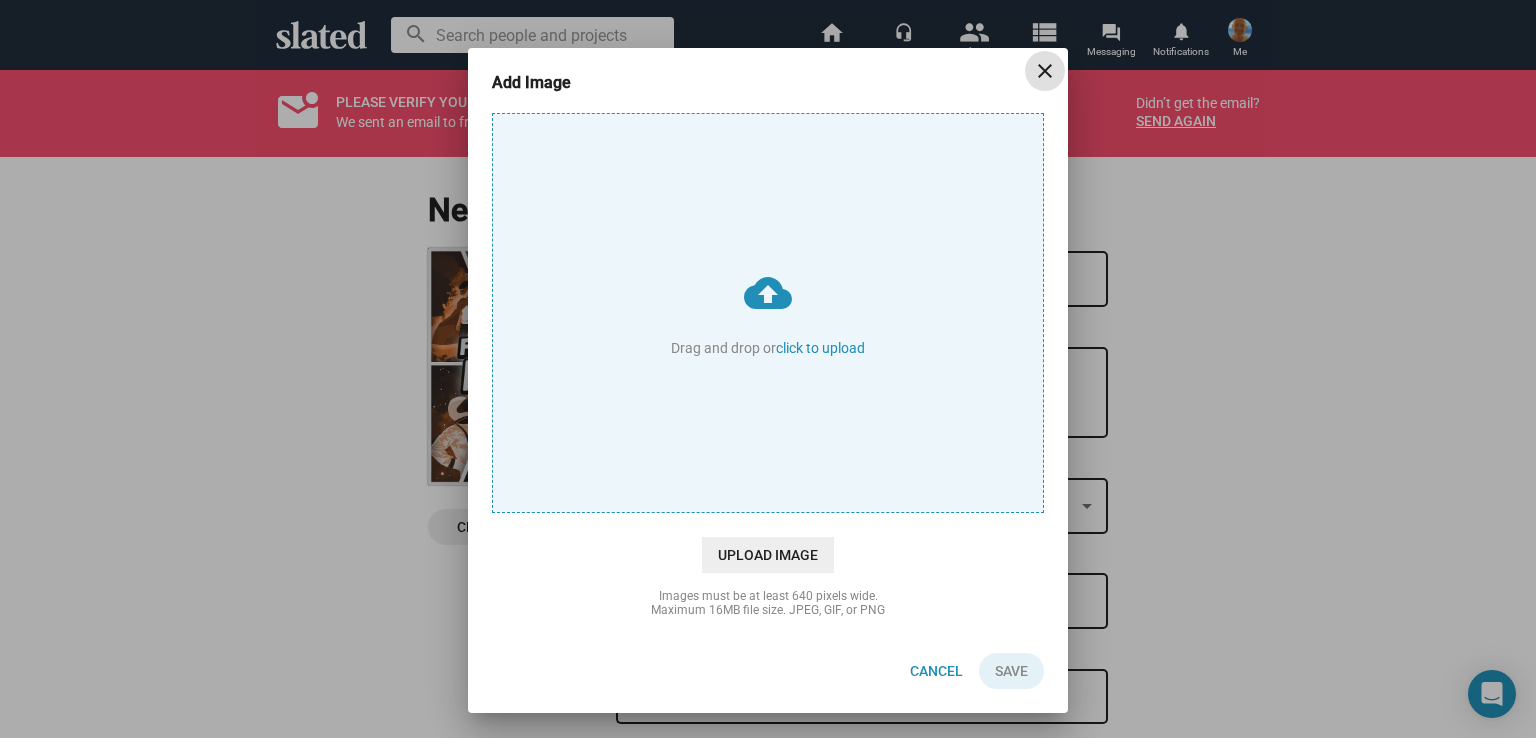 click on "Add Image close cloud_upload Drag and drop or  click to upload Upload Image Images must be at least 640 pixels wide. Maximum 16MB file size. JPEG, GIF, or PNG Cancel Save" at bounding box center (768, 369) 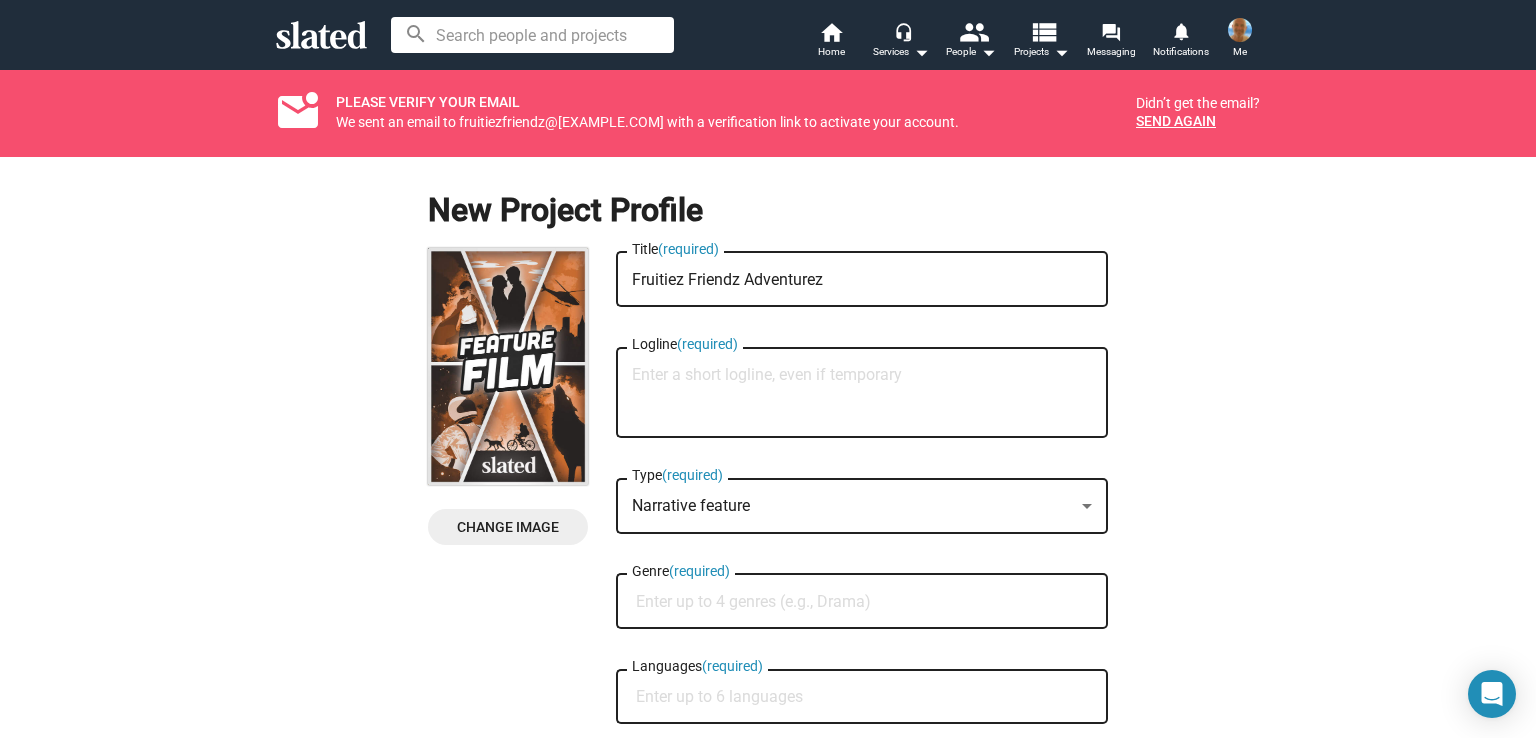 click on "Change Image" 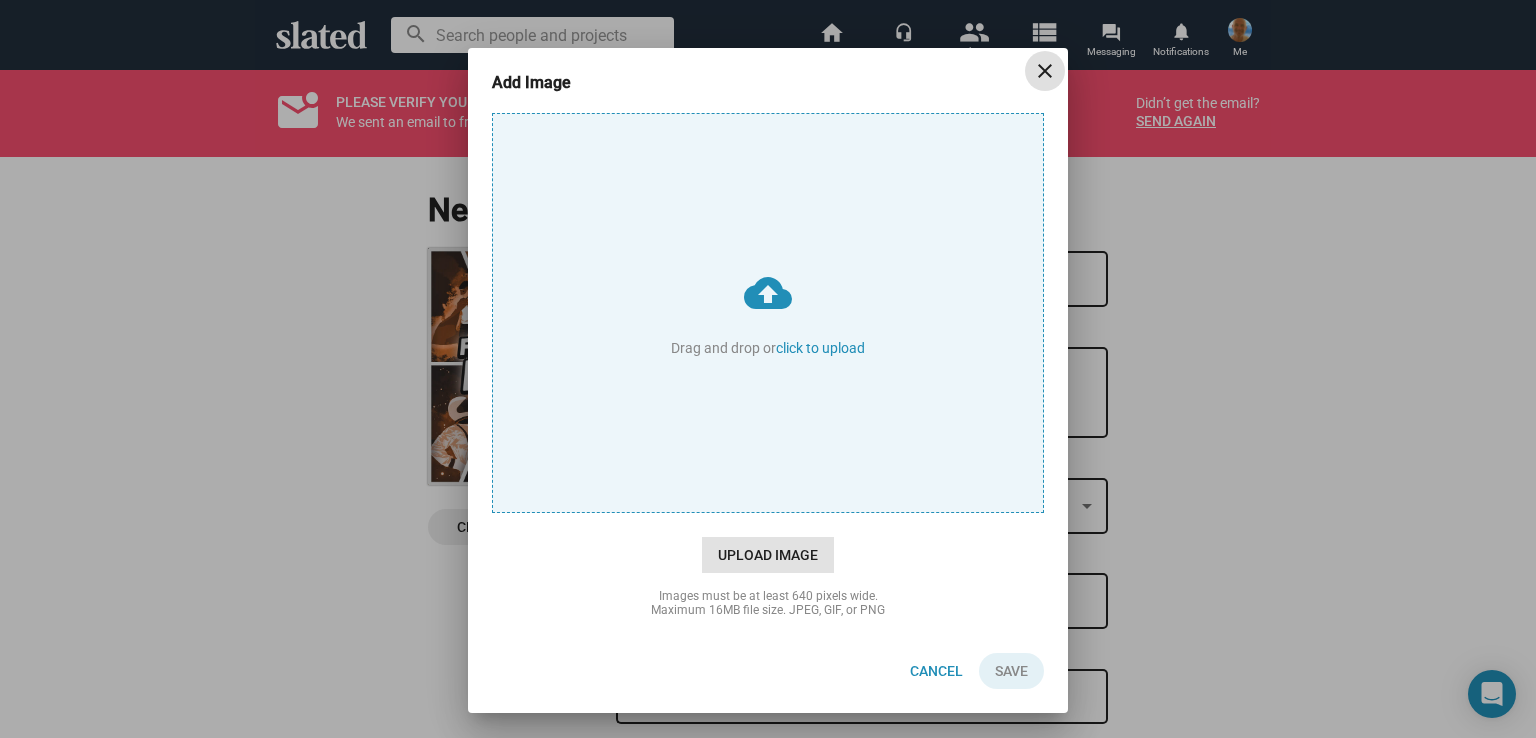click on "Upload Image" 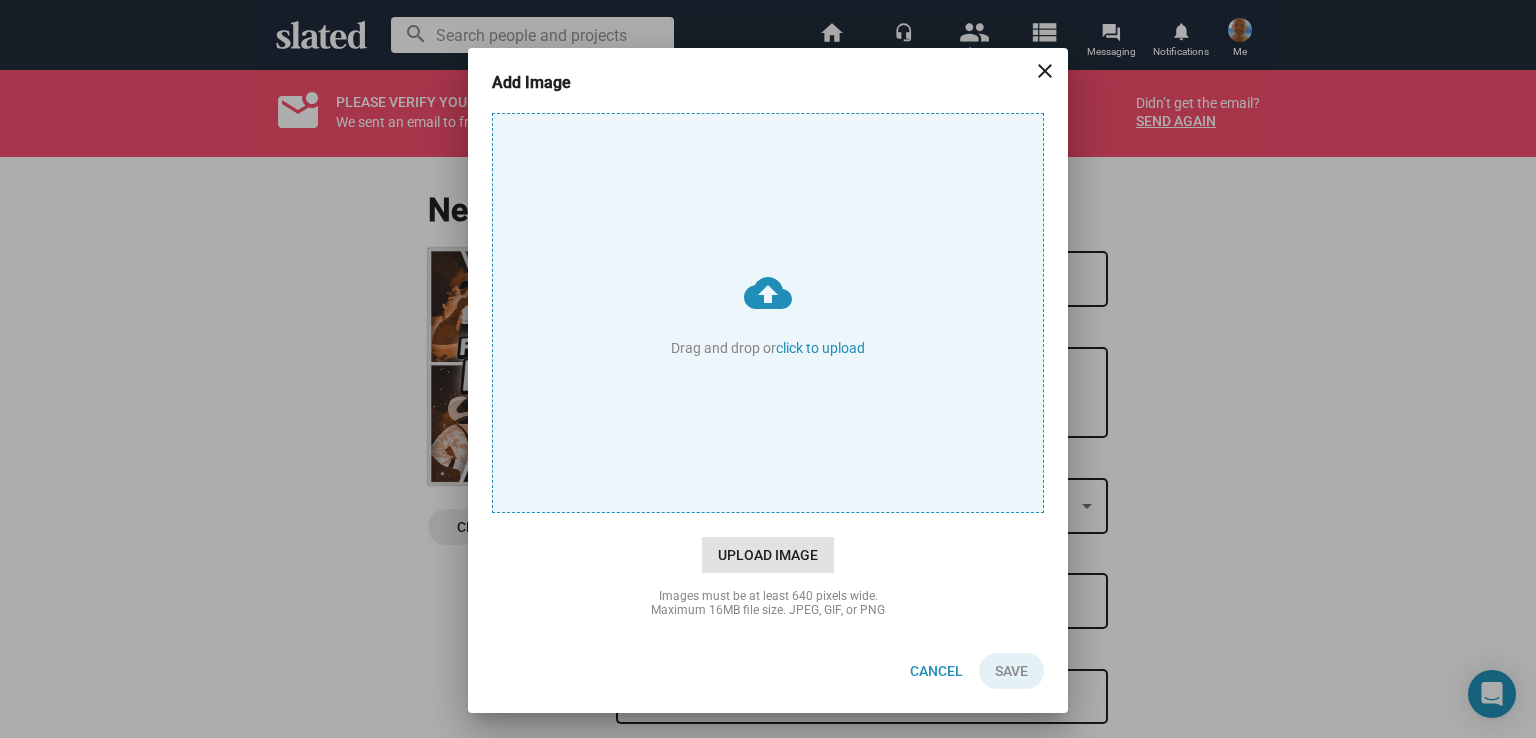 type on "C:\fakepath\Untitled_Artwork.jpg" 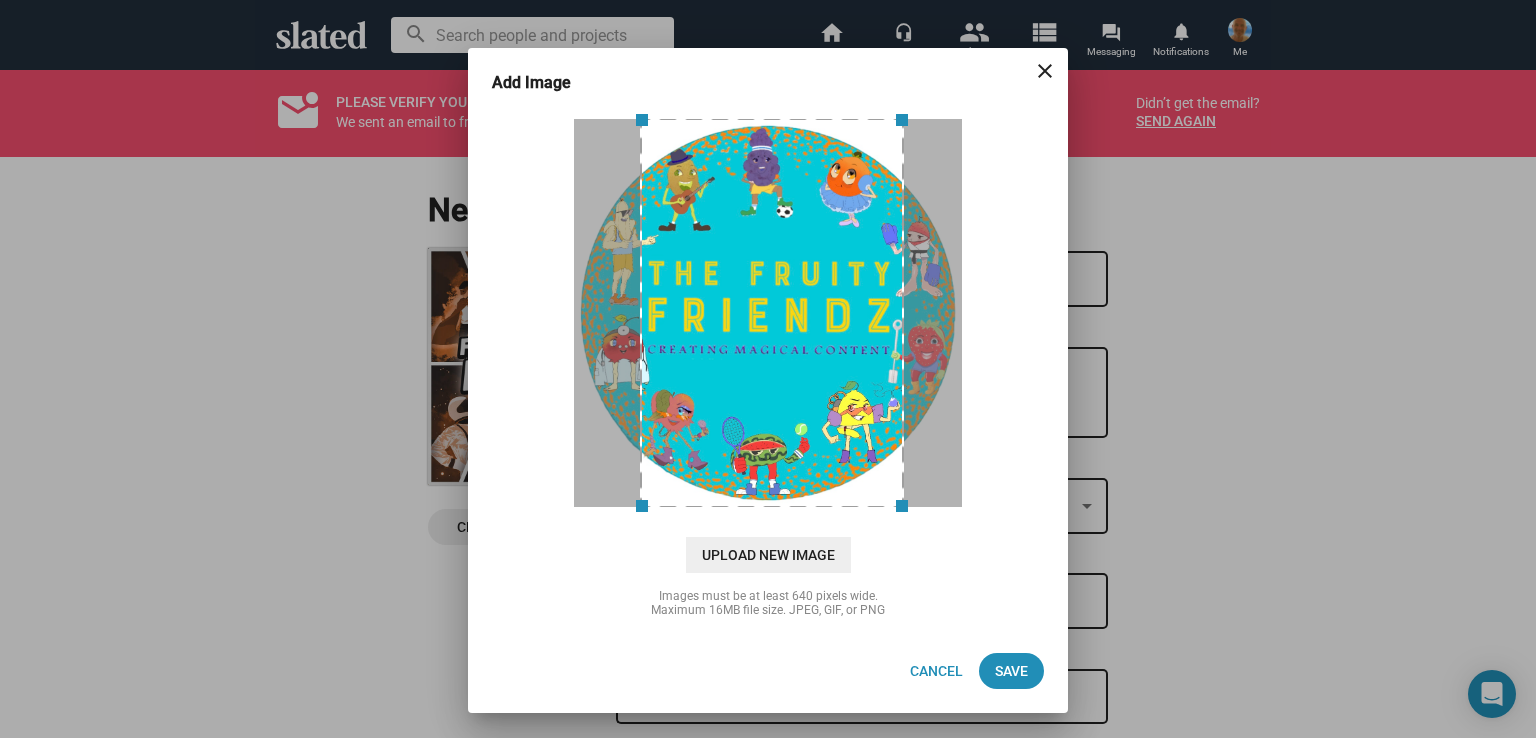 drag, startPoint x: 640, startPoint y: 505, endPoint x: 596, endPoint y: 509, distance: 44.181442 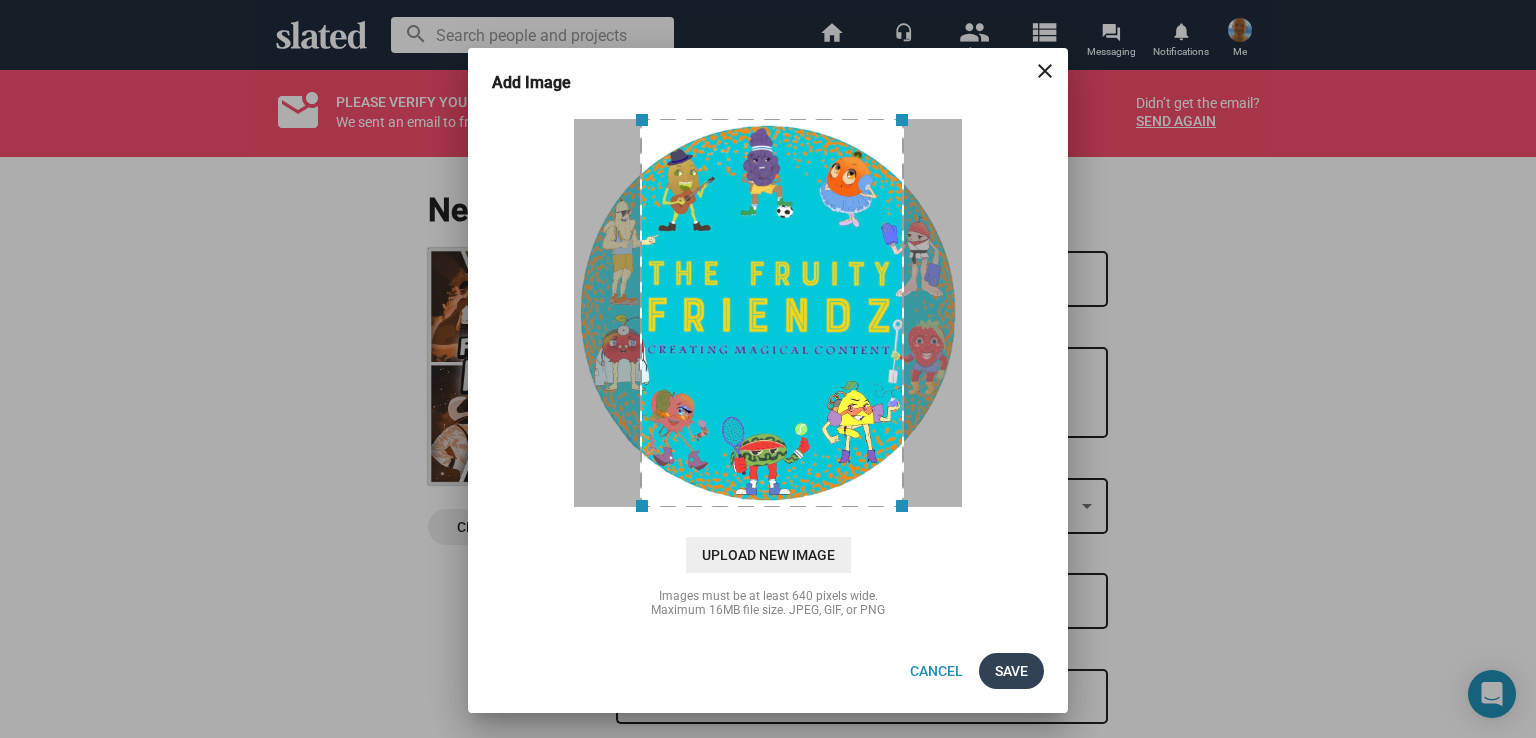 click on "Save" 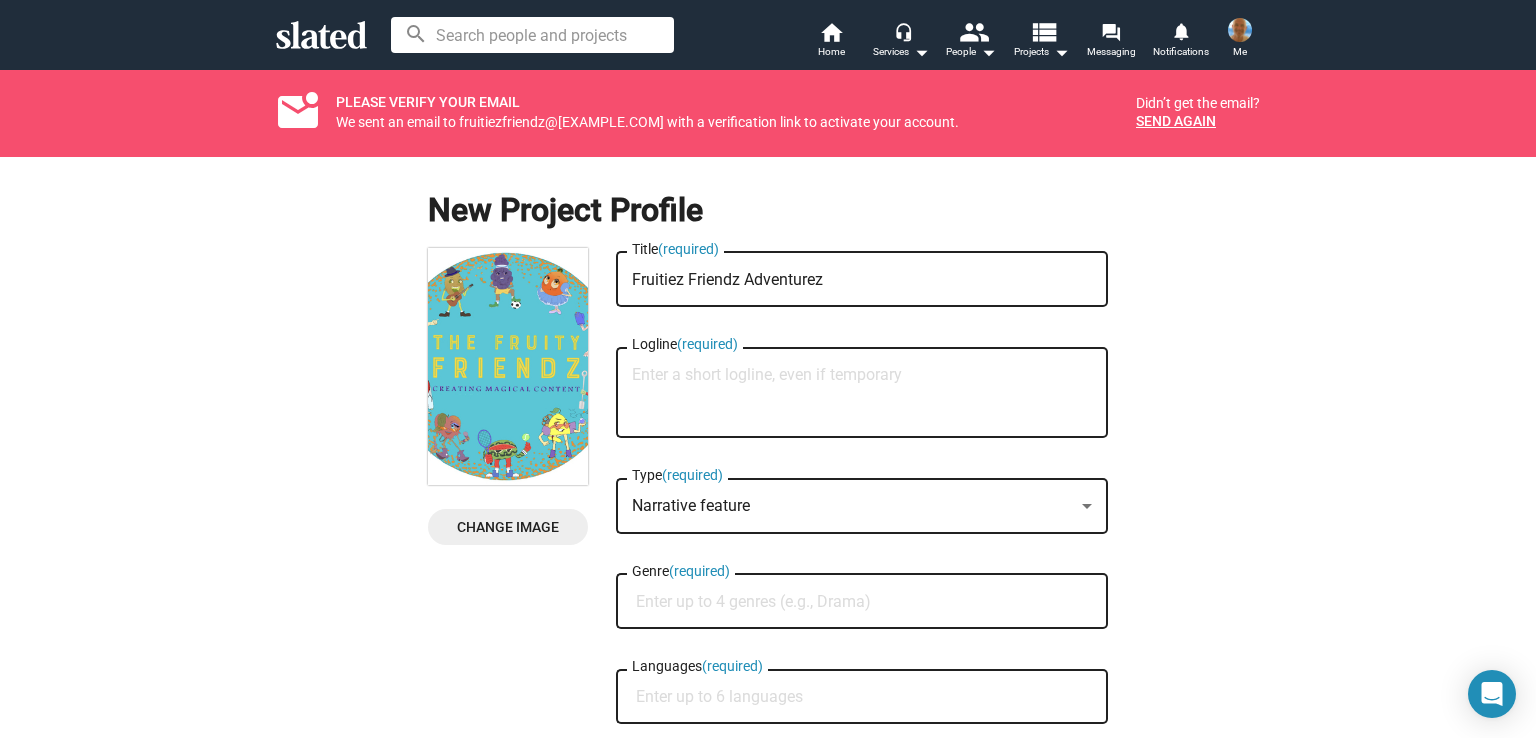 click on "Languages  (required)" 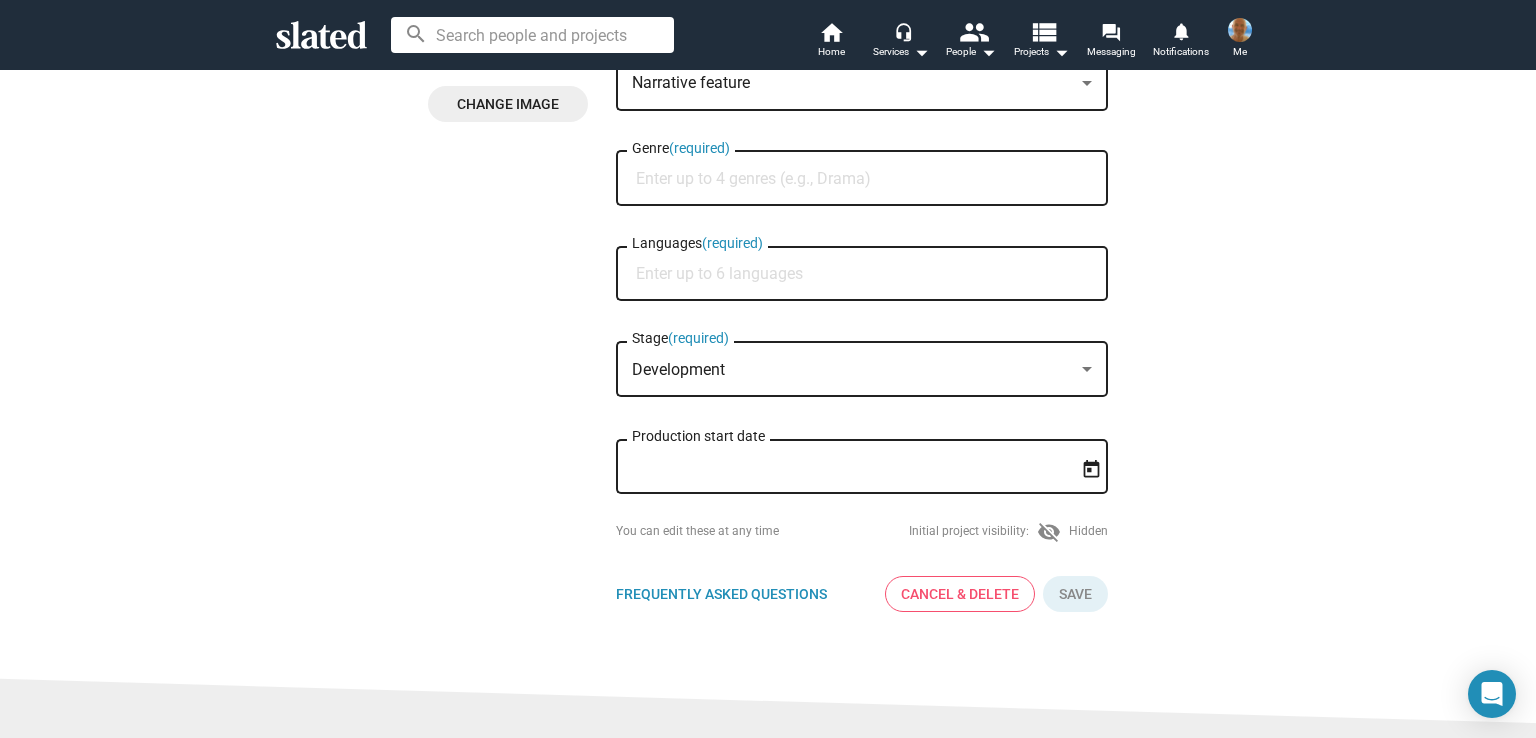 scroll, scrollTop: 424, scrollLeft: 0, axis: vertical 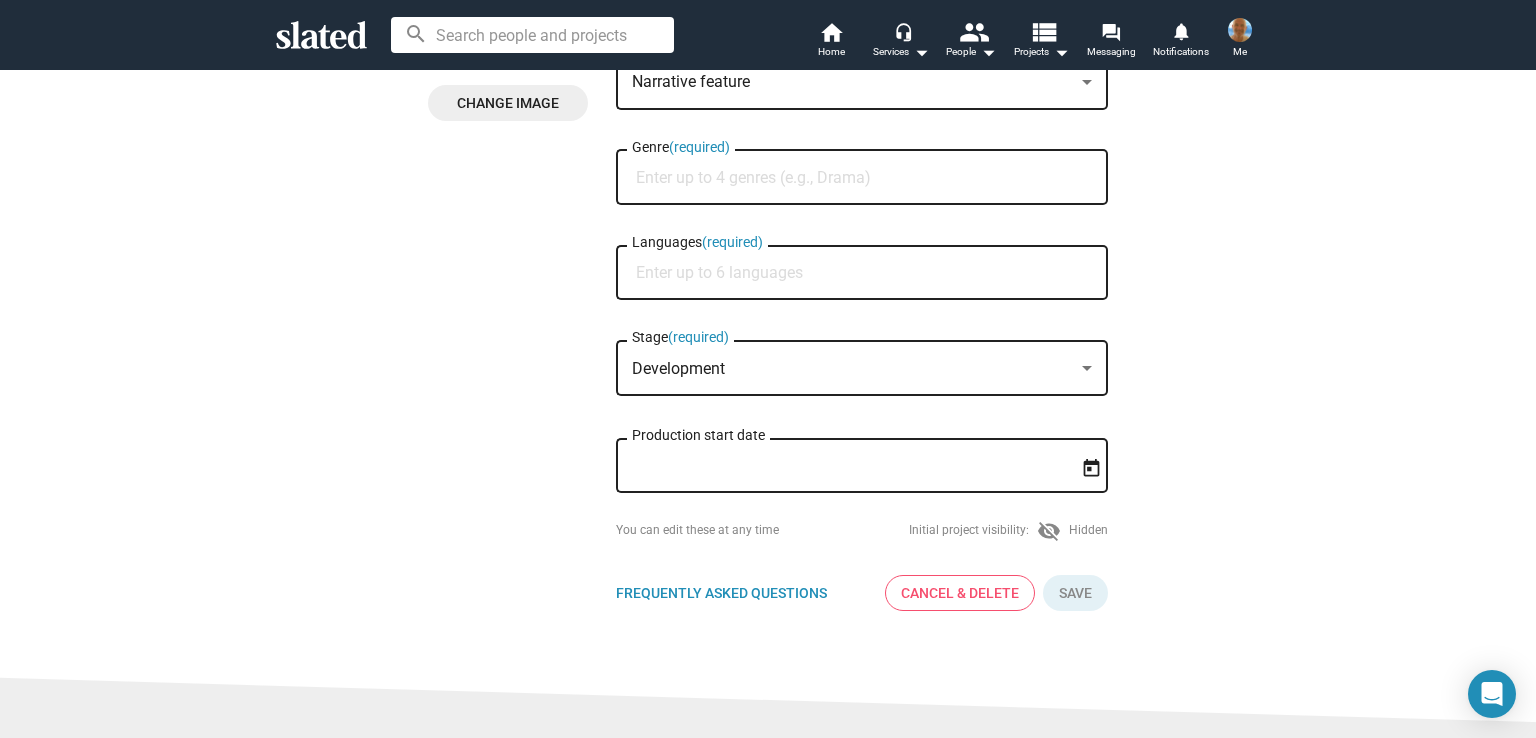 click on "Production start date" at bounding box center (848, 466) 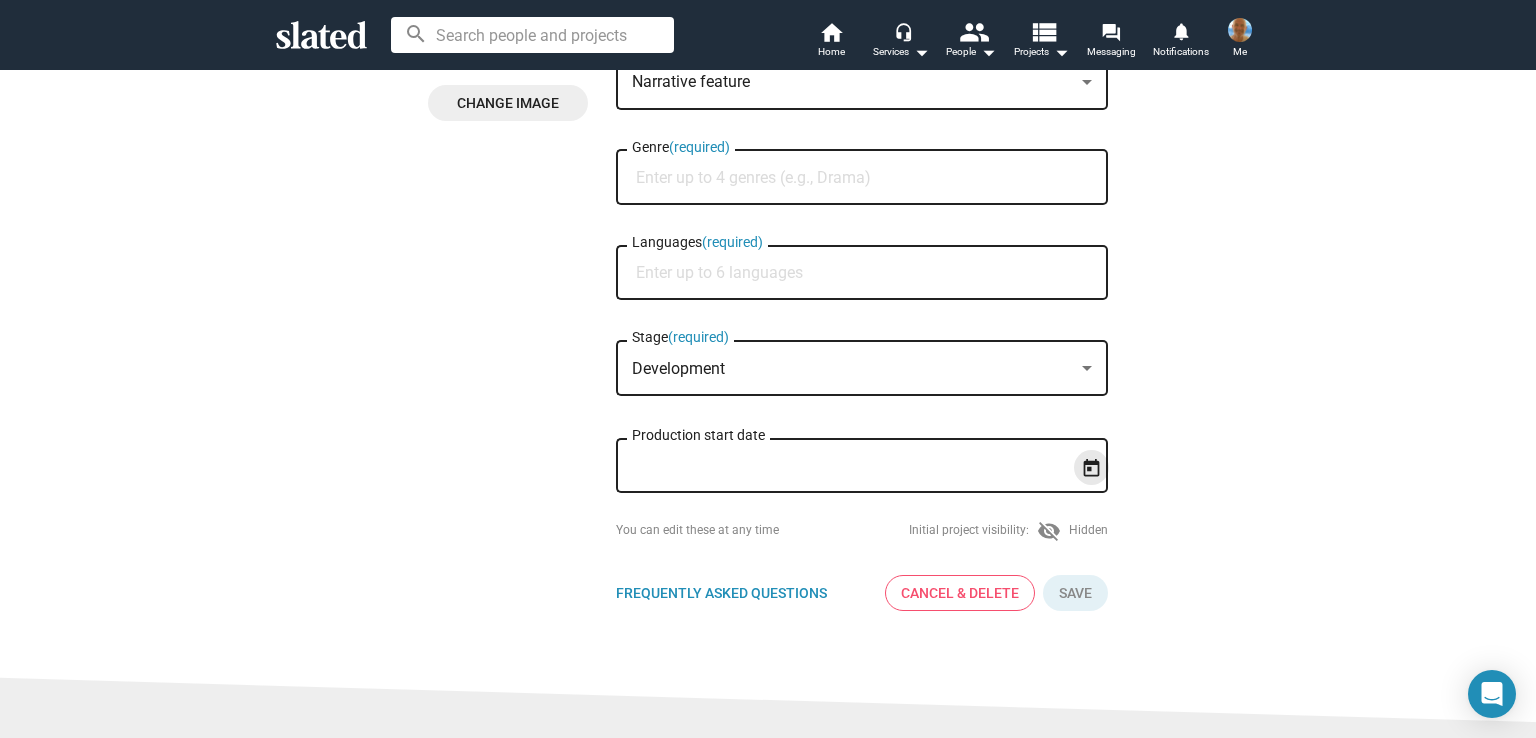 click 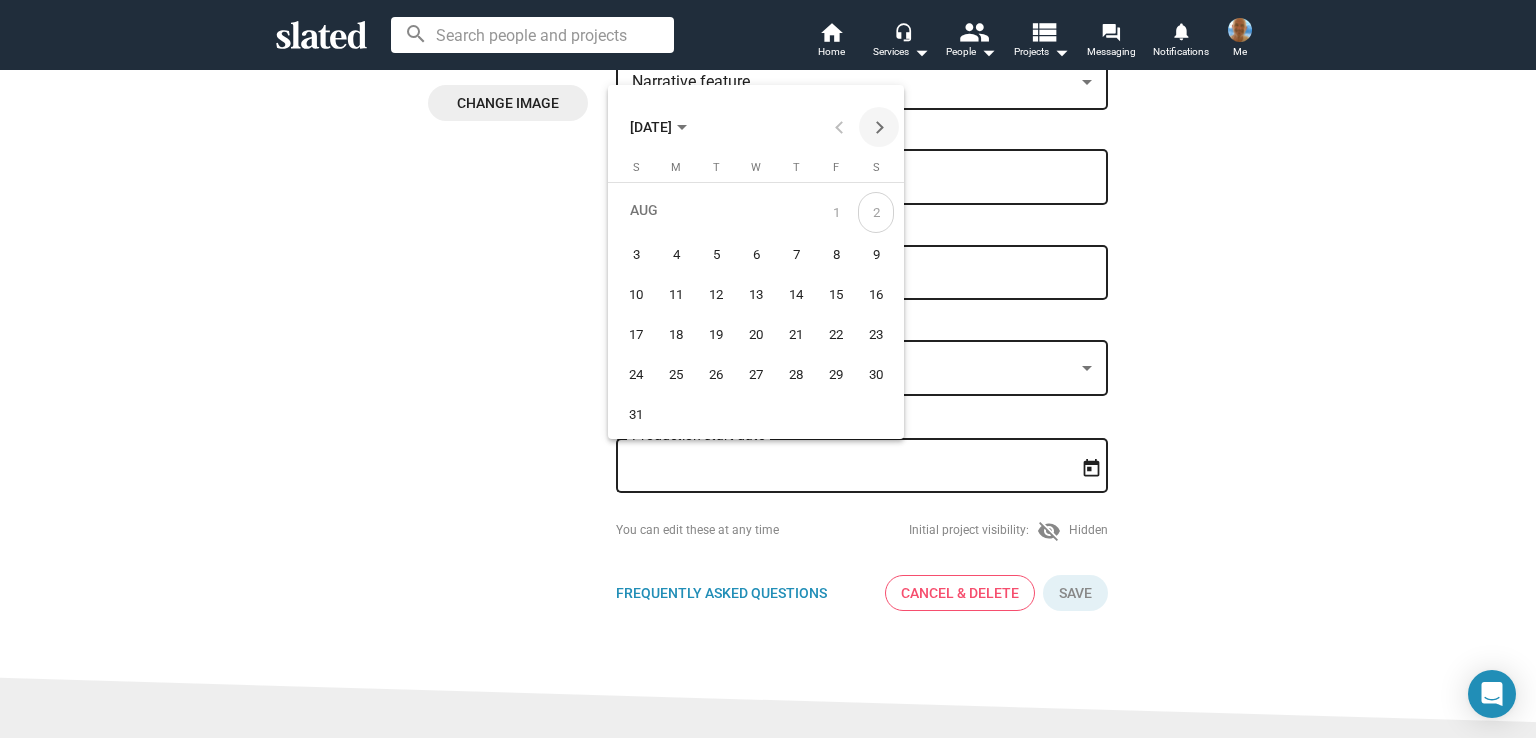 click at bounding box center [879, 127] 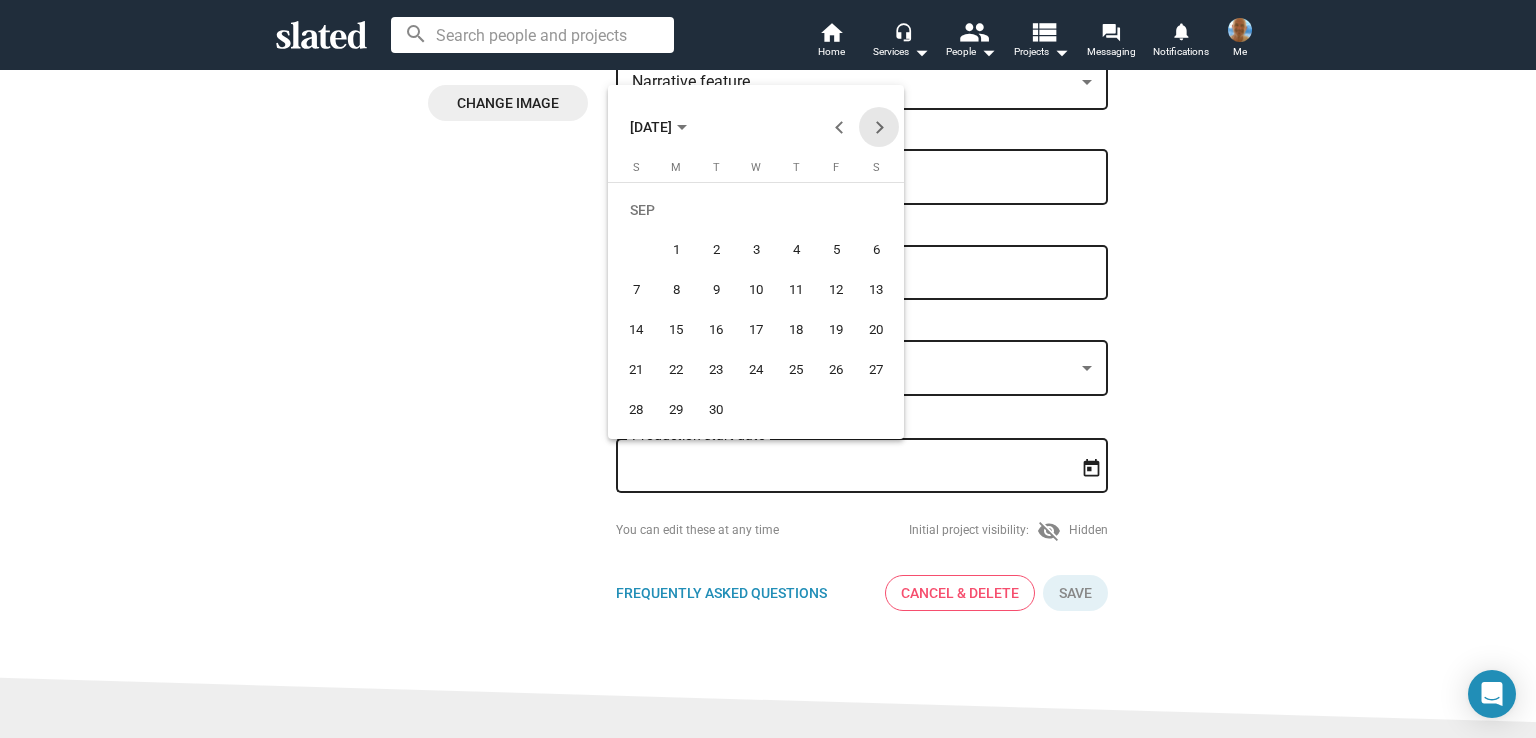 click at bounding box center (879, 127) 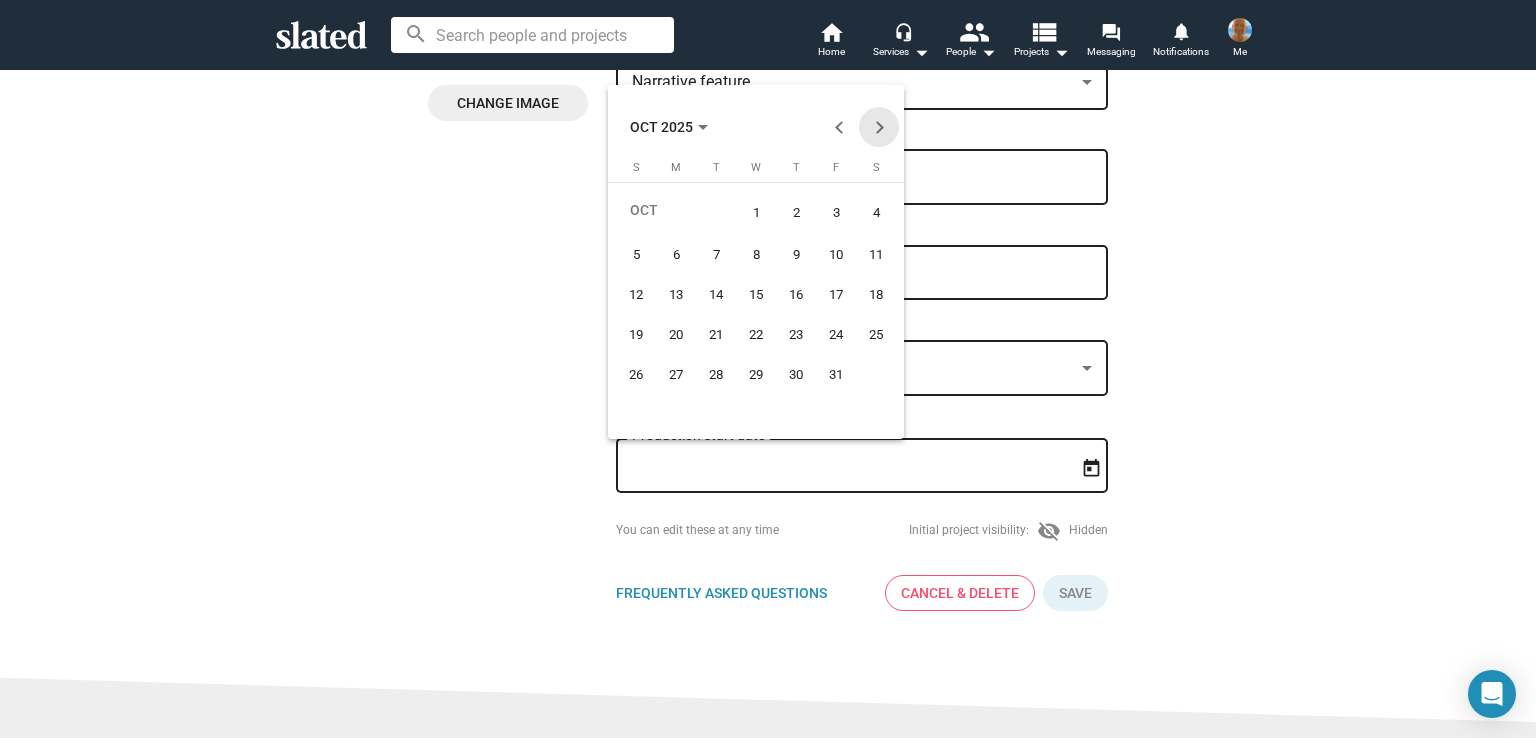 click at bounding box center [879, 127] 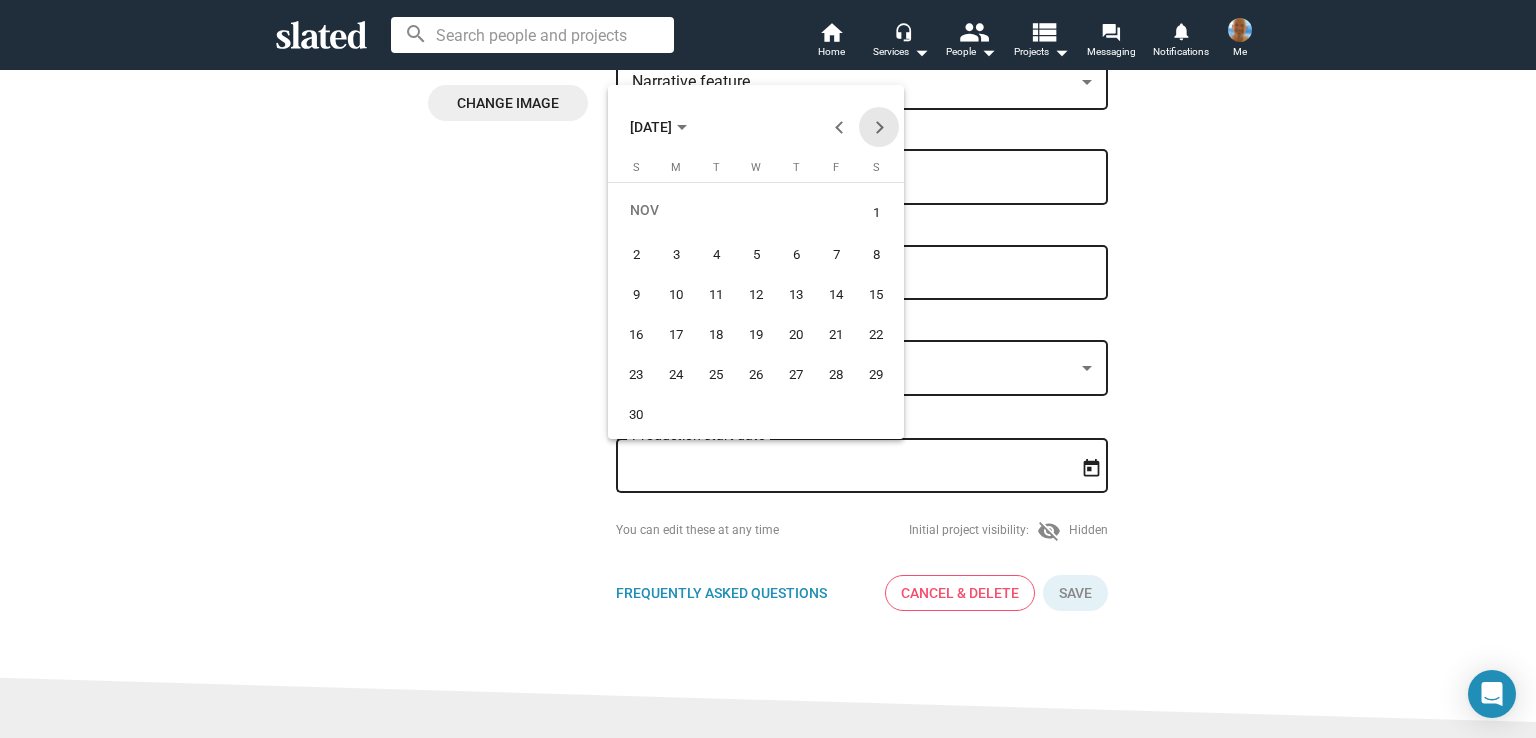 click at bounding box center [879, 127] 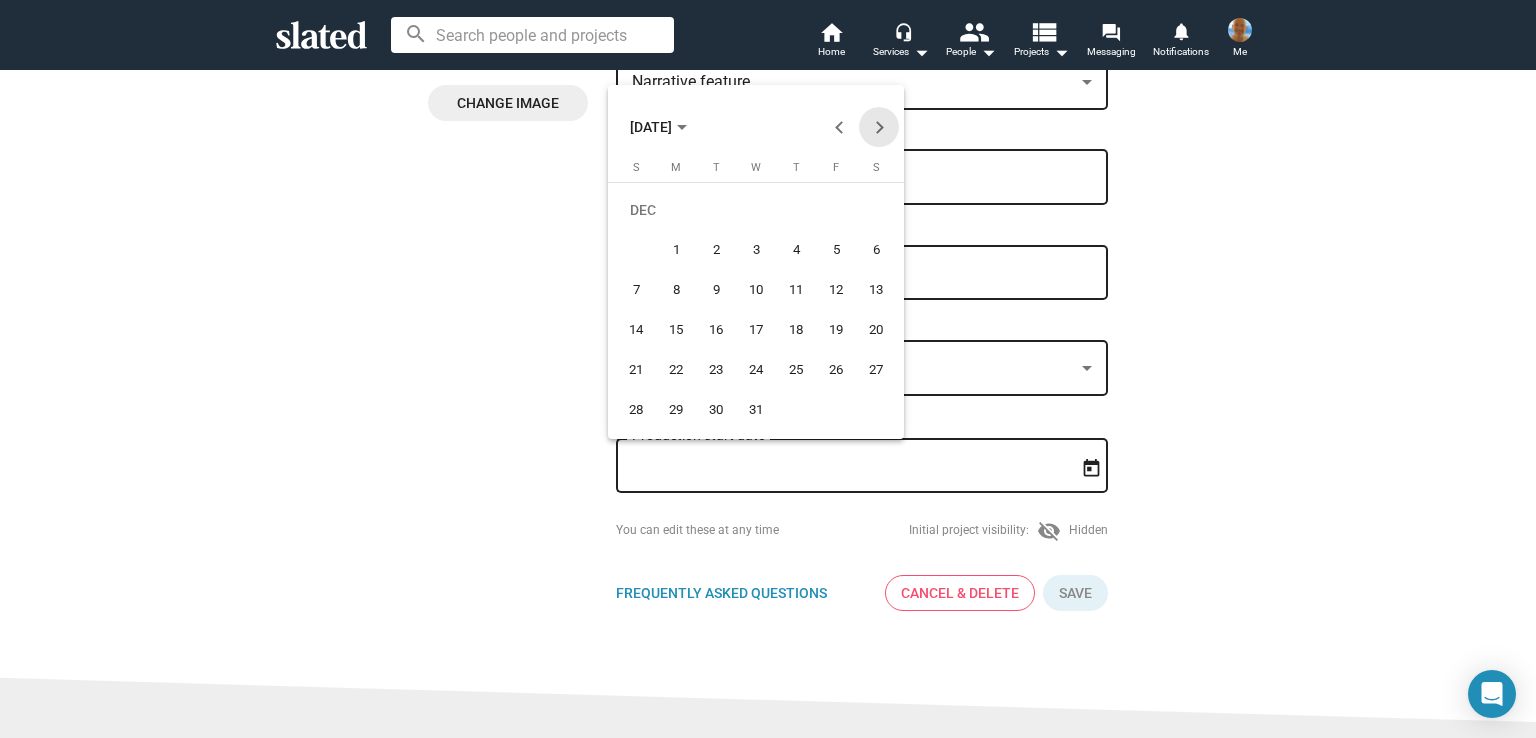 click at bounding box center (879, 127) 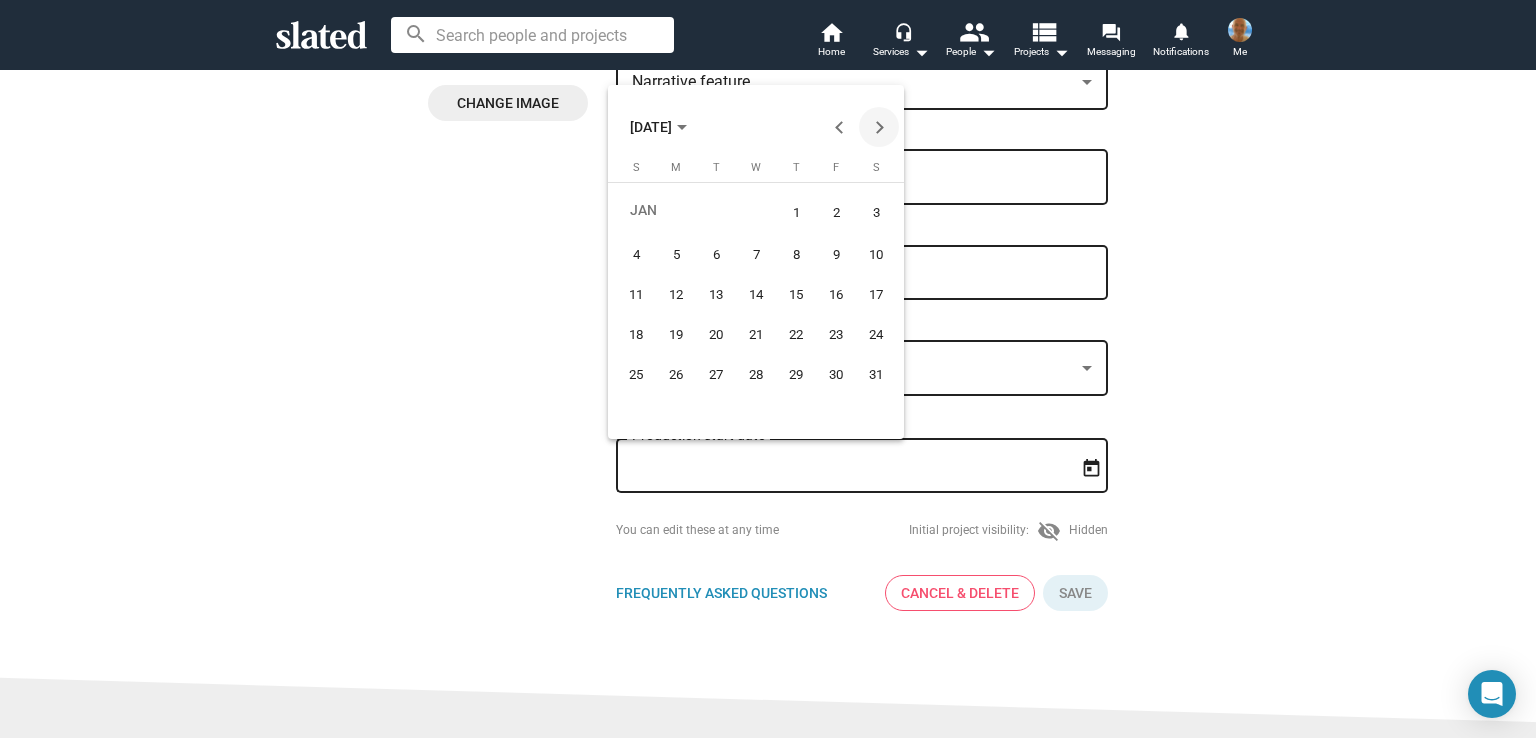 click at bounding box center [879, 127] 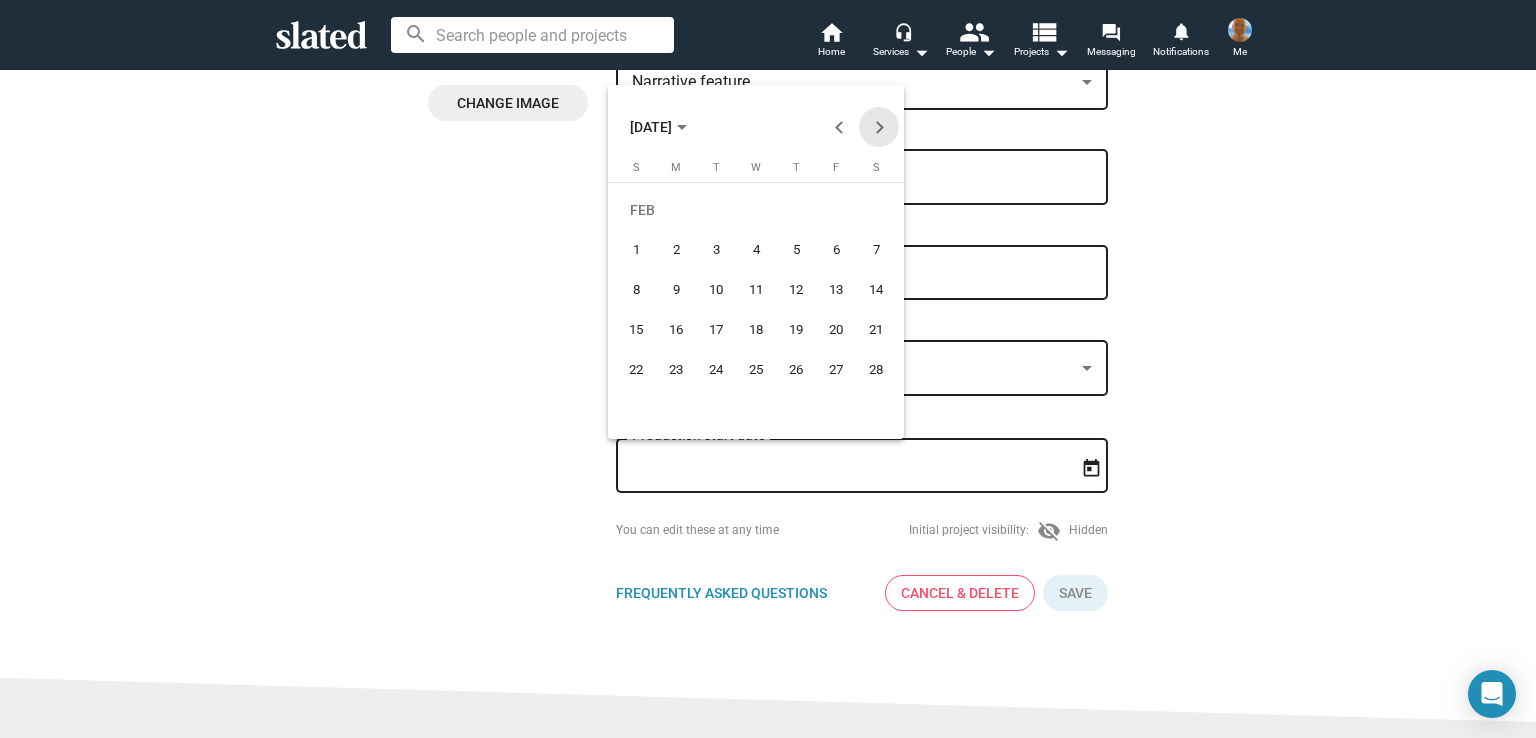 click at bounding box center [879, 127] 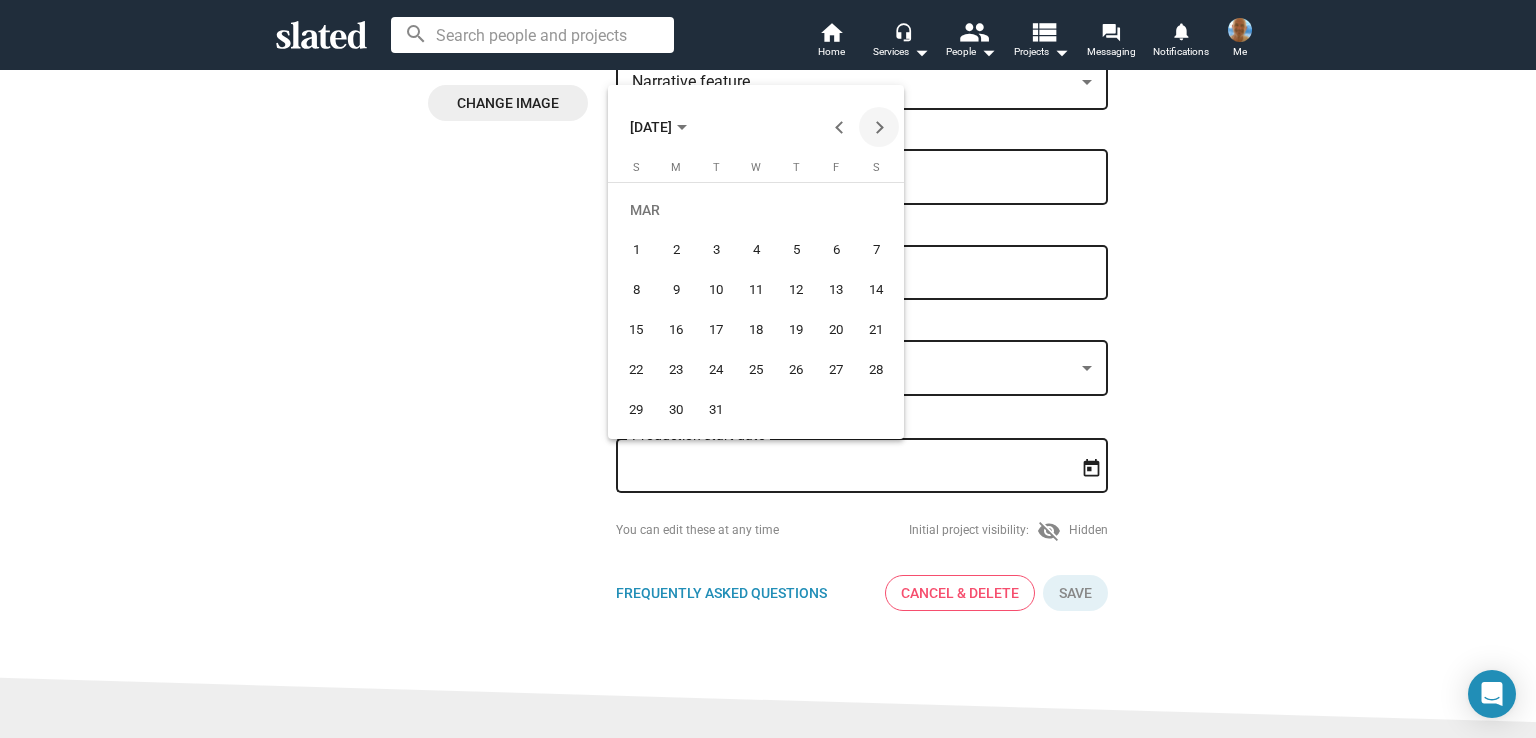 click at bounding box center (879, 127) 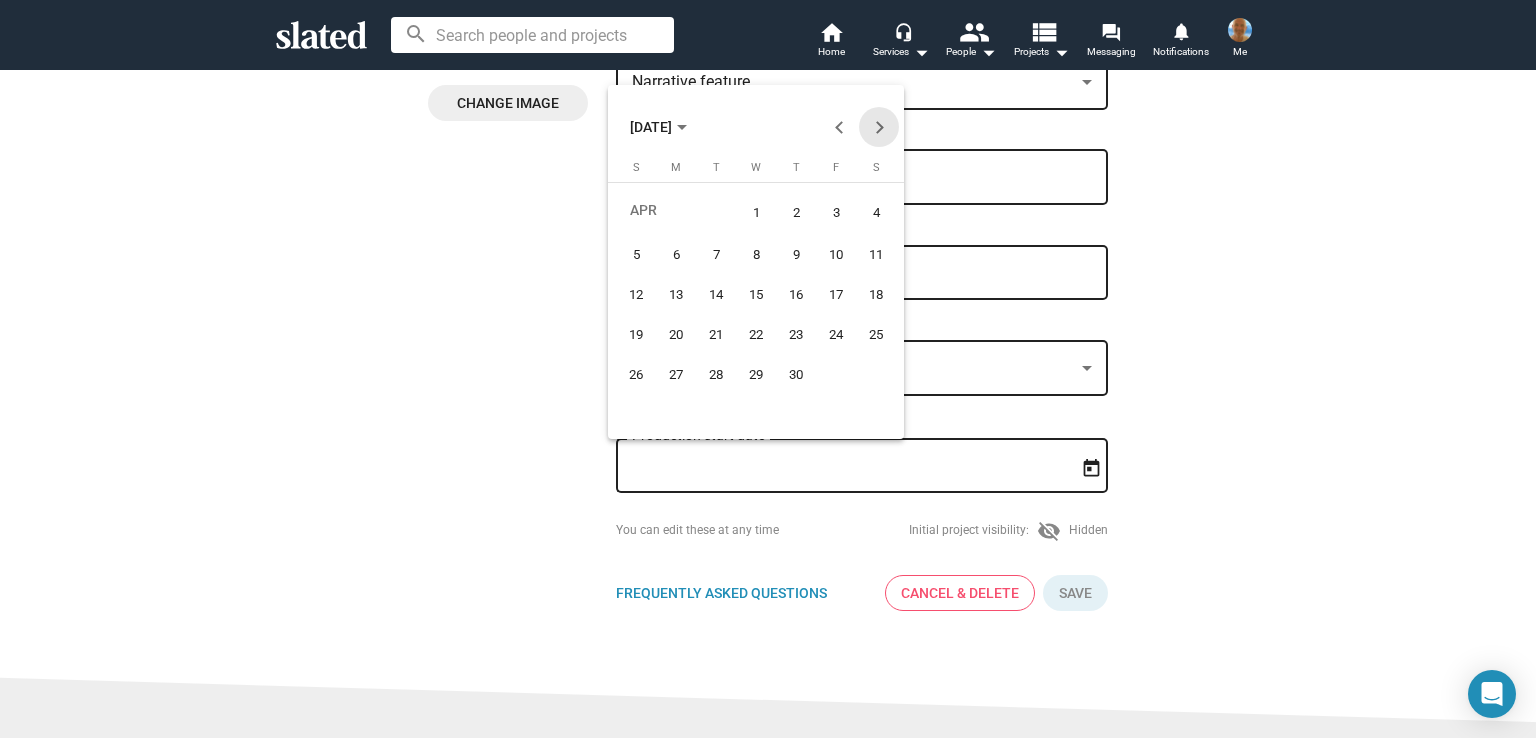 click at bounding box center [879, 127] 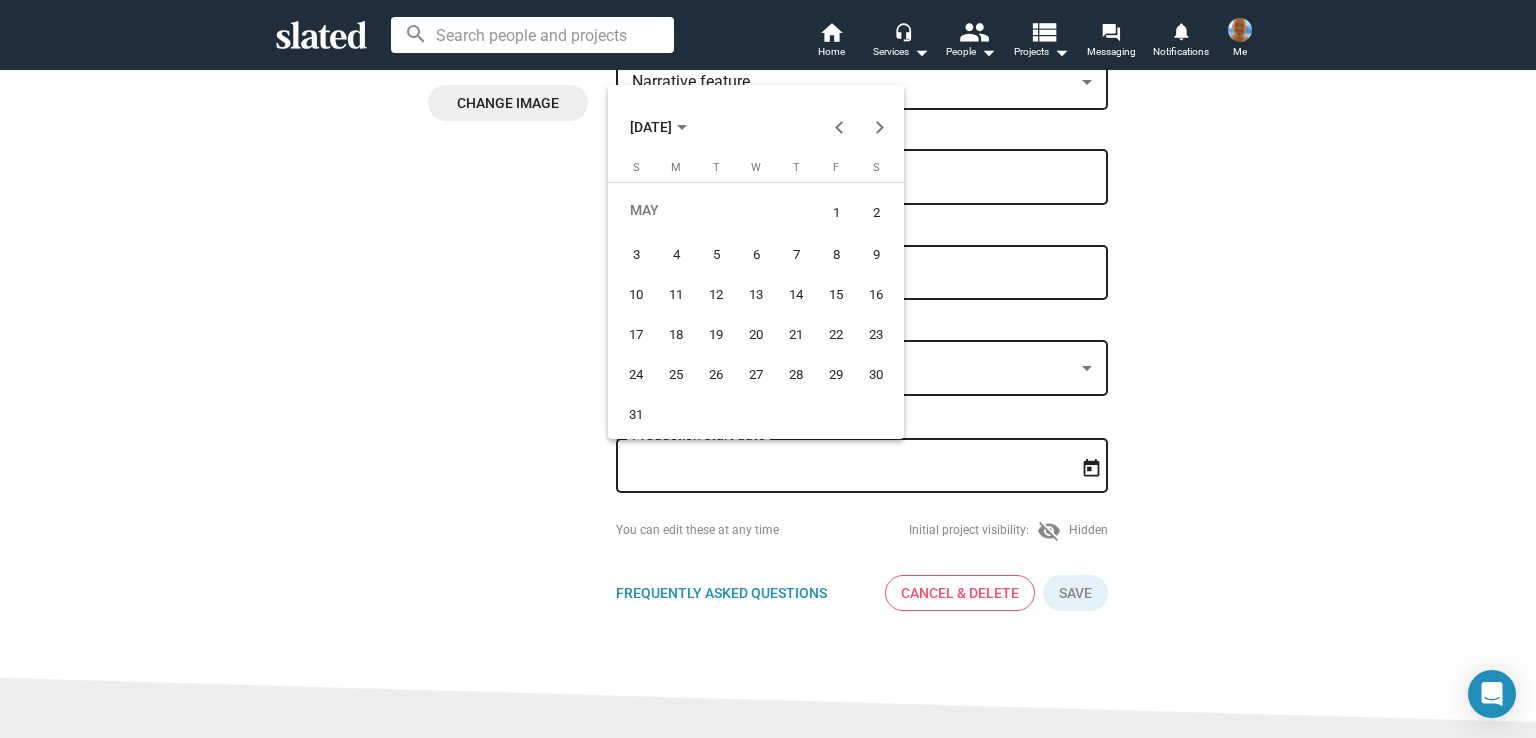 click on "3" at bounding box center [636, 255] 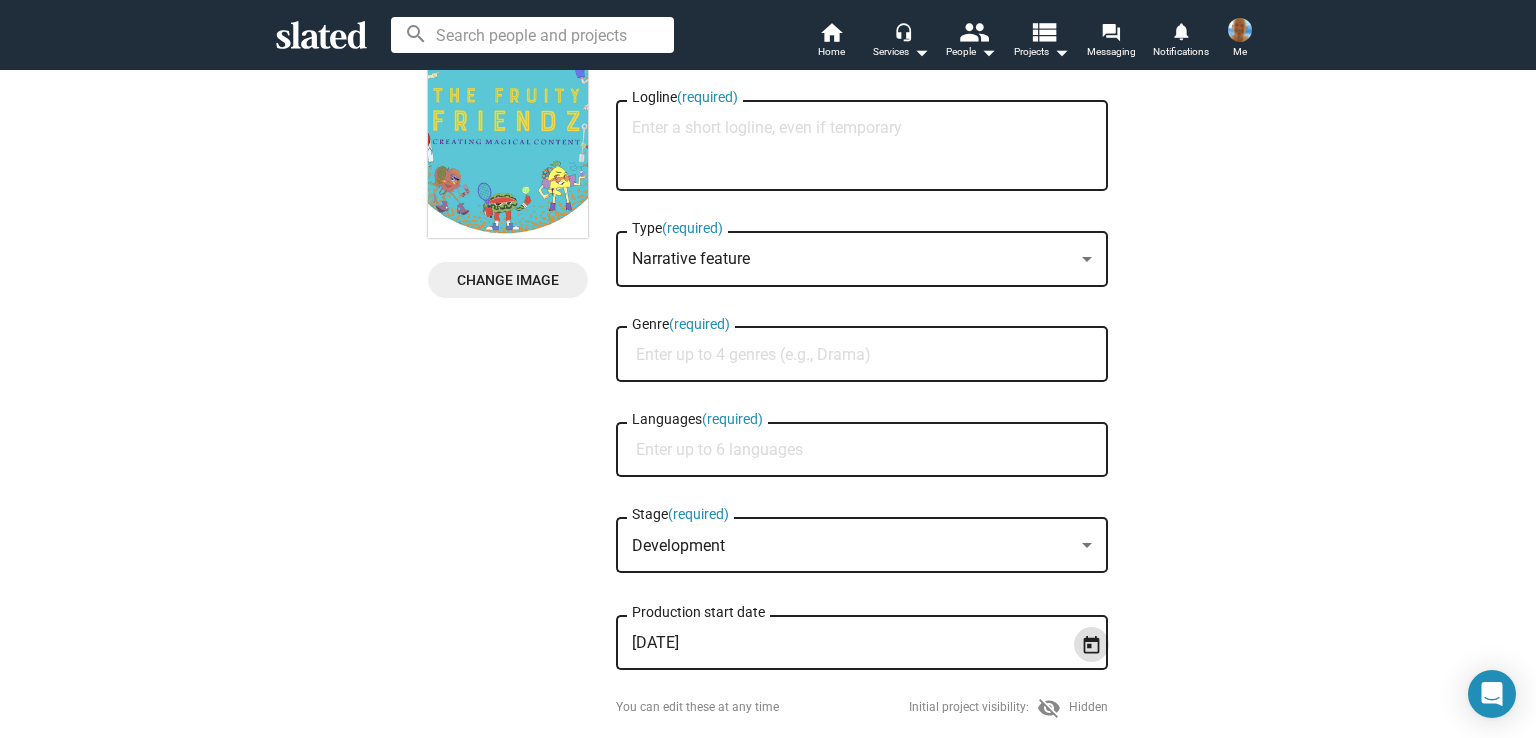 scroll, scrollTop: 246, scrollLeft: 0, axis: vertical 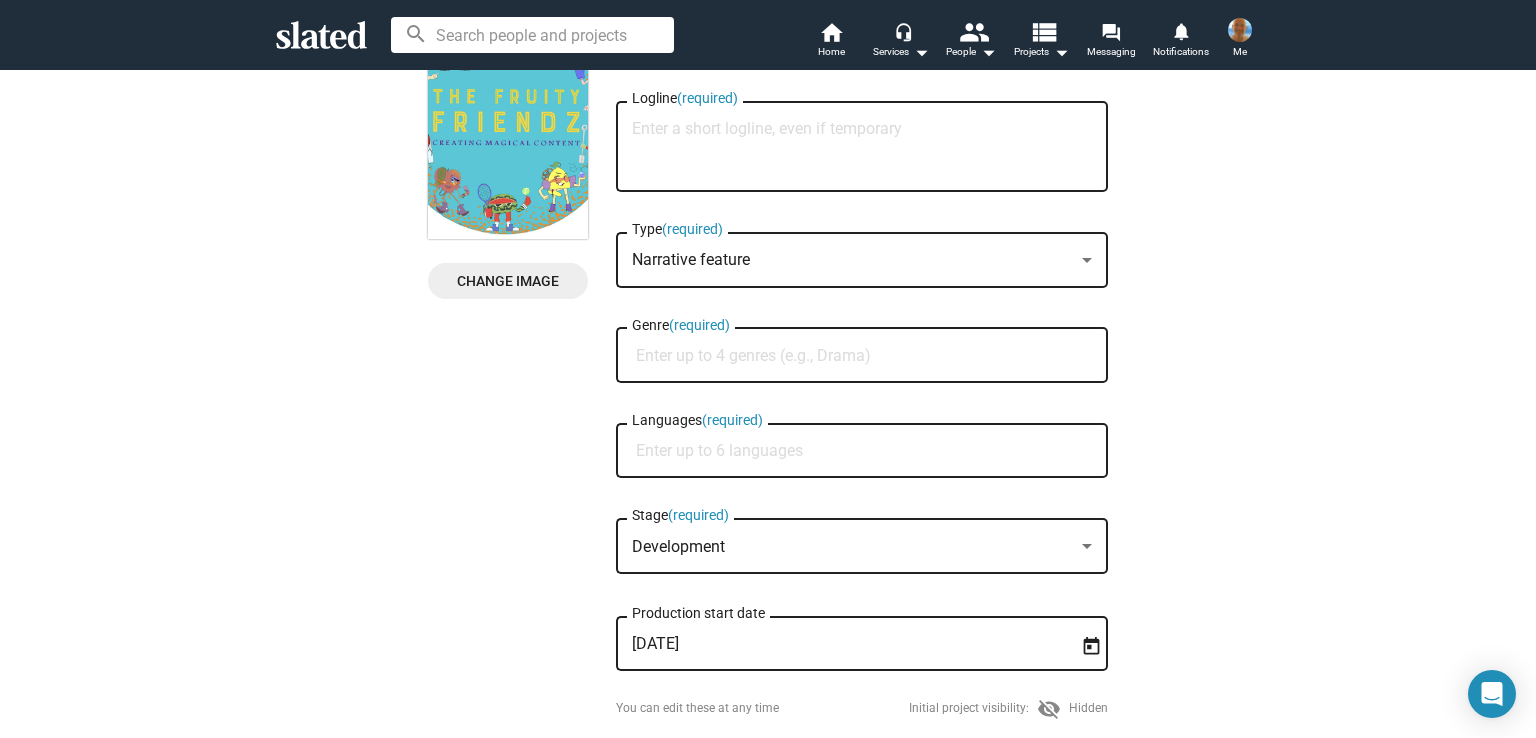 click on "Genre  (required)" at bounding box center [866, 356] 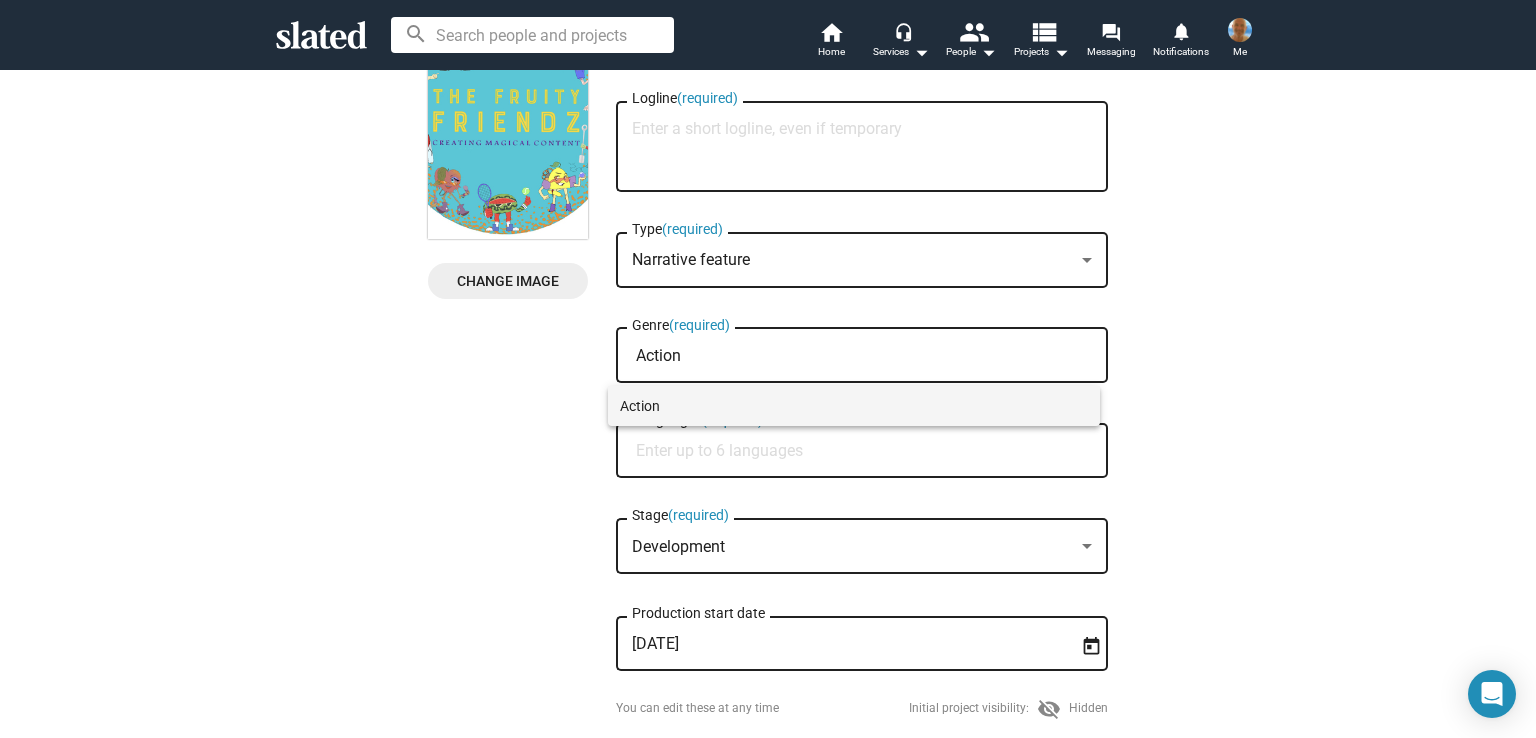 type on "Action" 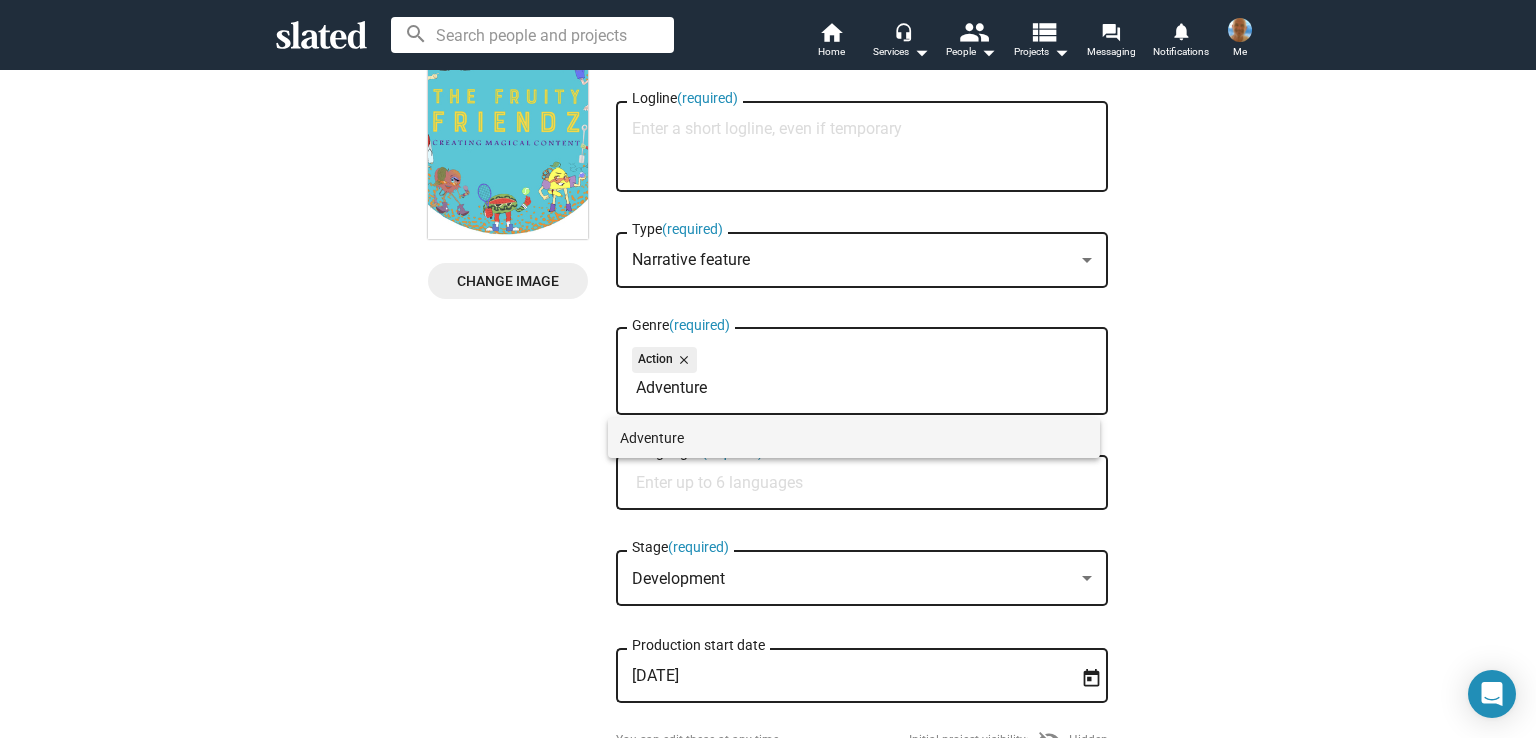 type on "Adventure" 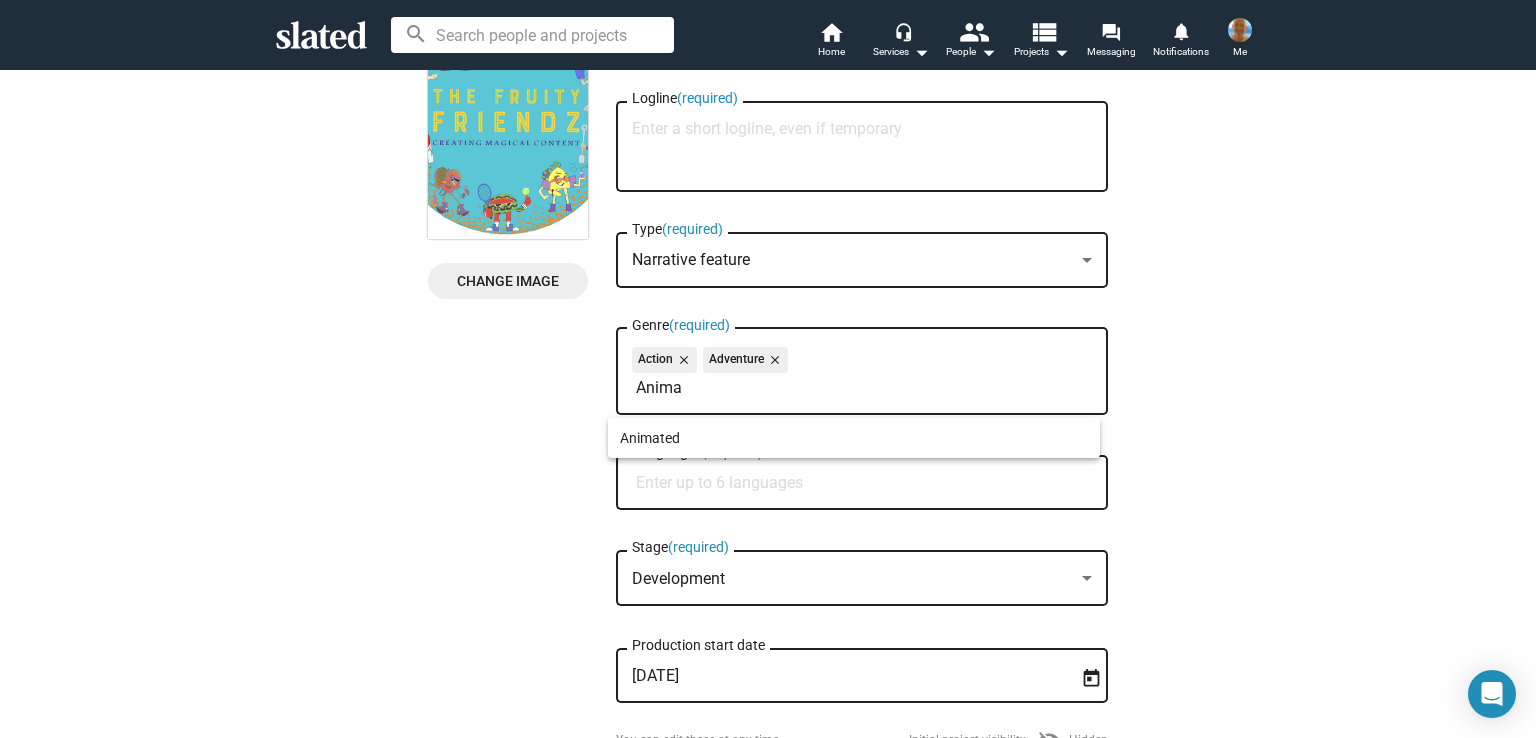 type on "Anima" 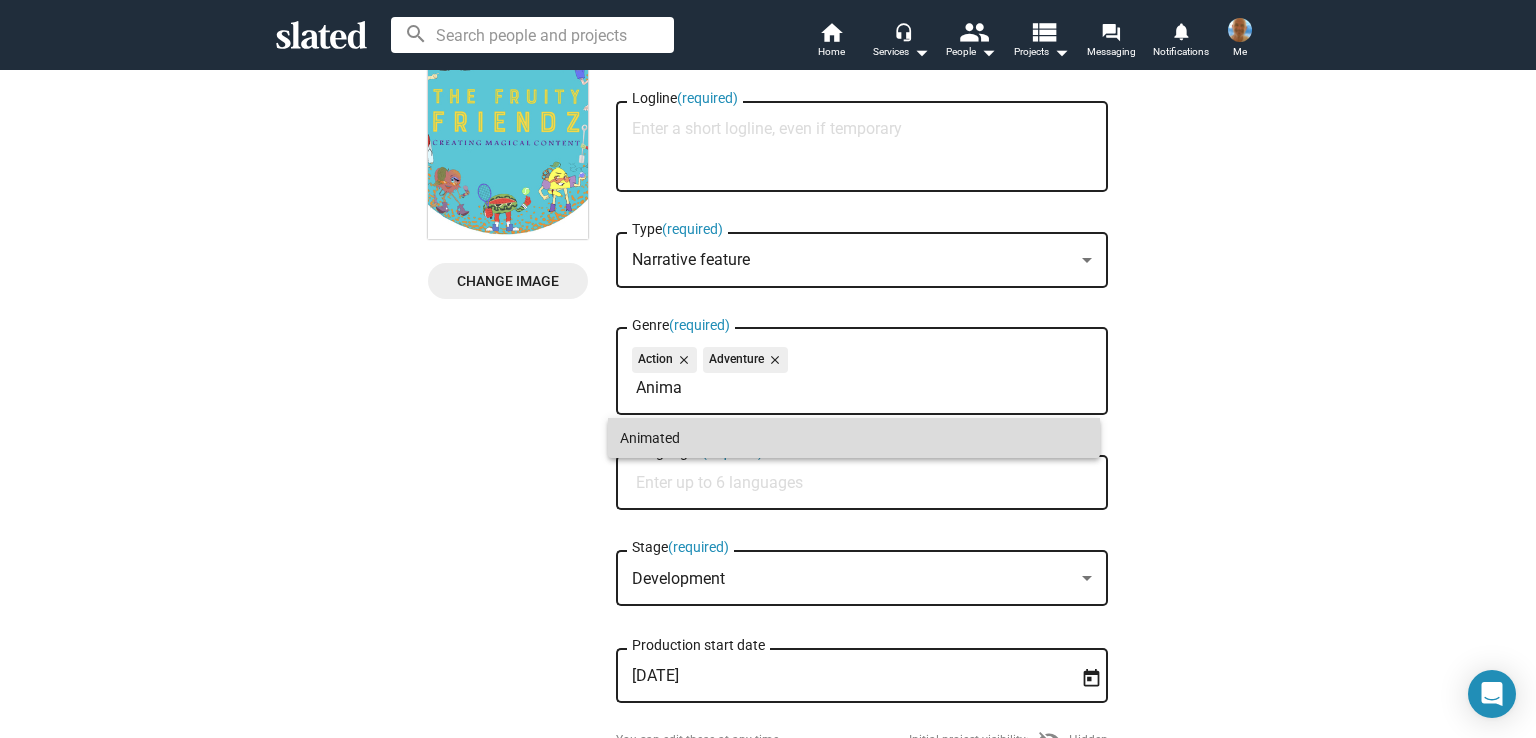 click on "Animated" at bounding box center (854, 438) 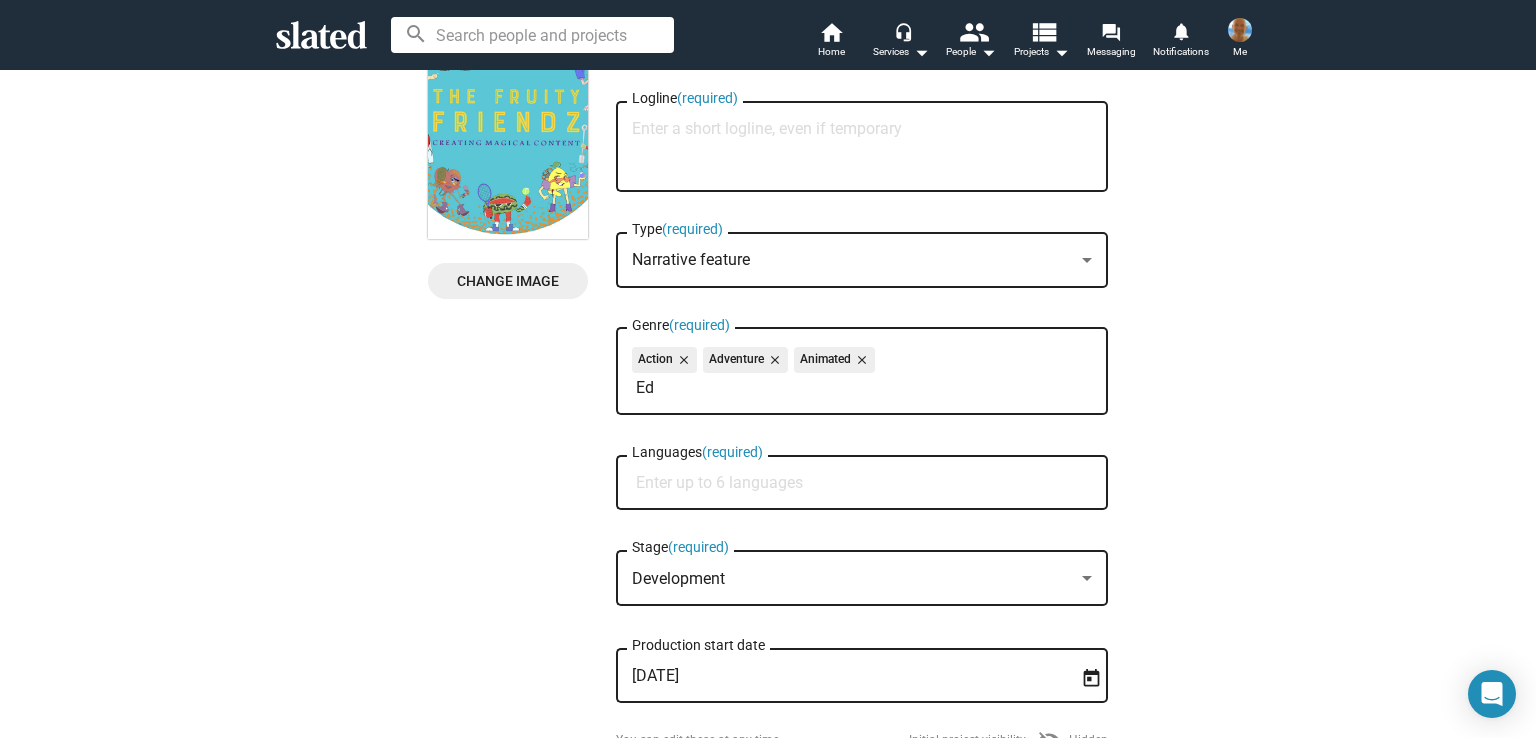 type on "E" 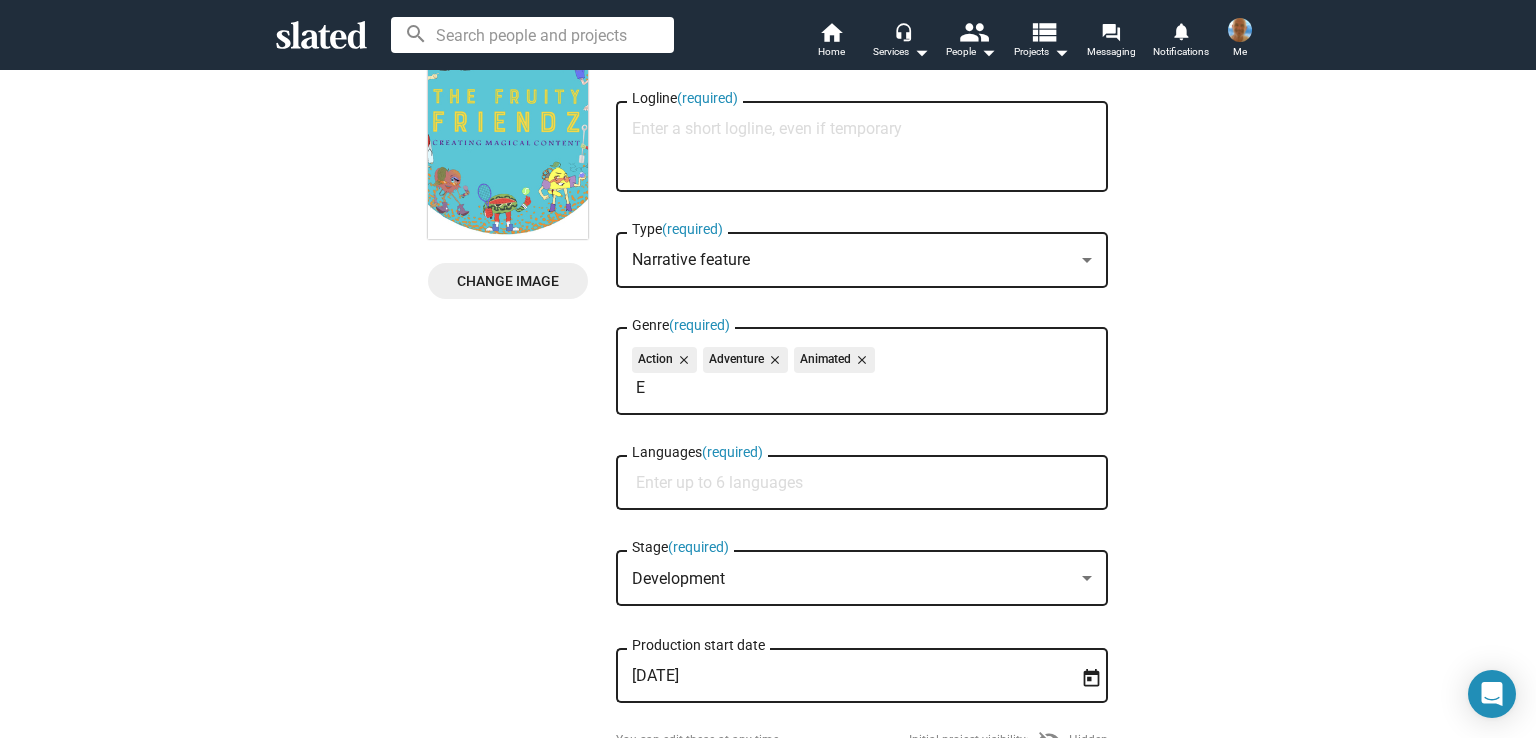 type 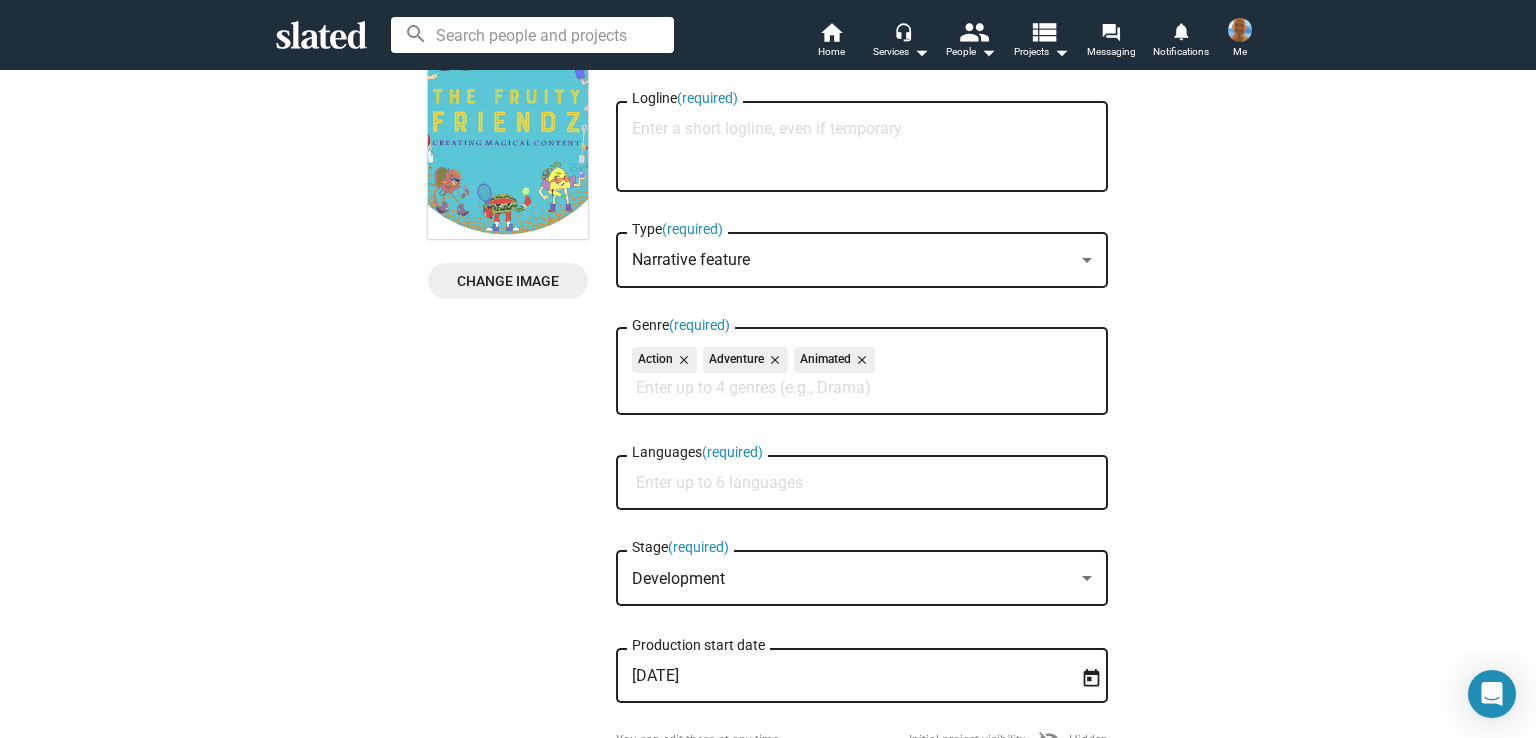 click on "Languages  (required)" 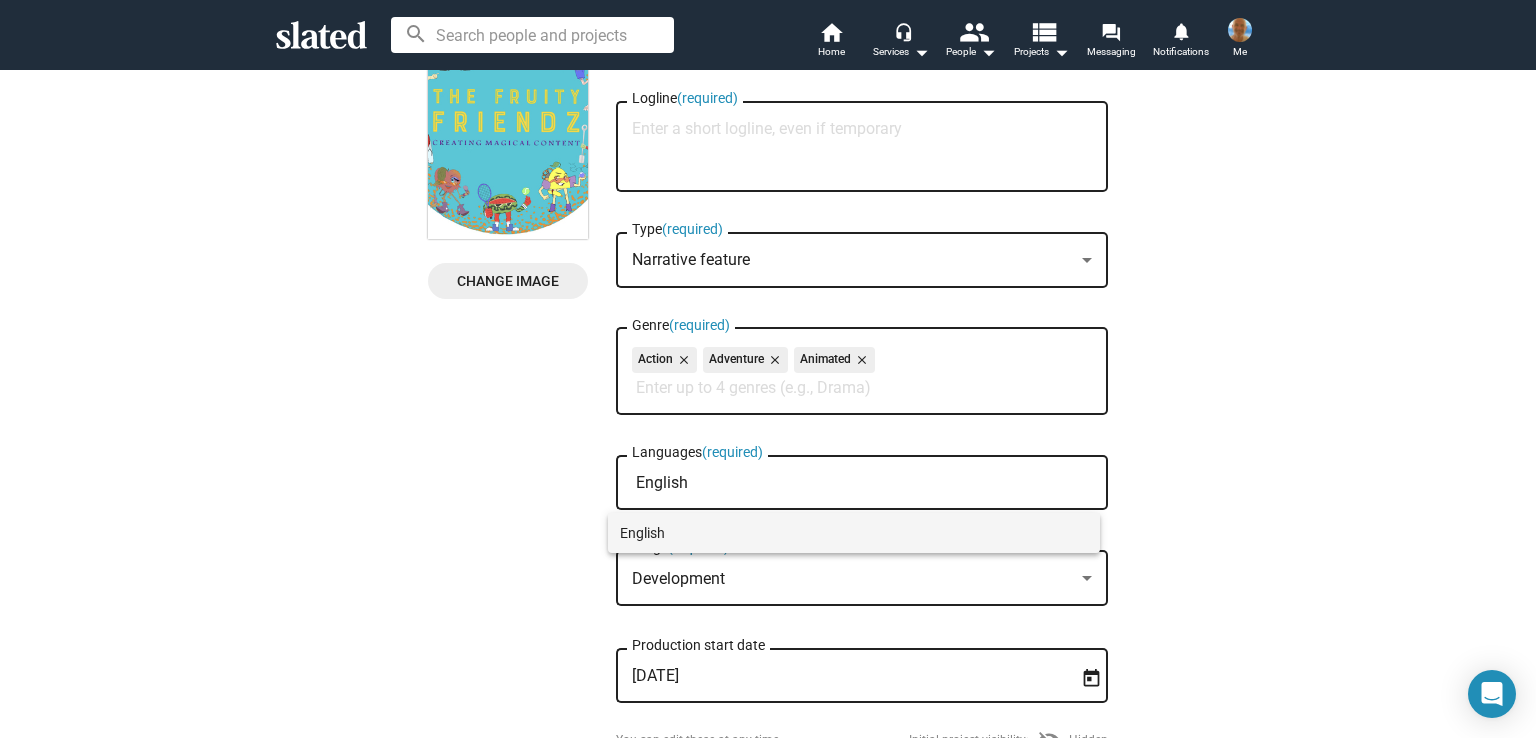 type on "English" 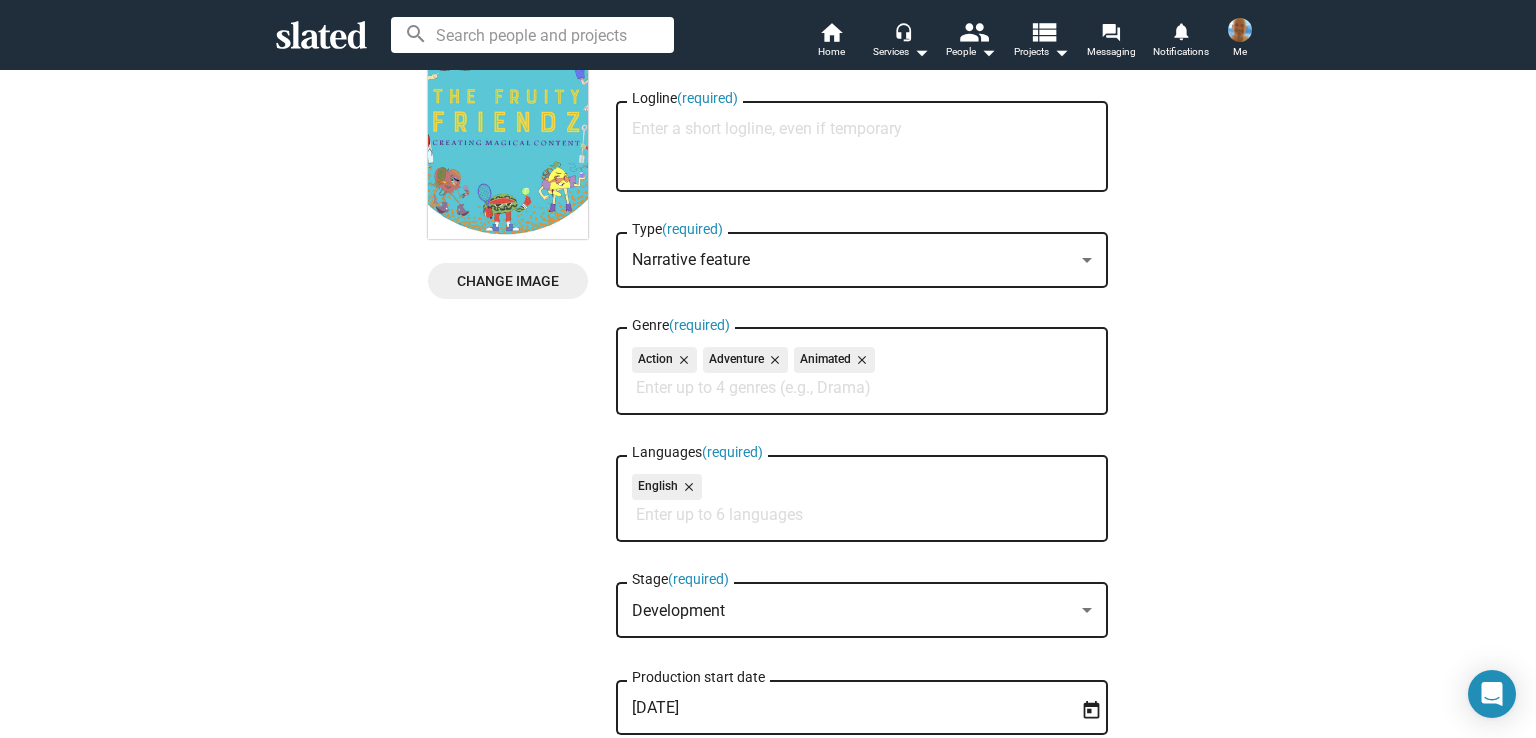 click on "New Project Profile  Change Image   Change Image  Fruitiez Friendz Adventurez Title  (required) Logline  (required) Narrative feature Type  (required) Action close Adventure close Animated close Genre  (required) English close Languages  (required) Development Stage  (required) 5/3/2026 Production start date You can edit these at any time  Initial project visibility:  visibility_off  Hidden  Frequently Asked Questions FAQ Cancel & Delete Save" 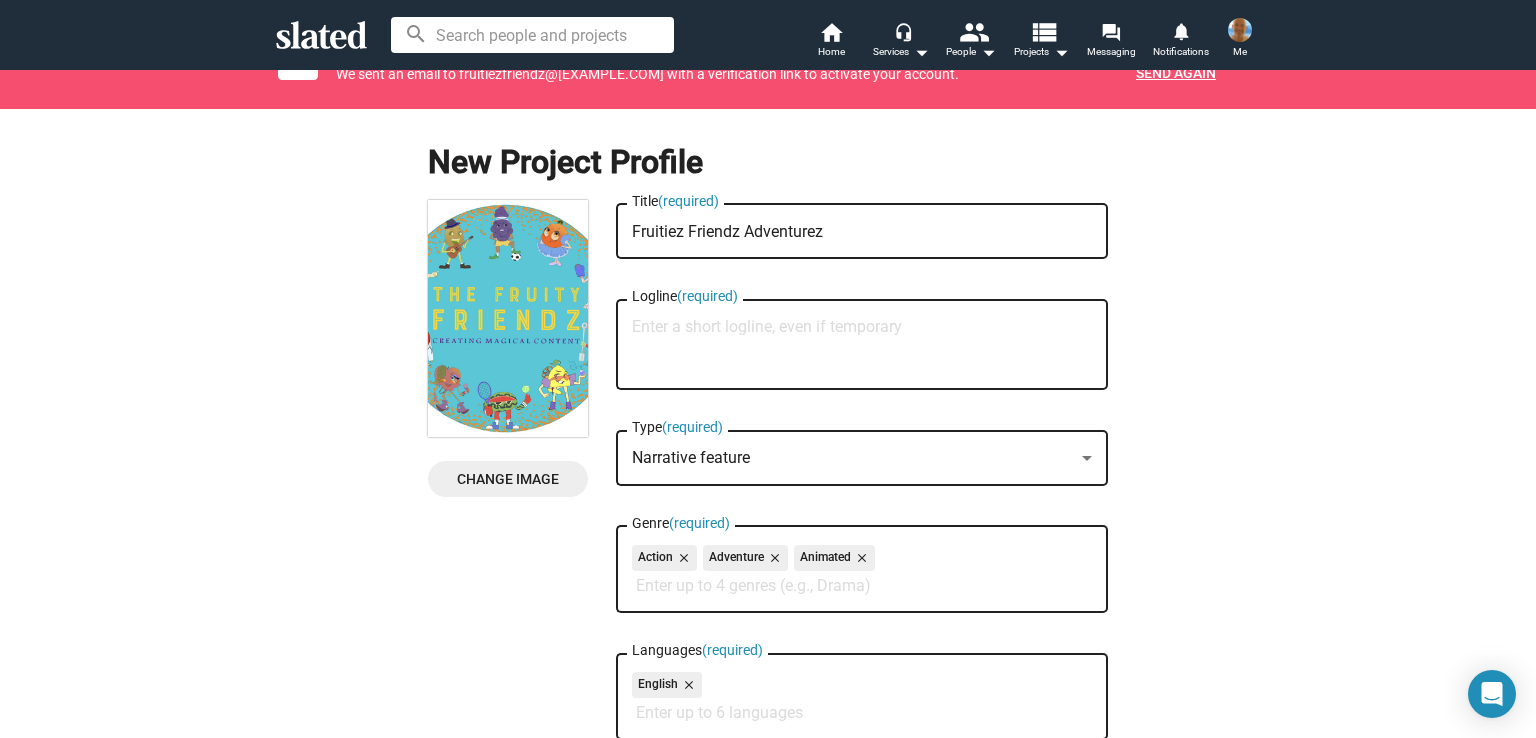 scroll, scrollTop: 47, scrollLeft: 0, axis: vertical 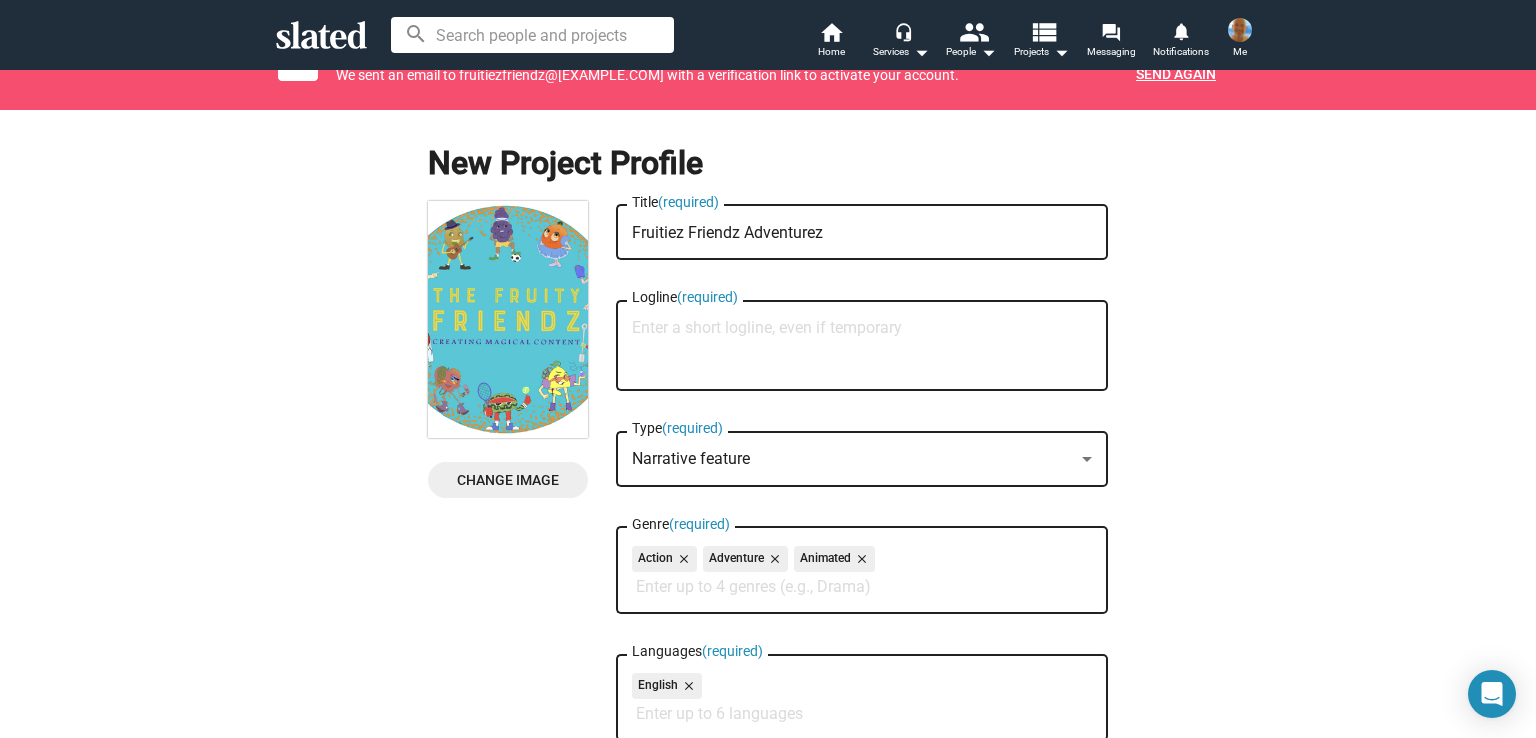 click on "Logline  (required)" at bounding box center [862, 346] 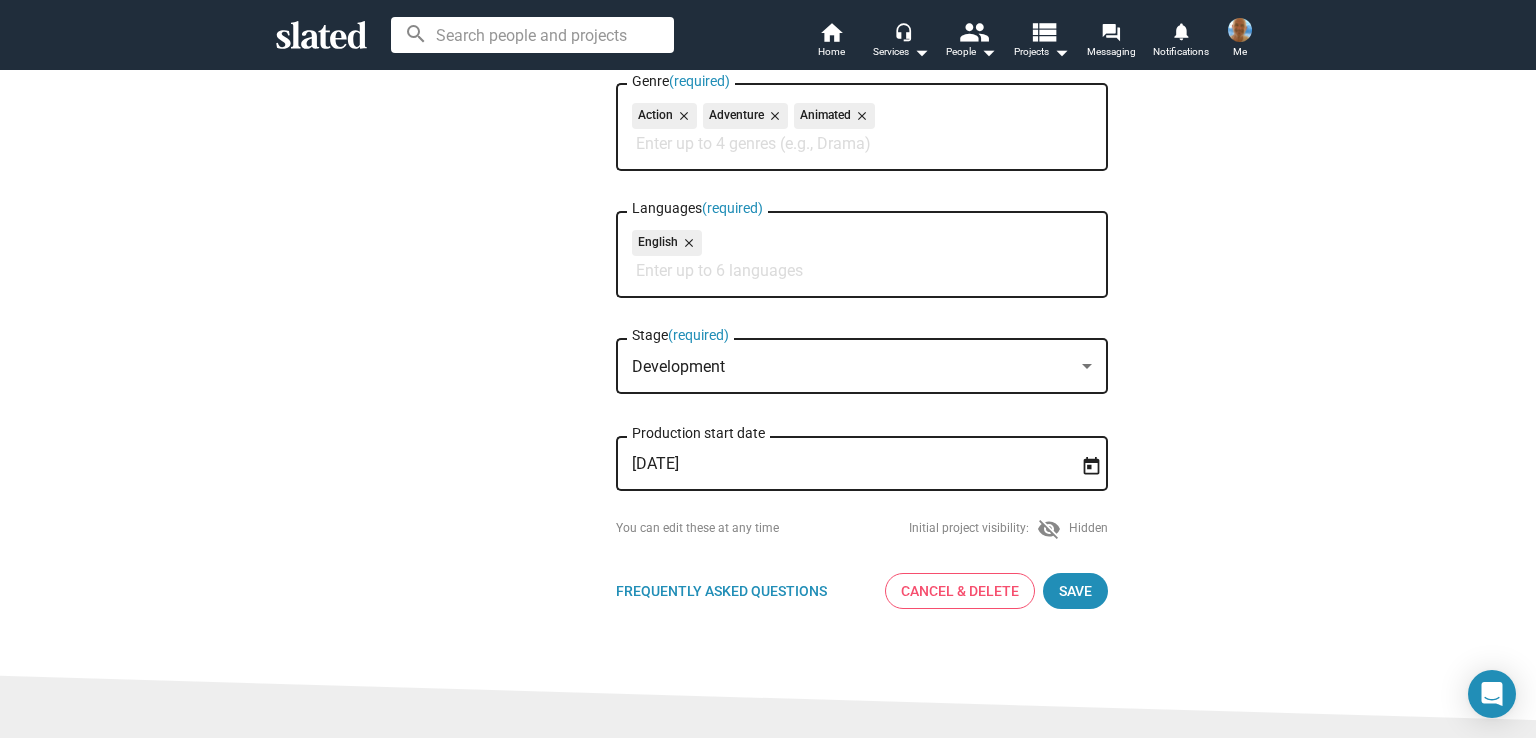 scroll, scrollTop: 491, scrollLeft: 0, axis: vertical 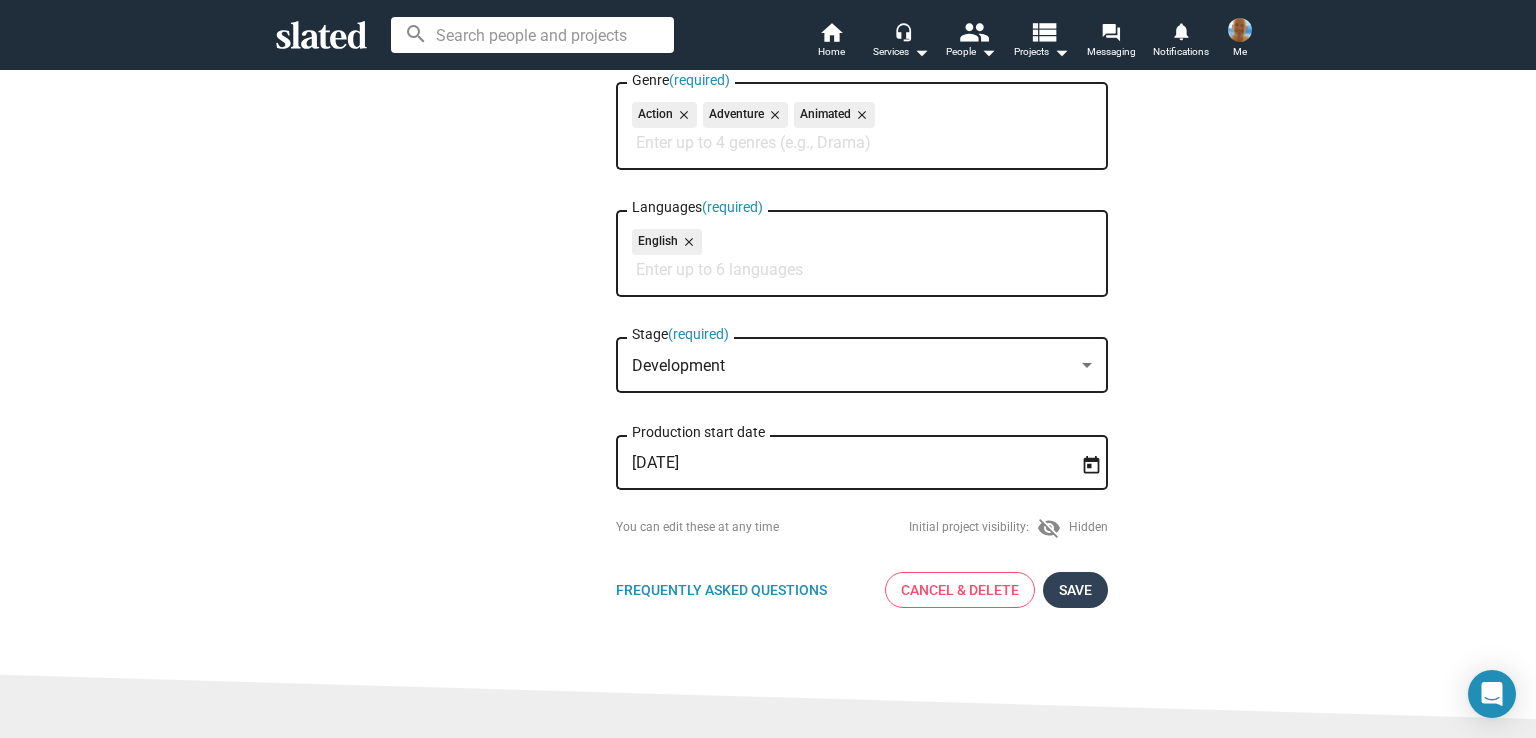 type on "When Peter Pear, creator of the Fruity Friendz, is kidnapped by the Villianz adn taken hostage into the Villainz castle, they go to lengths to rescue him." 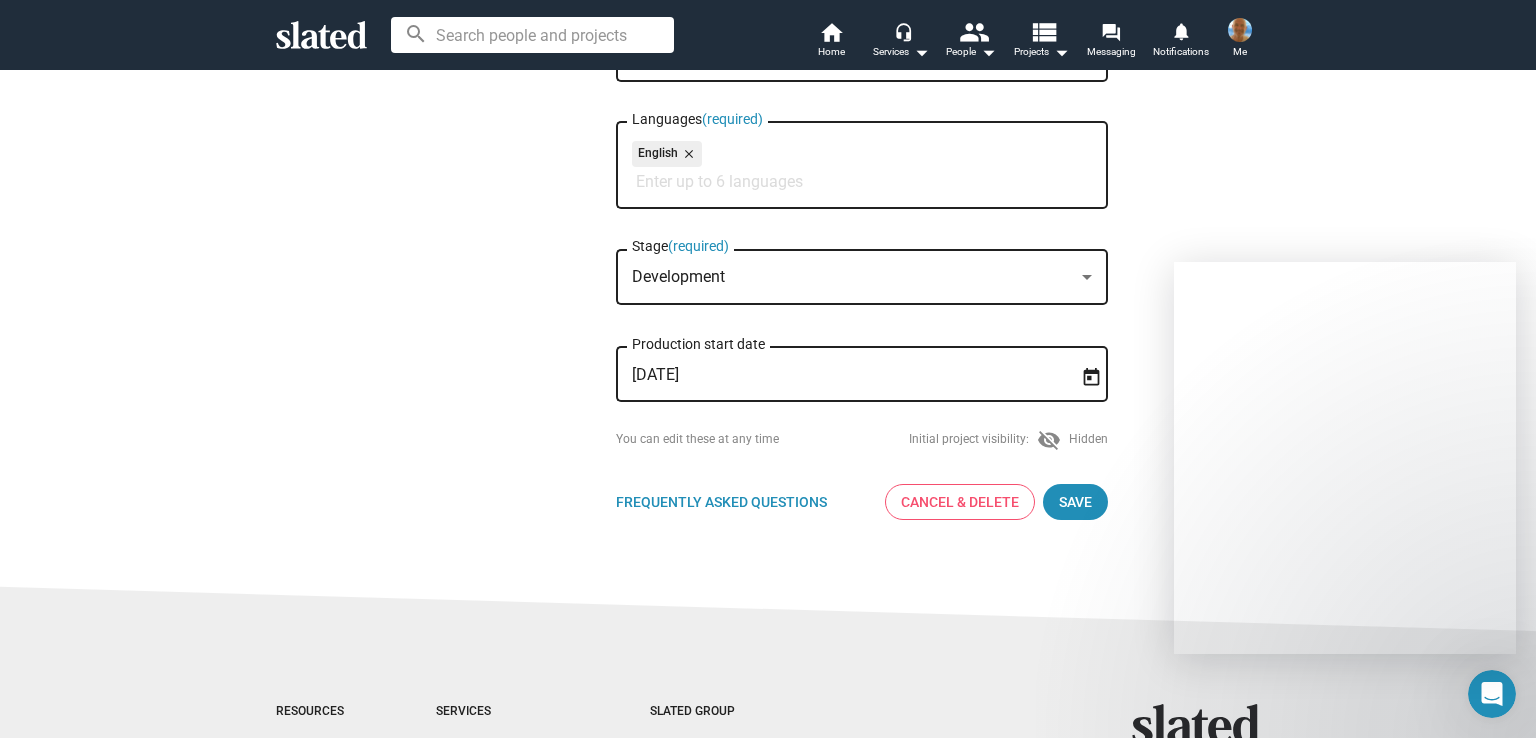 scroll, scrollTop: 403, scrollLeft: 0, axis: vertical 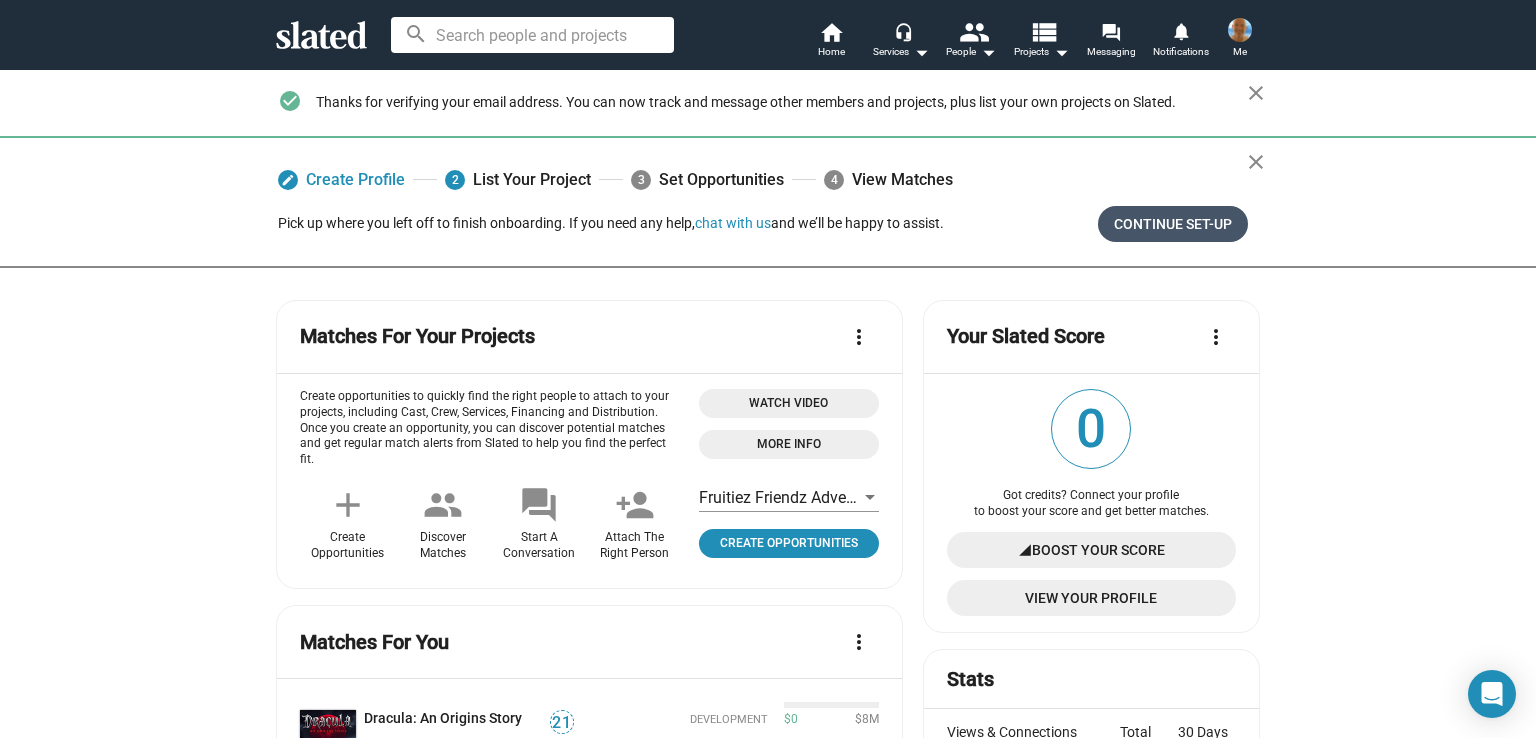 click on "Continue Set-up" 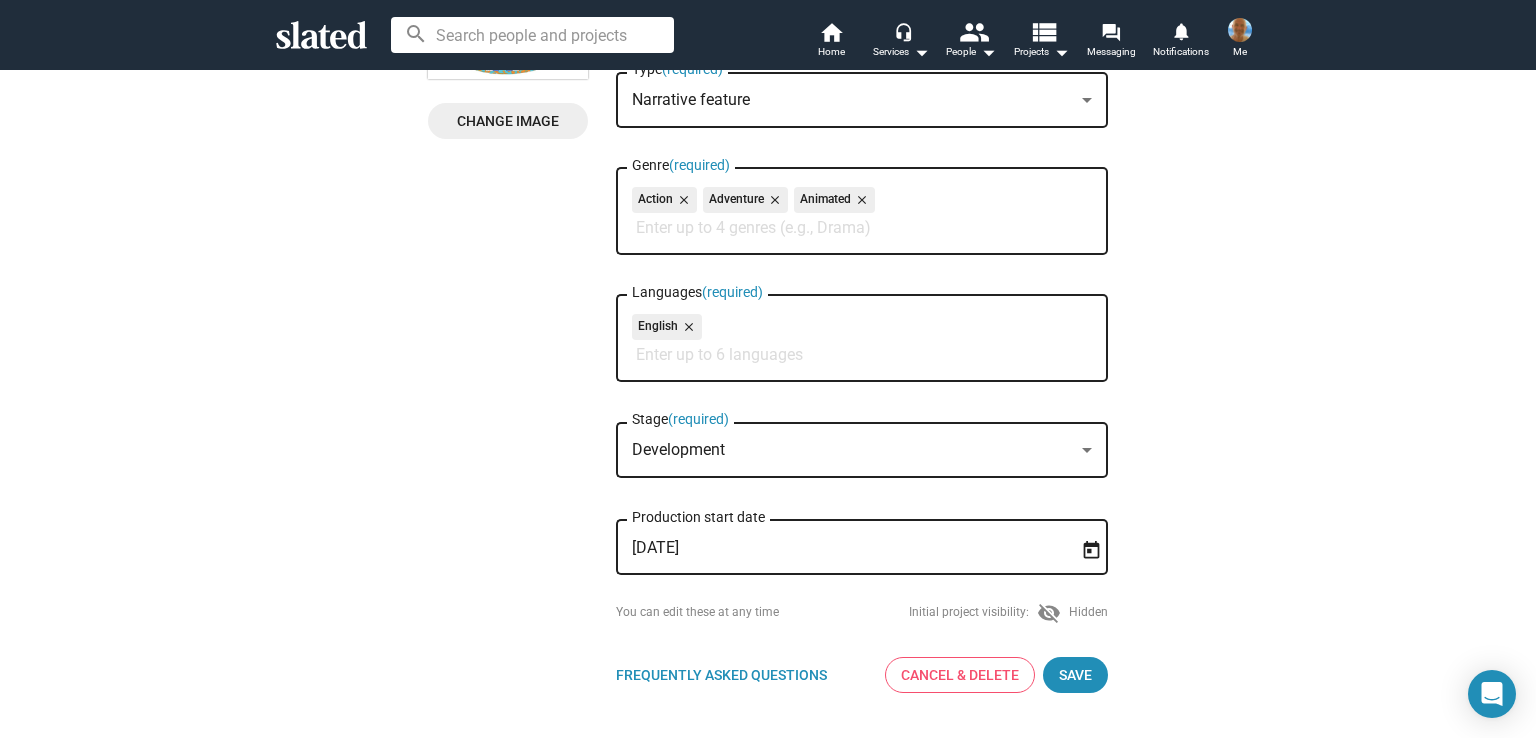 scroll, scrollTop: 319, scrollLeft: 0, axis: vertical 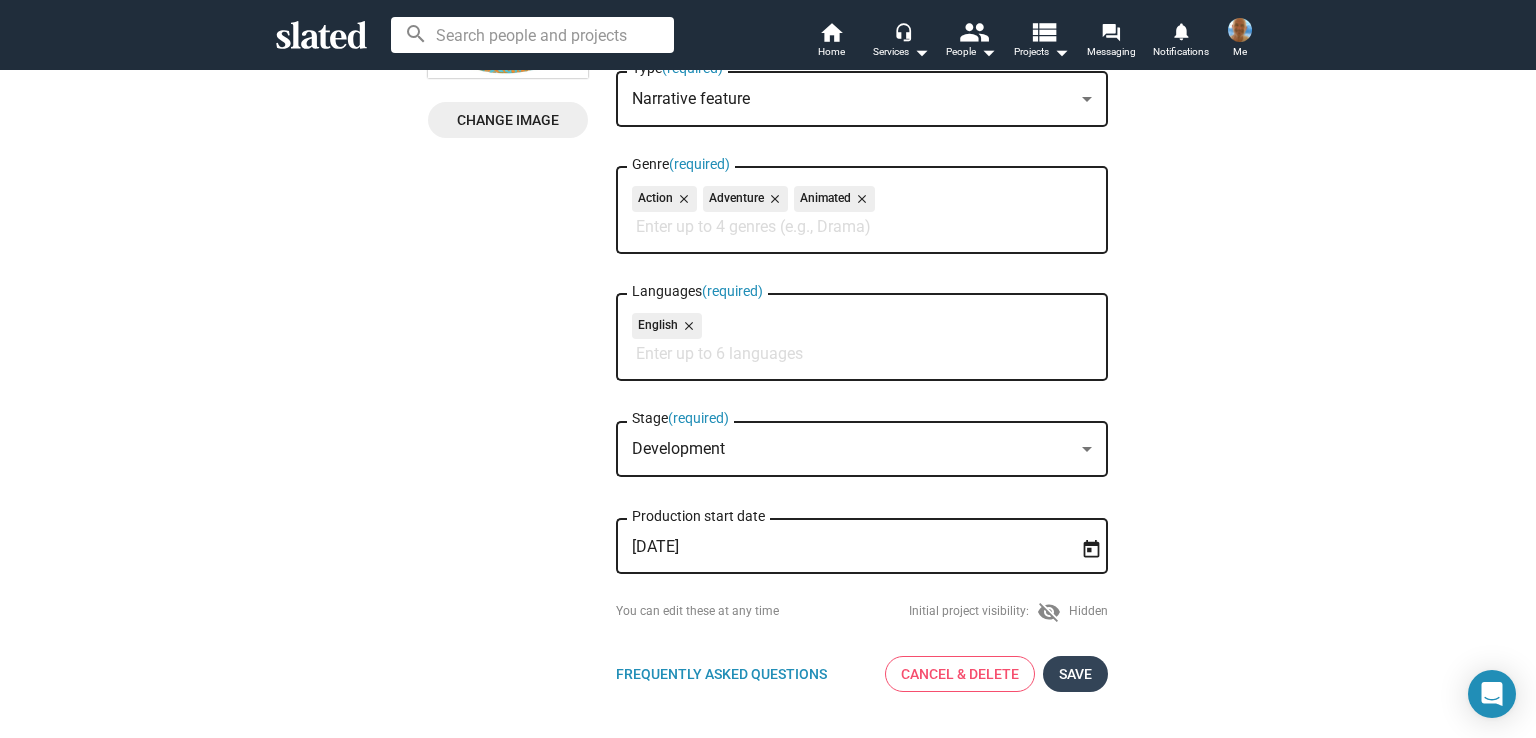 click on "Save" 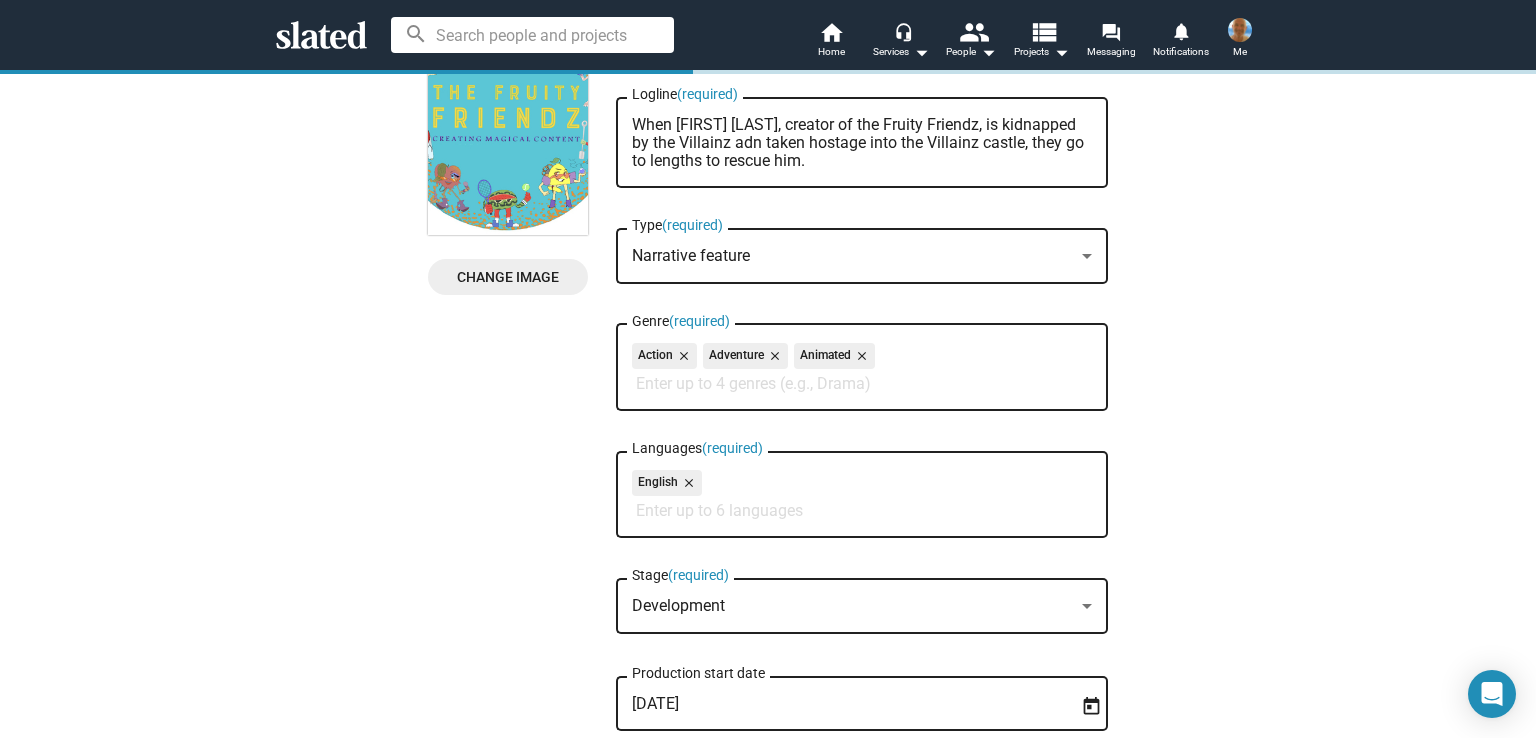 scroll, scrollTop: 480, scrollLeft: 0, axis: vertical 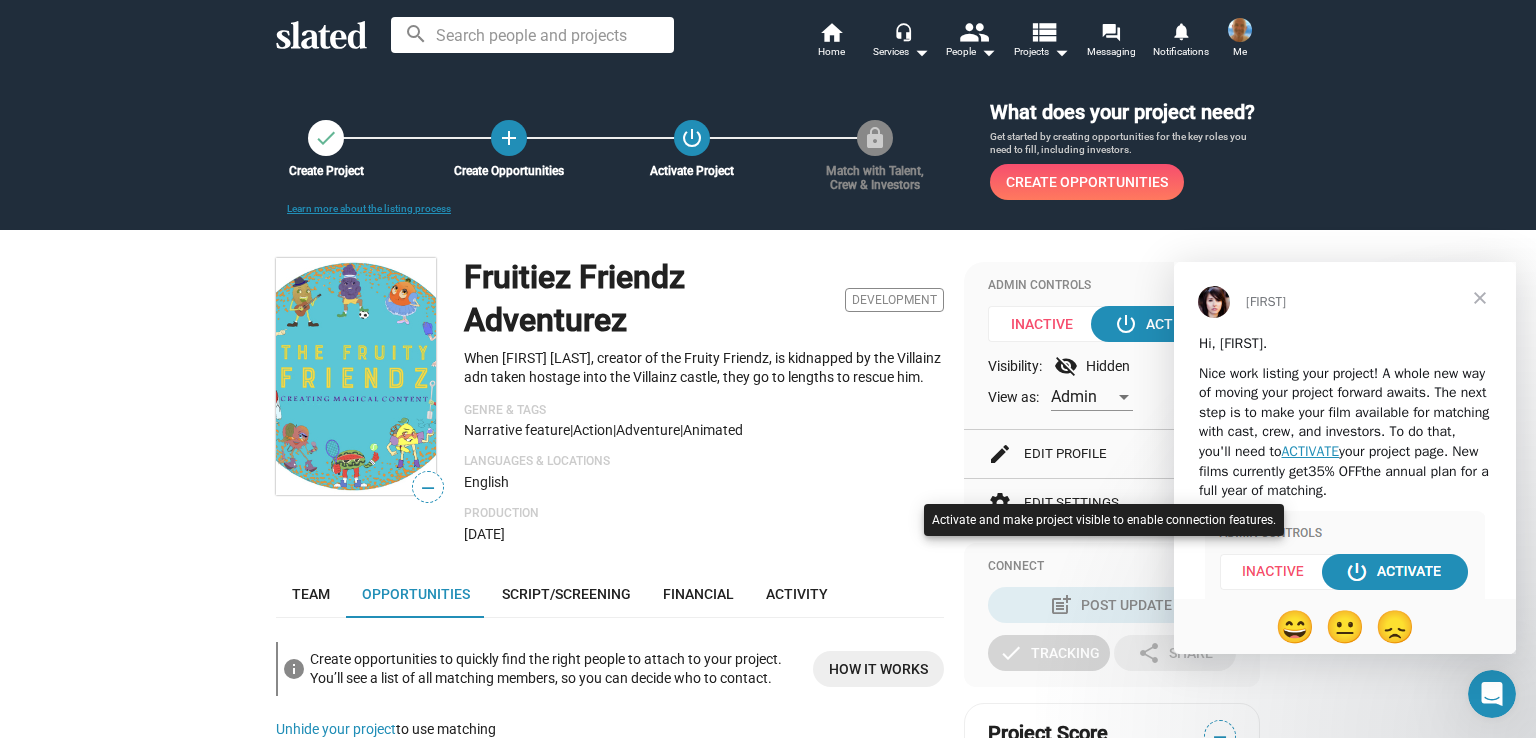 click at bounding box center (768, 369) 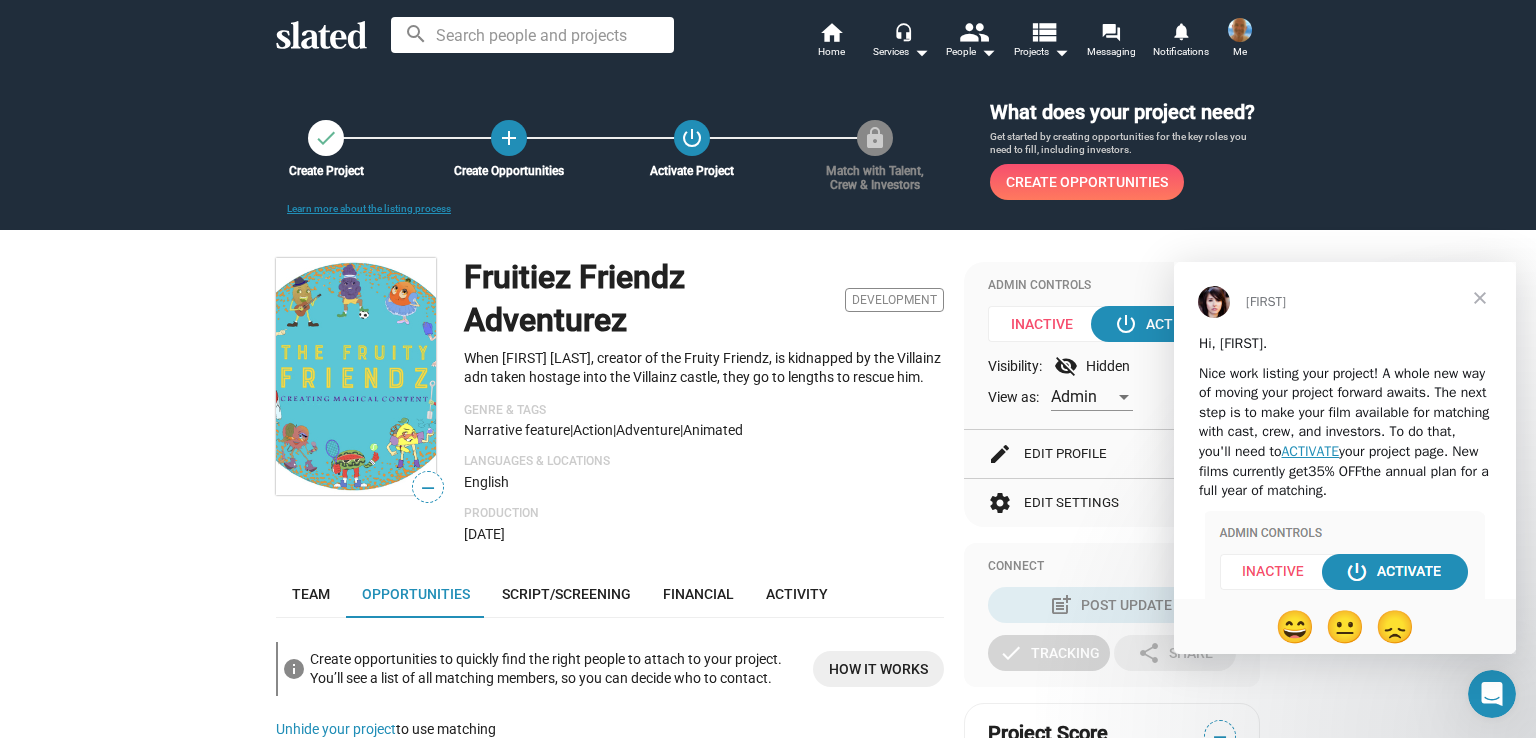 click at bounding box center (1345, 556) 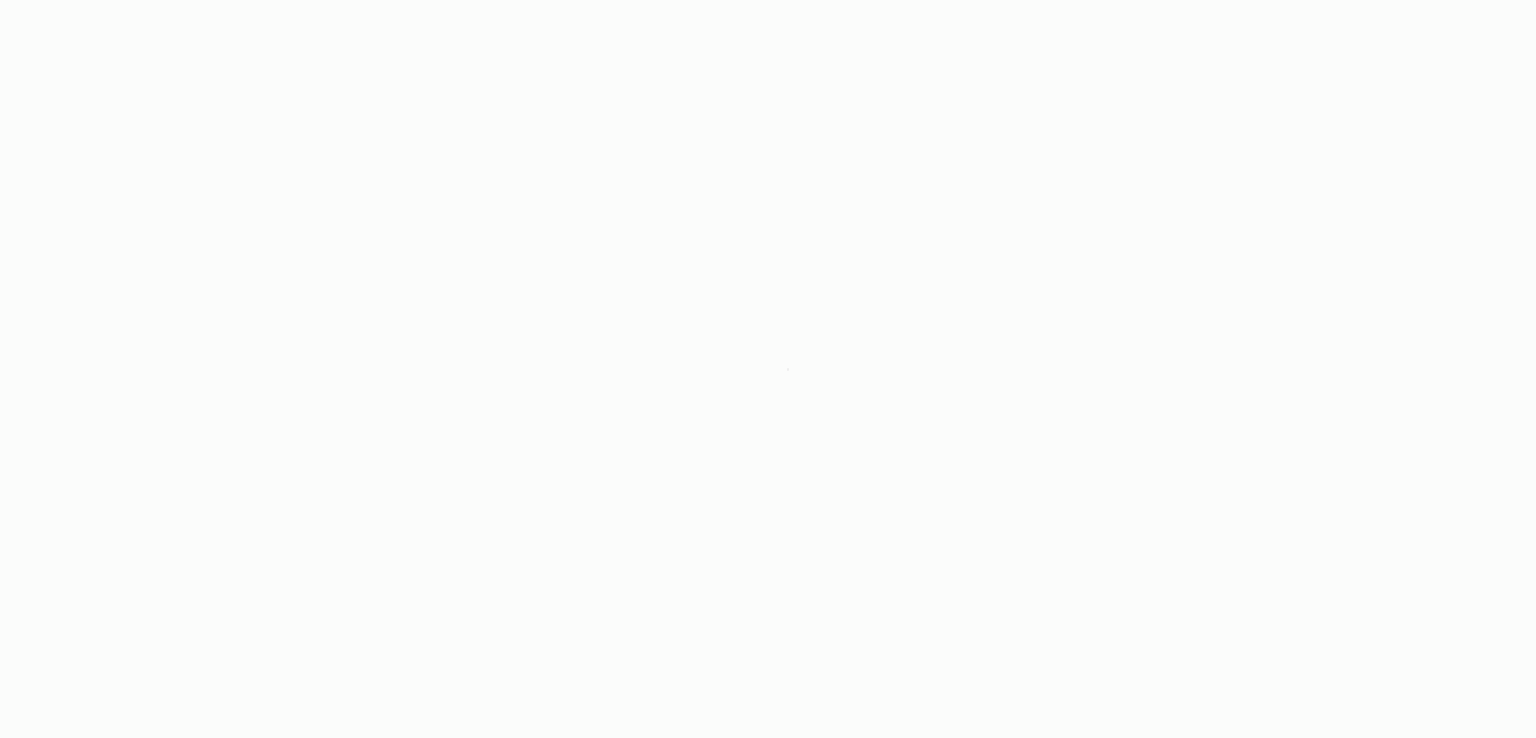 scroll, scrollTop: 0, scrollLeft: 0, axis: both 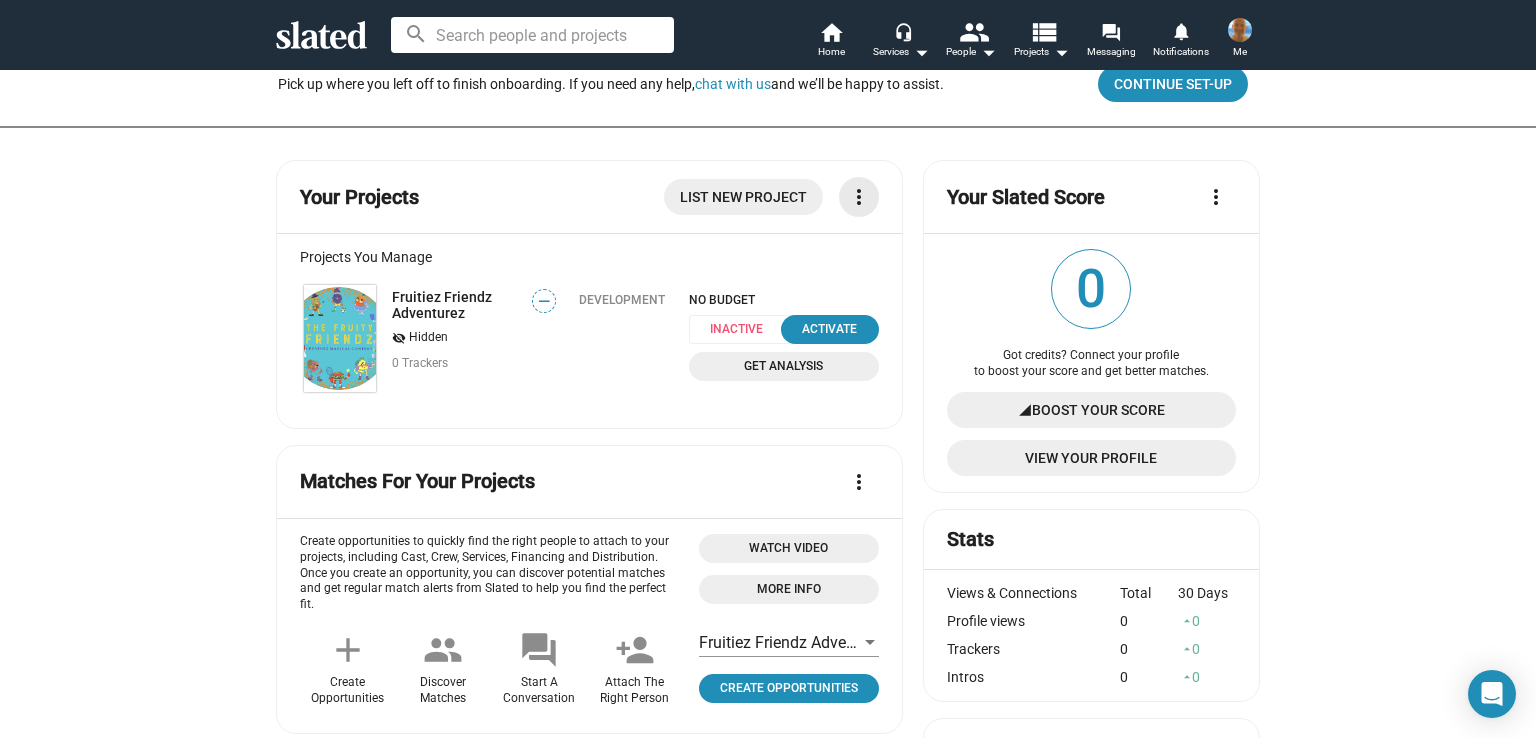click on "more_vert" 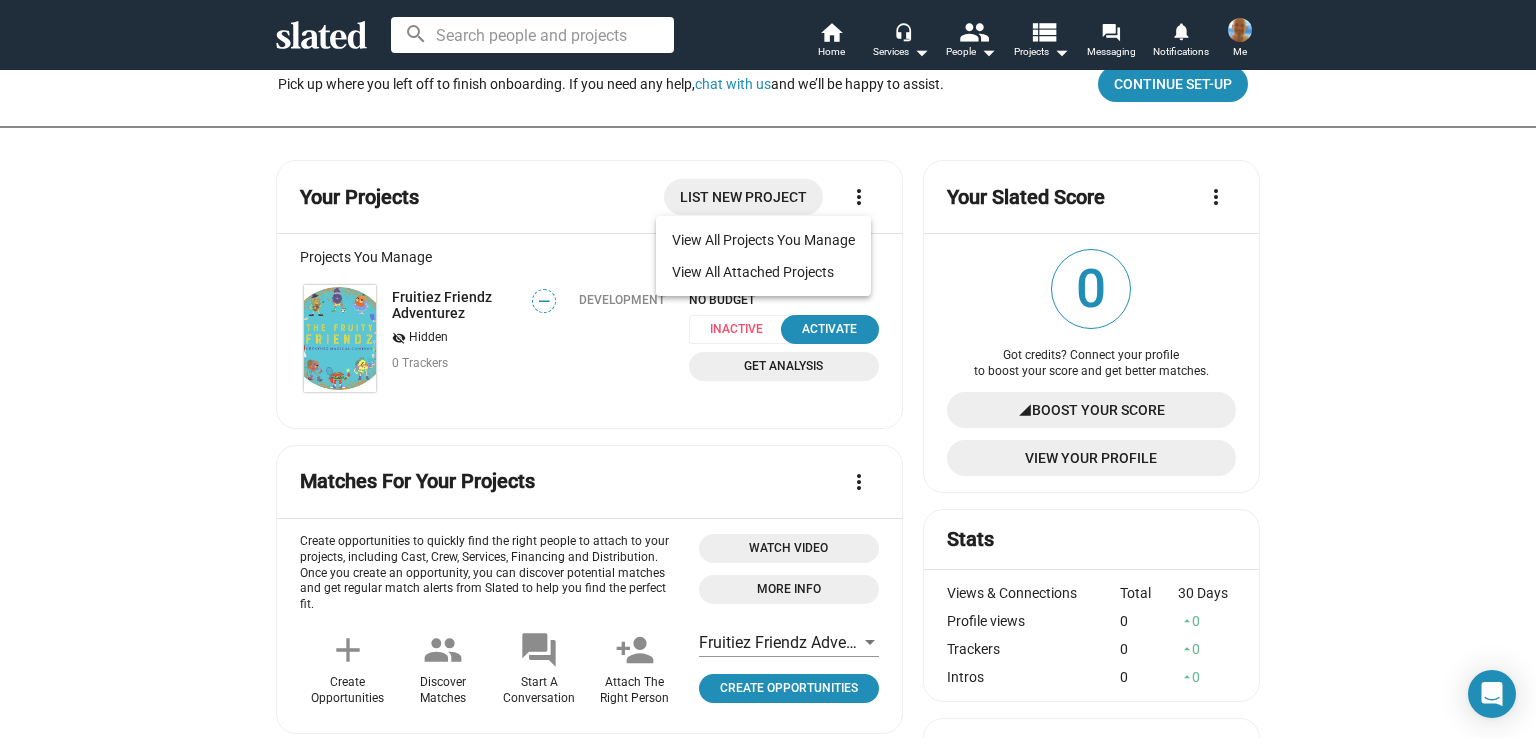 drag, startPoint x: 1188, startPoint y: 268, endPoint x: 1204, endPoint y: 253, distance: 21.931713 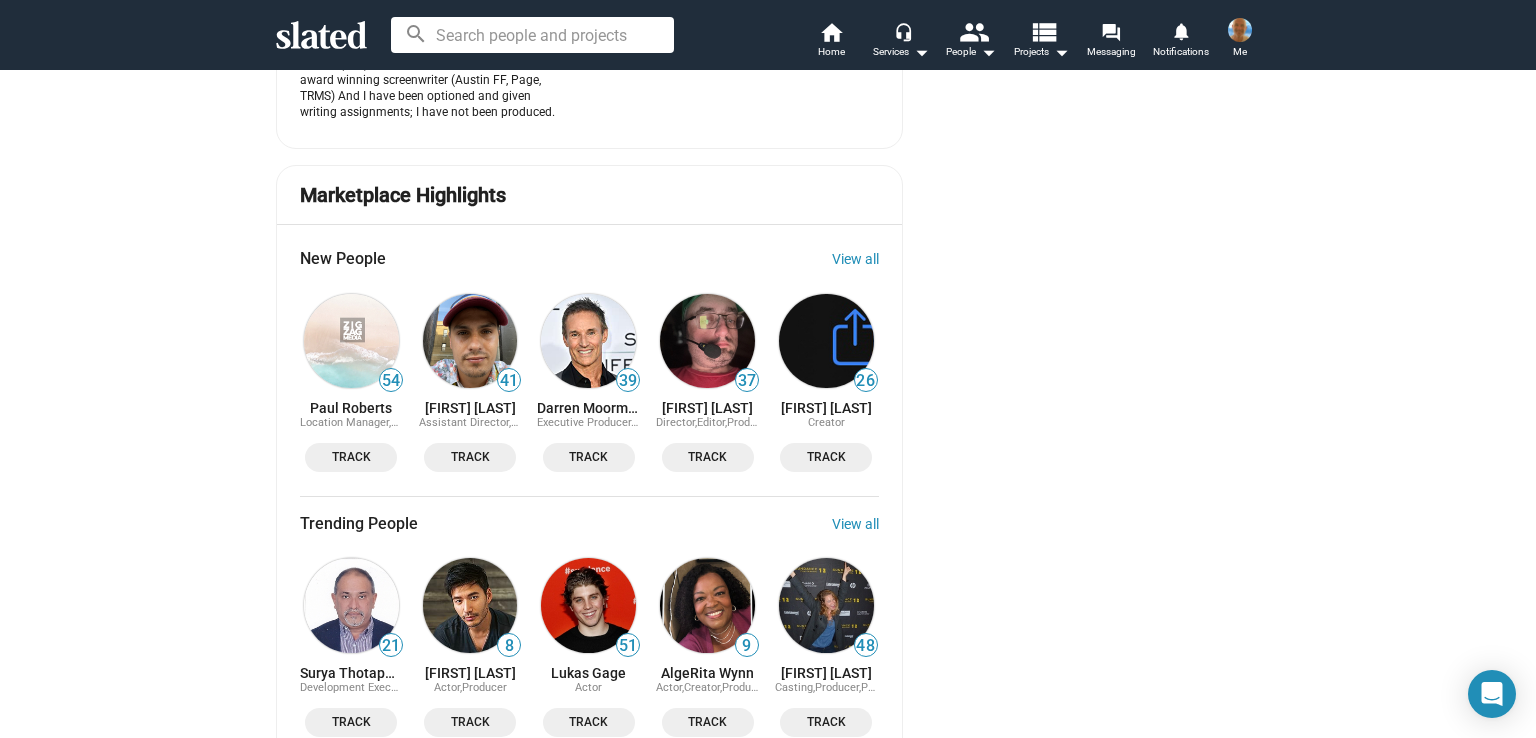 scroll, scrollTop: 1959, scrollLeft: 0, axis: vertical 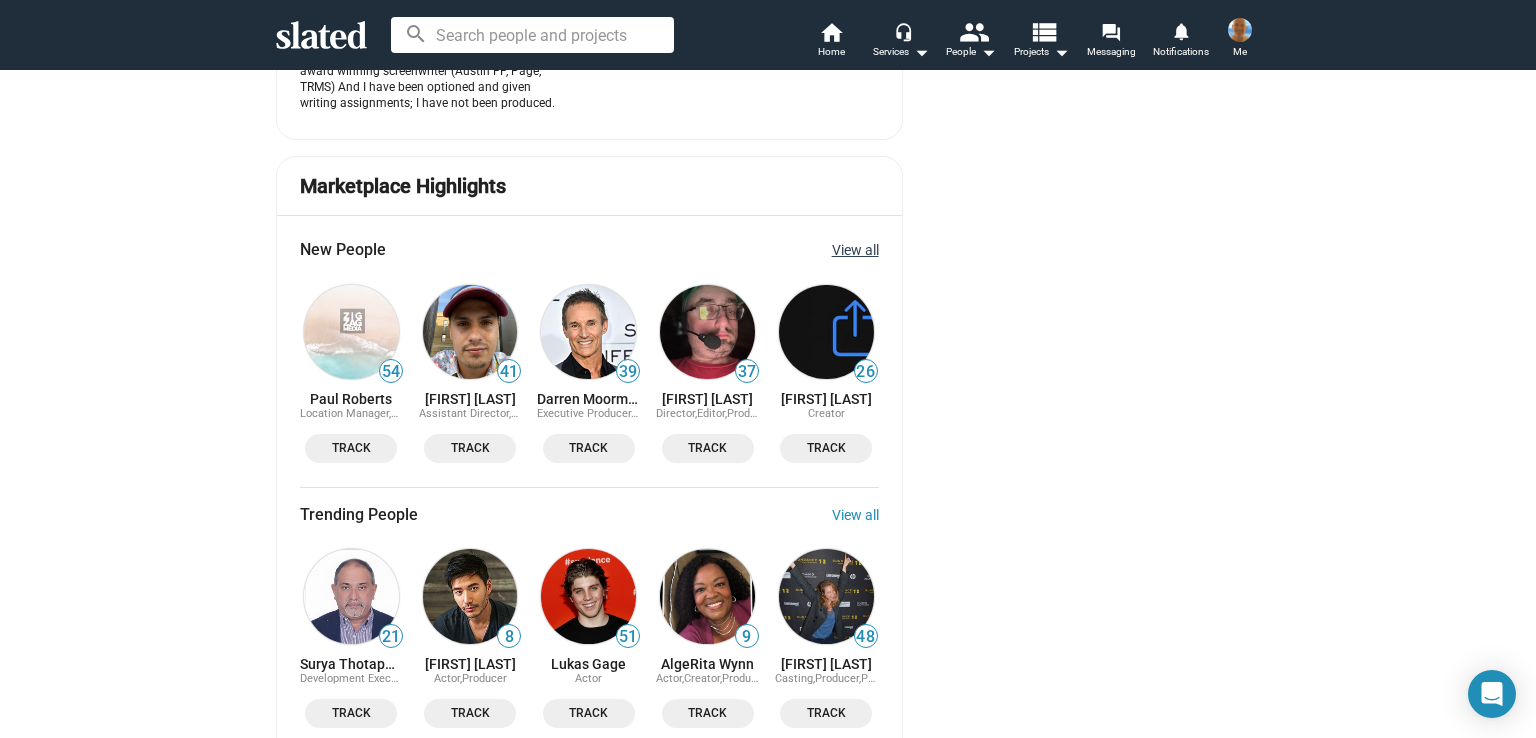click on "View all" 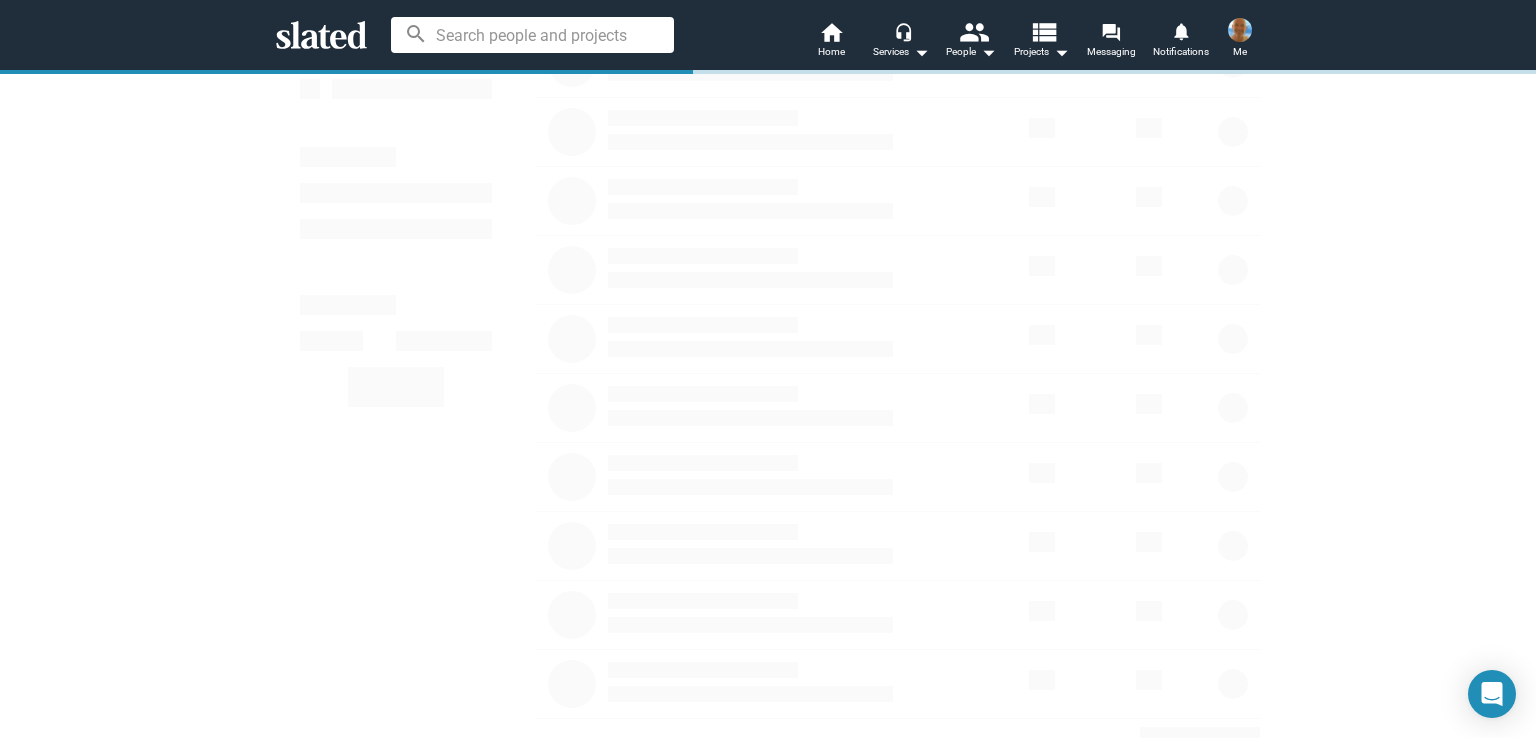 scroll, scrollTop: 0, scrollLeft: 0, axis: both 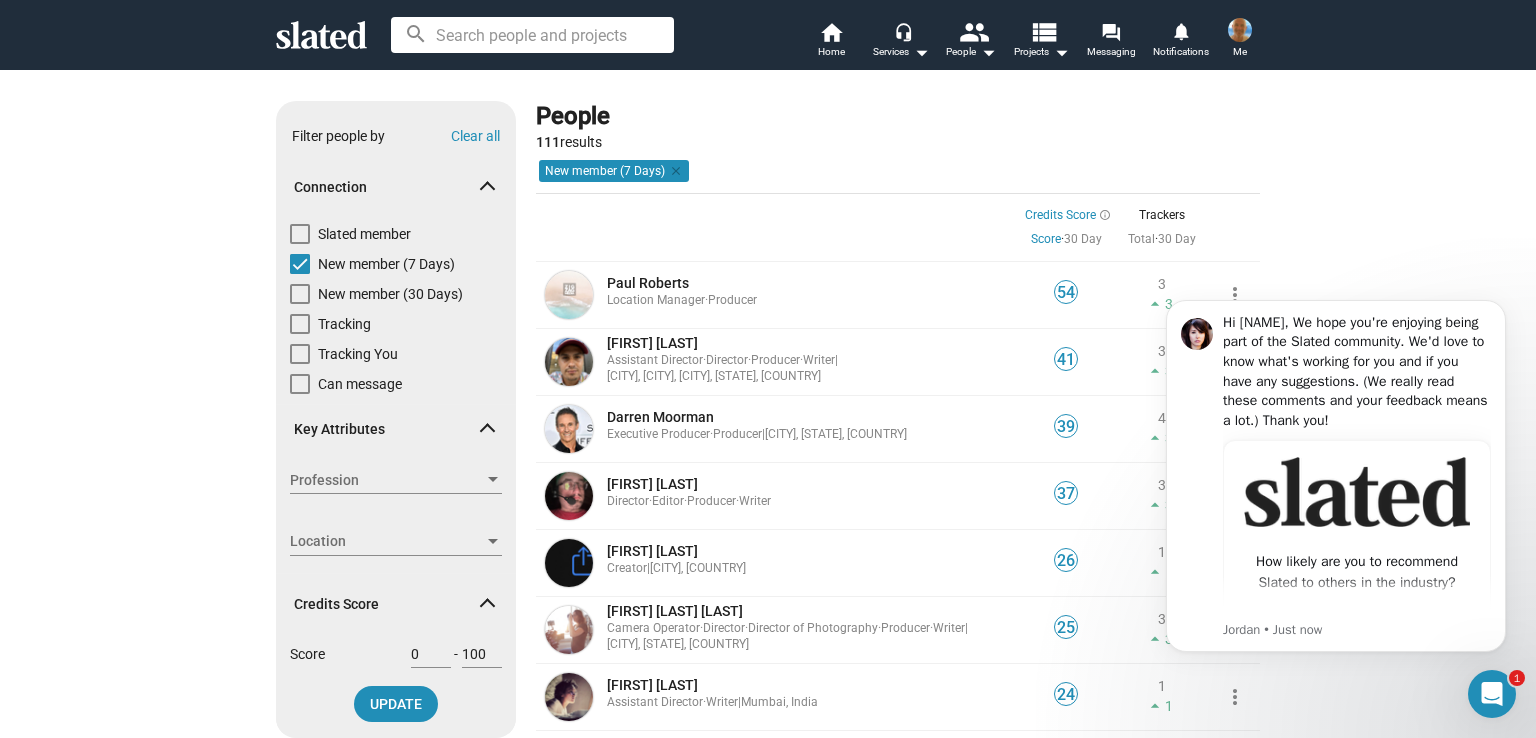 drag, startPoint x: 1521, startPoint y: 356, endPoint x: 1524, endPoint y: 430, distance: 74.06078 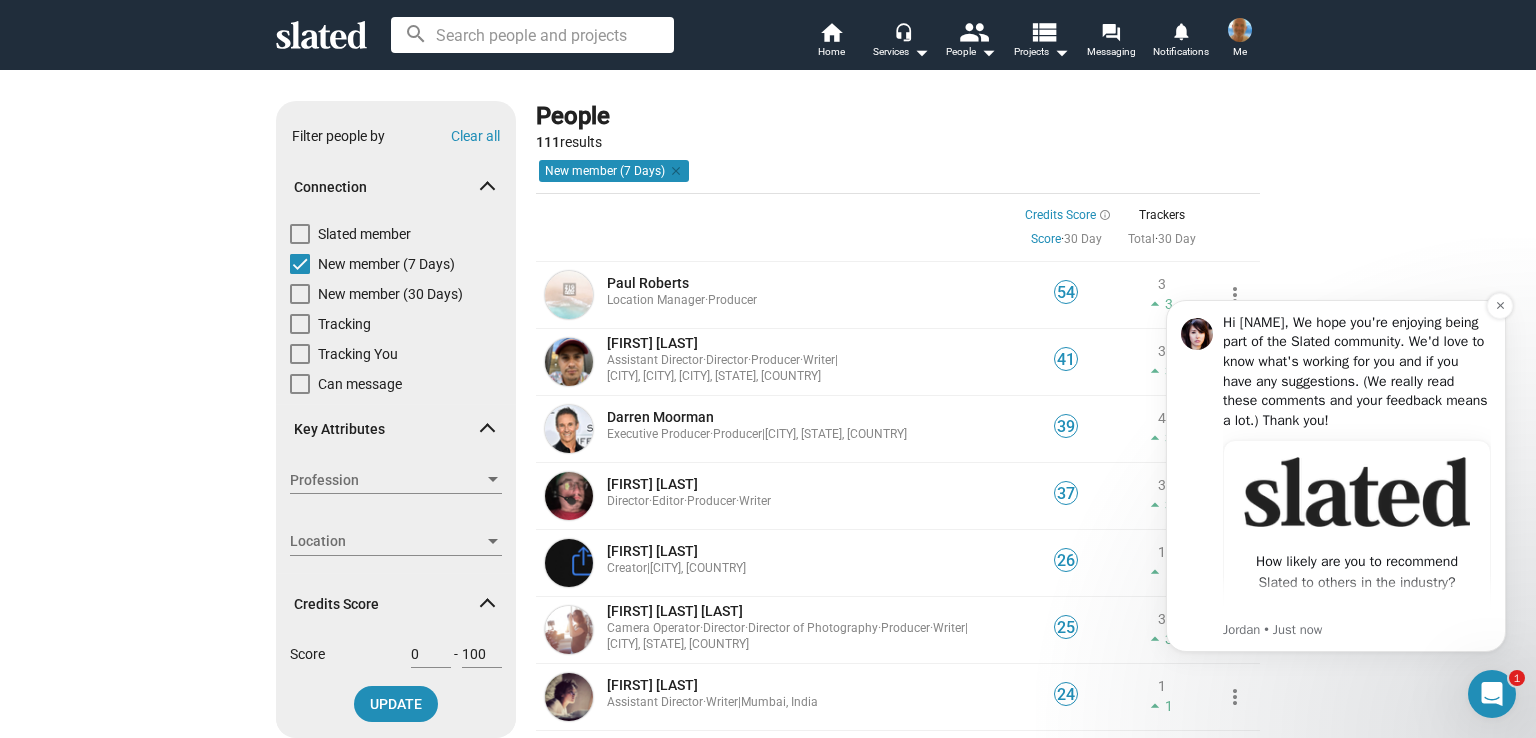 click on "How likely are you to recommend Slated to others in the industry? < Not at all likely 0 1 2 3 4 5 6 7 8 9 10 Extremely likely > Powered by  InMoment" at bounding box center (1357, 608) 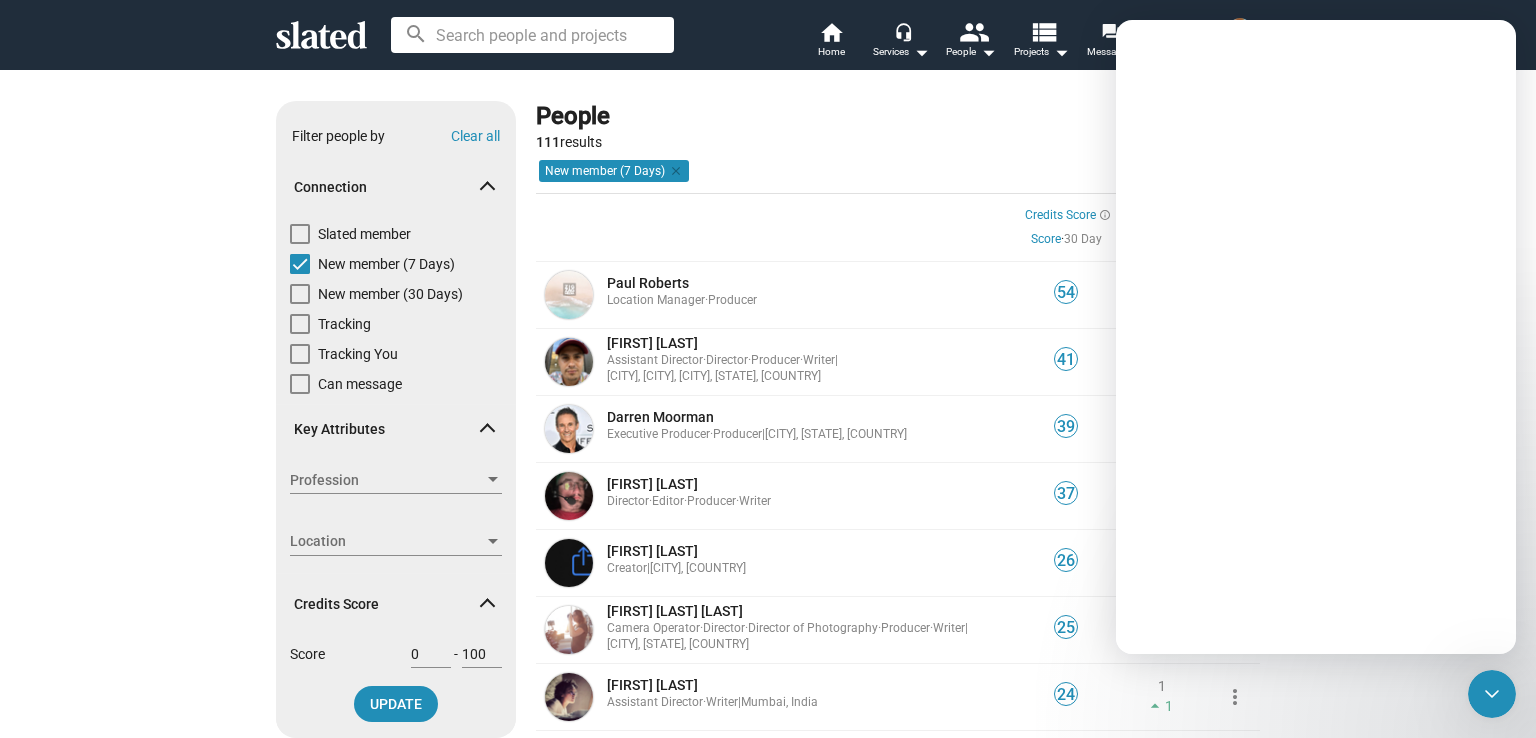scroll, scrollTop: 0, scrollLeft: 0, axis: both 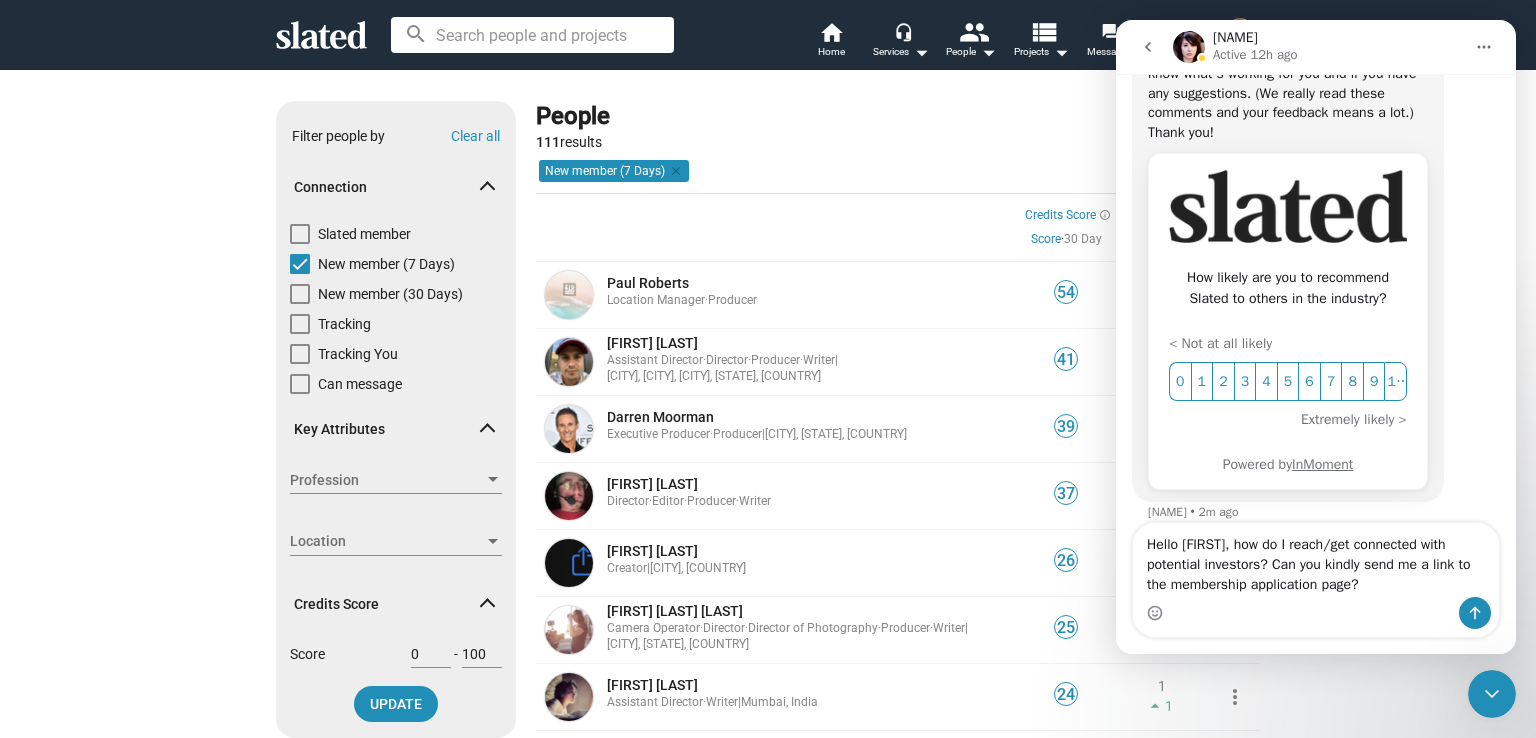 click on "Hello [FIRST], how do I reach/get connected with potential investors? Can you kindly send me a link to the membership application page?" at bounding box center [1316, 560] 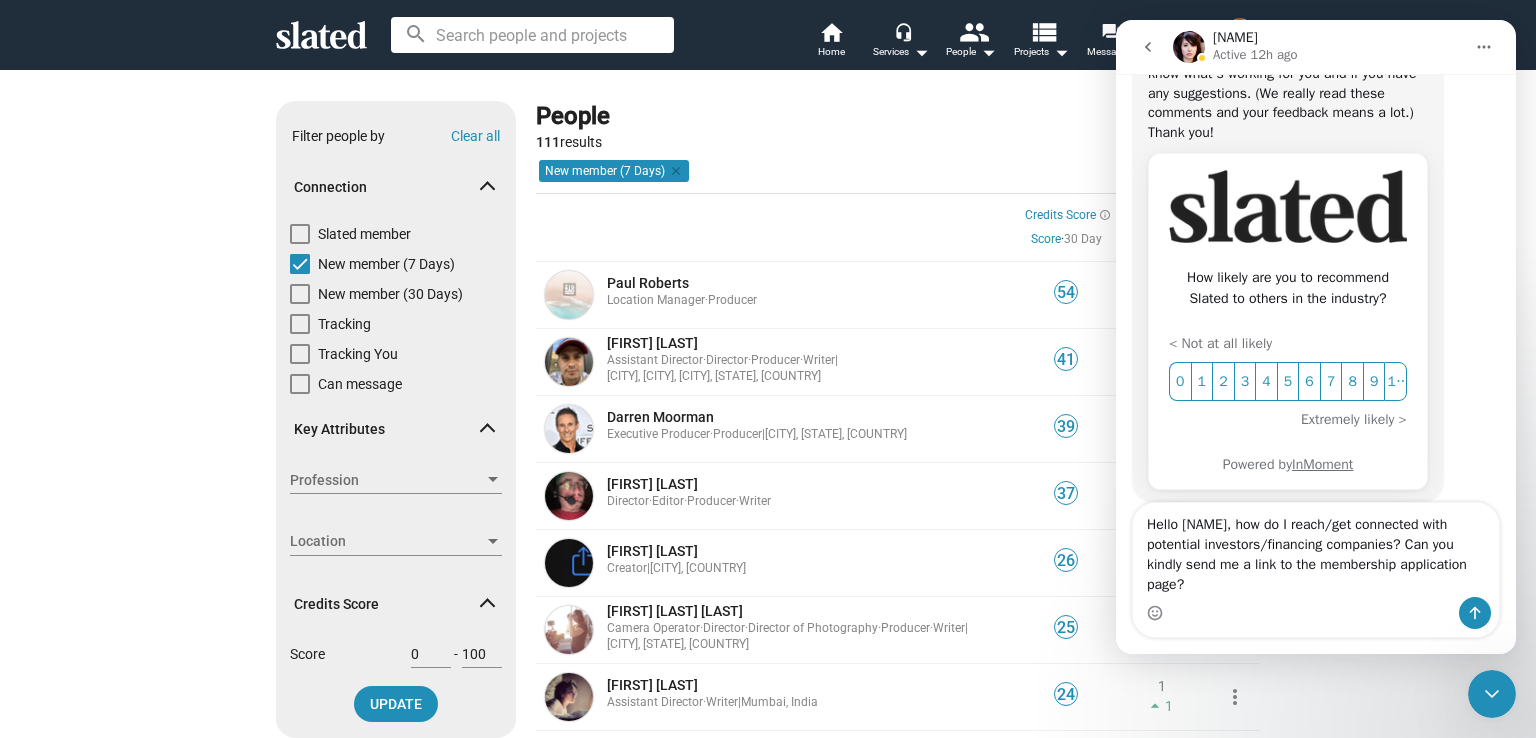 scroll, scrollTop: 184, scrollLeft: 0, axis: vertical 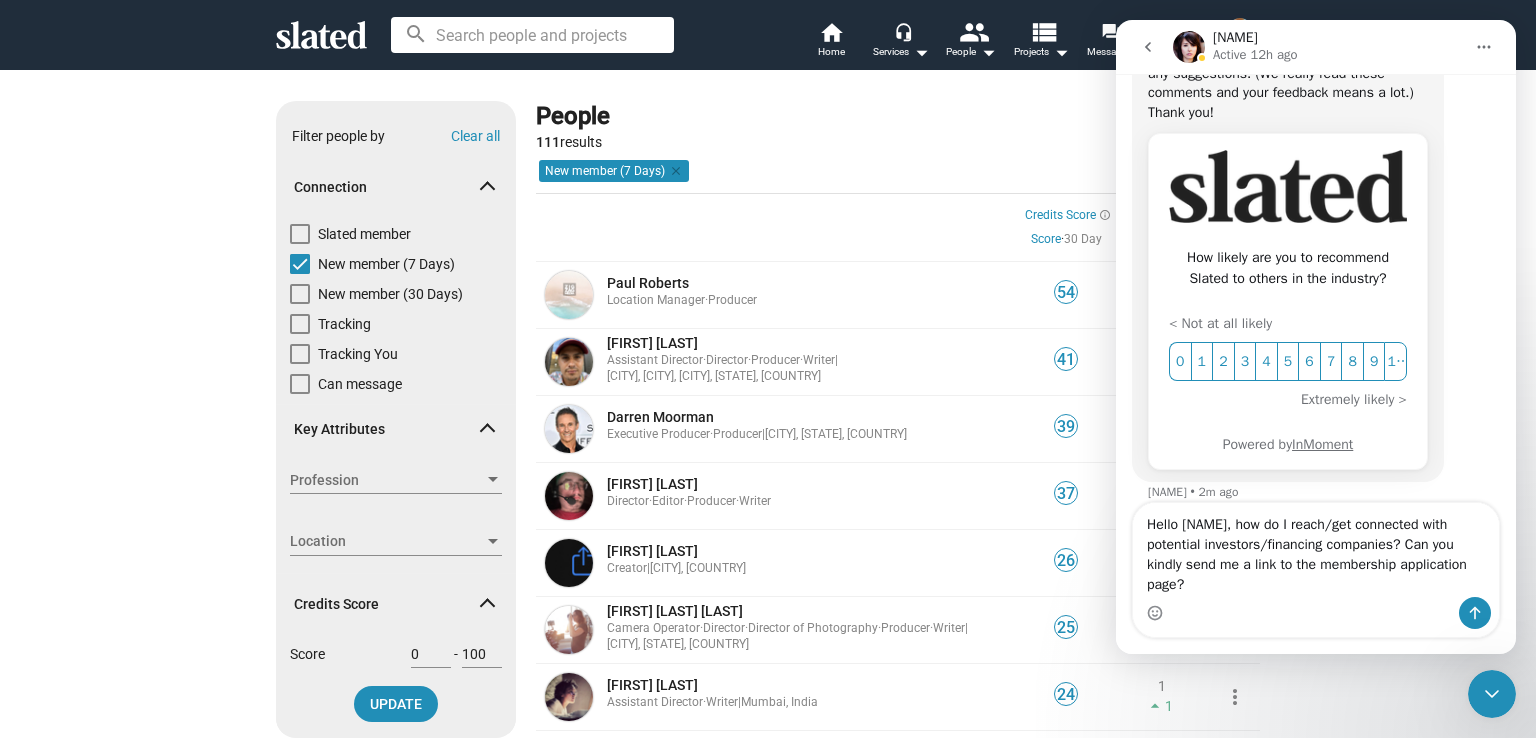 type on "Hello [NAME], how do I reach/get connected with potential investors/financing companies? Can you kindly send me a link to the membership application page?" 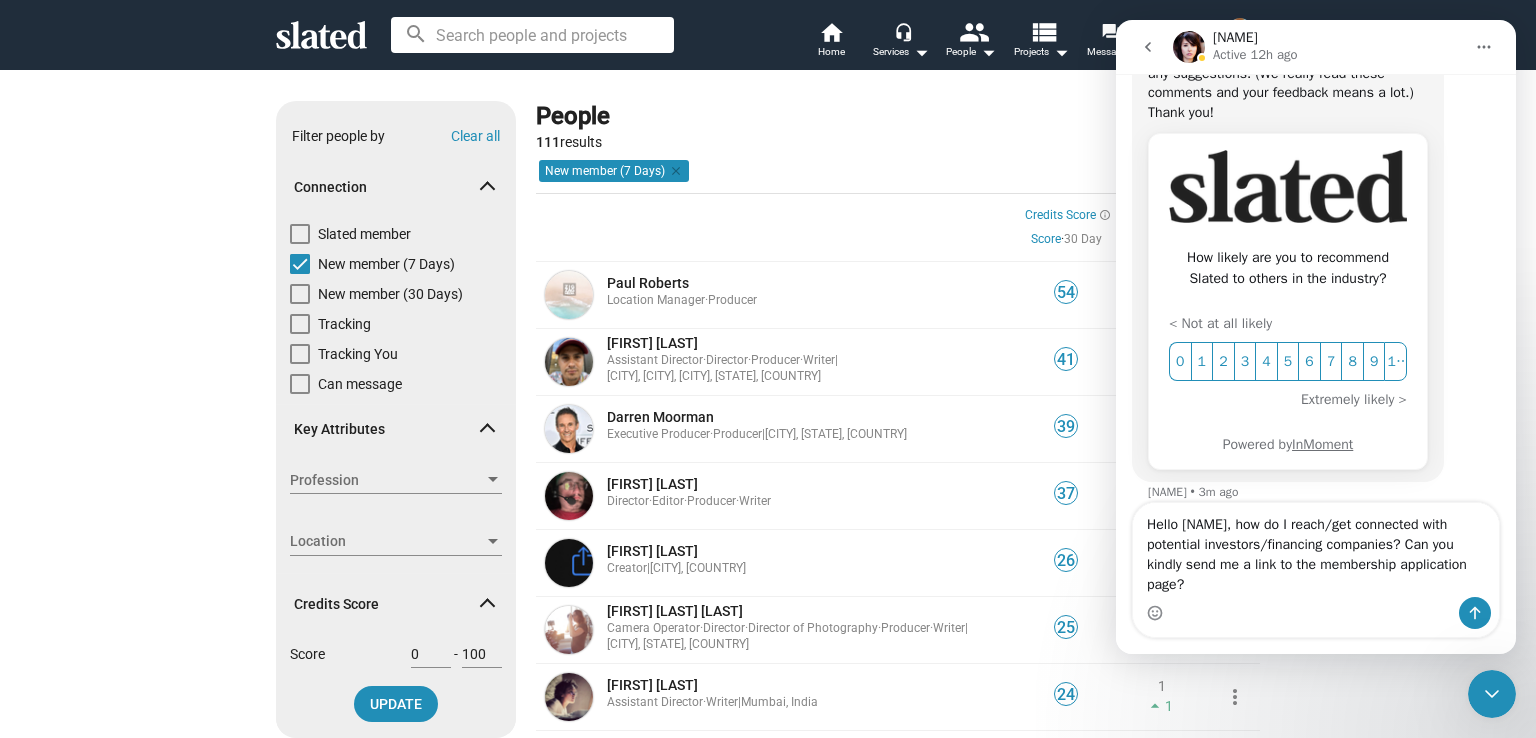 click at bounding box center [300, 234] 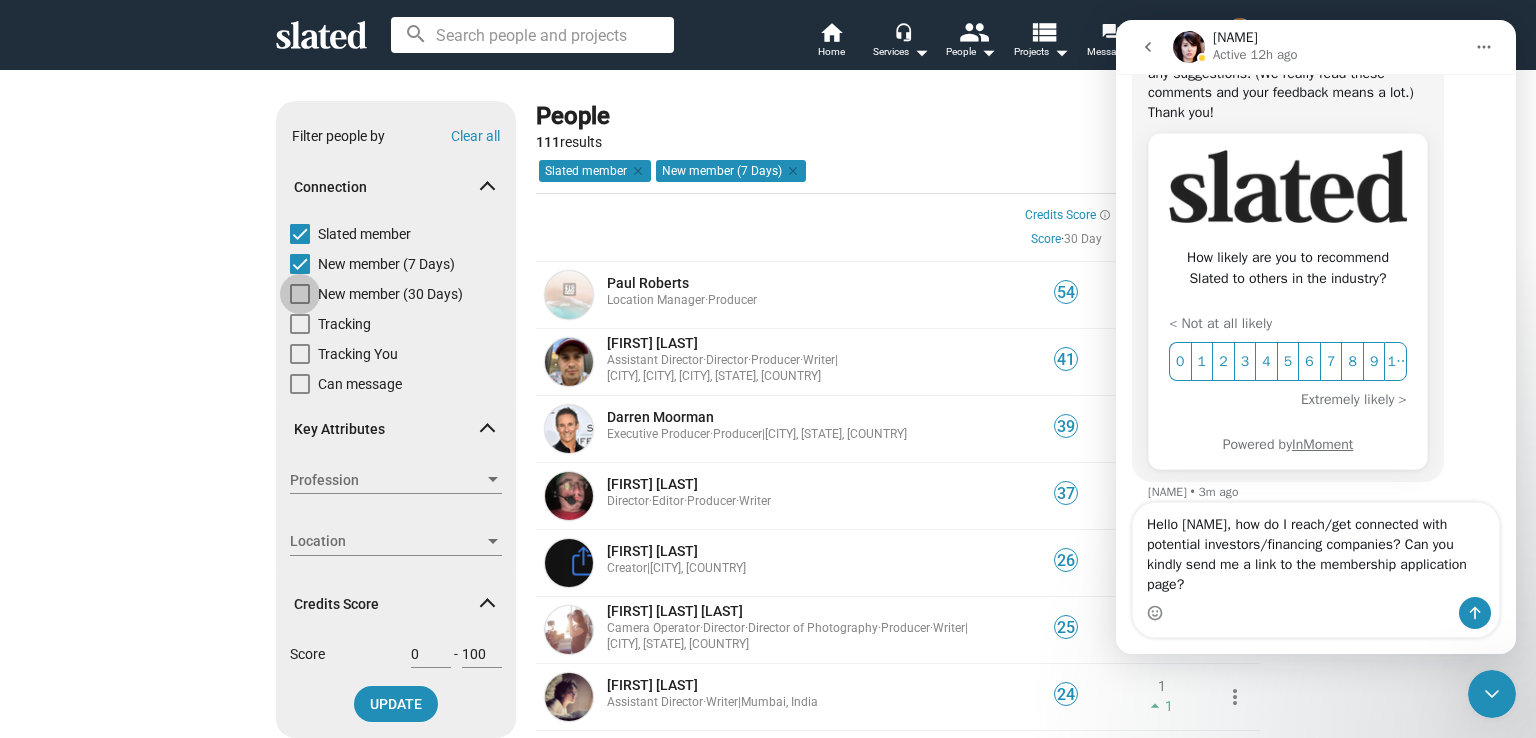 click at bounding box center (300, 294) 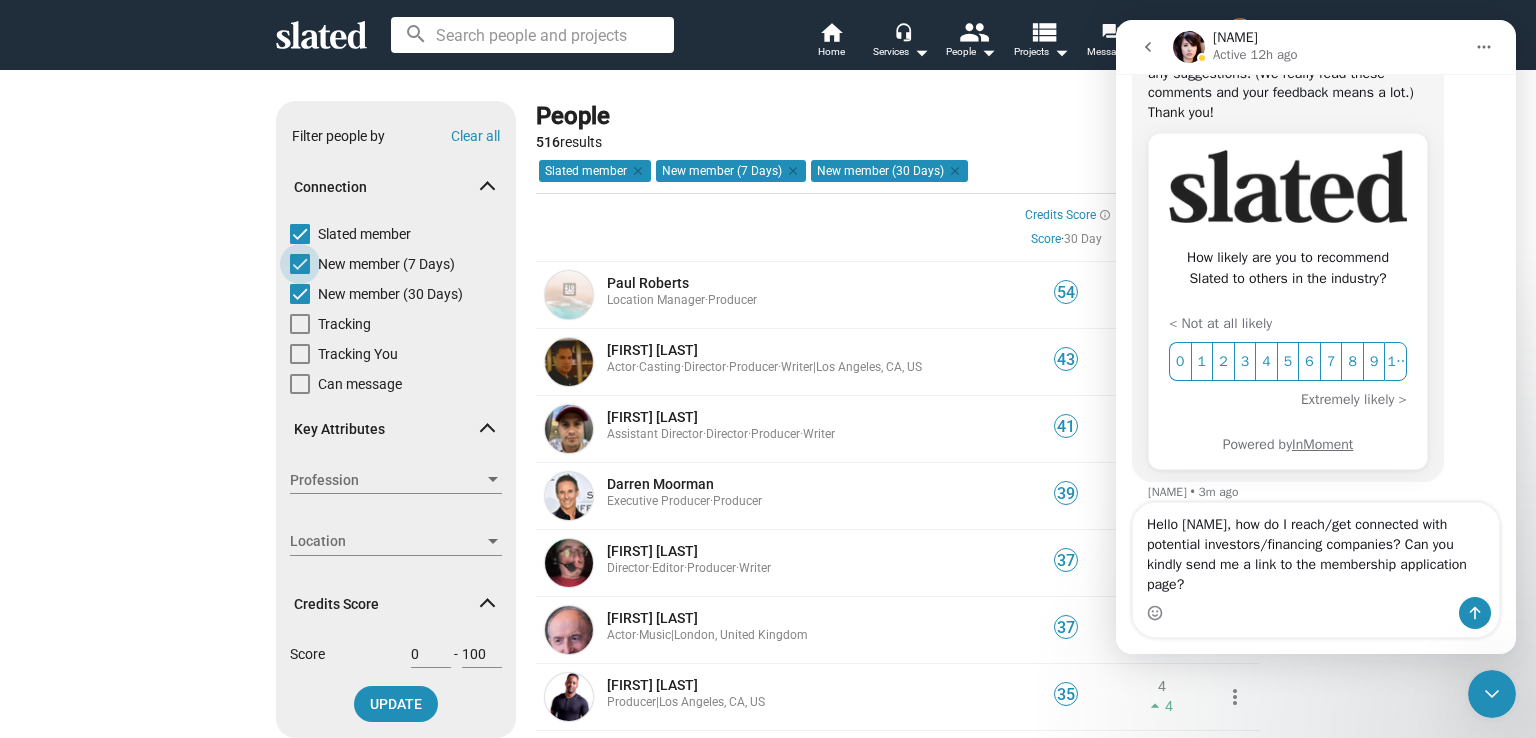 click at bounding box center [300, 264] 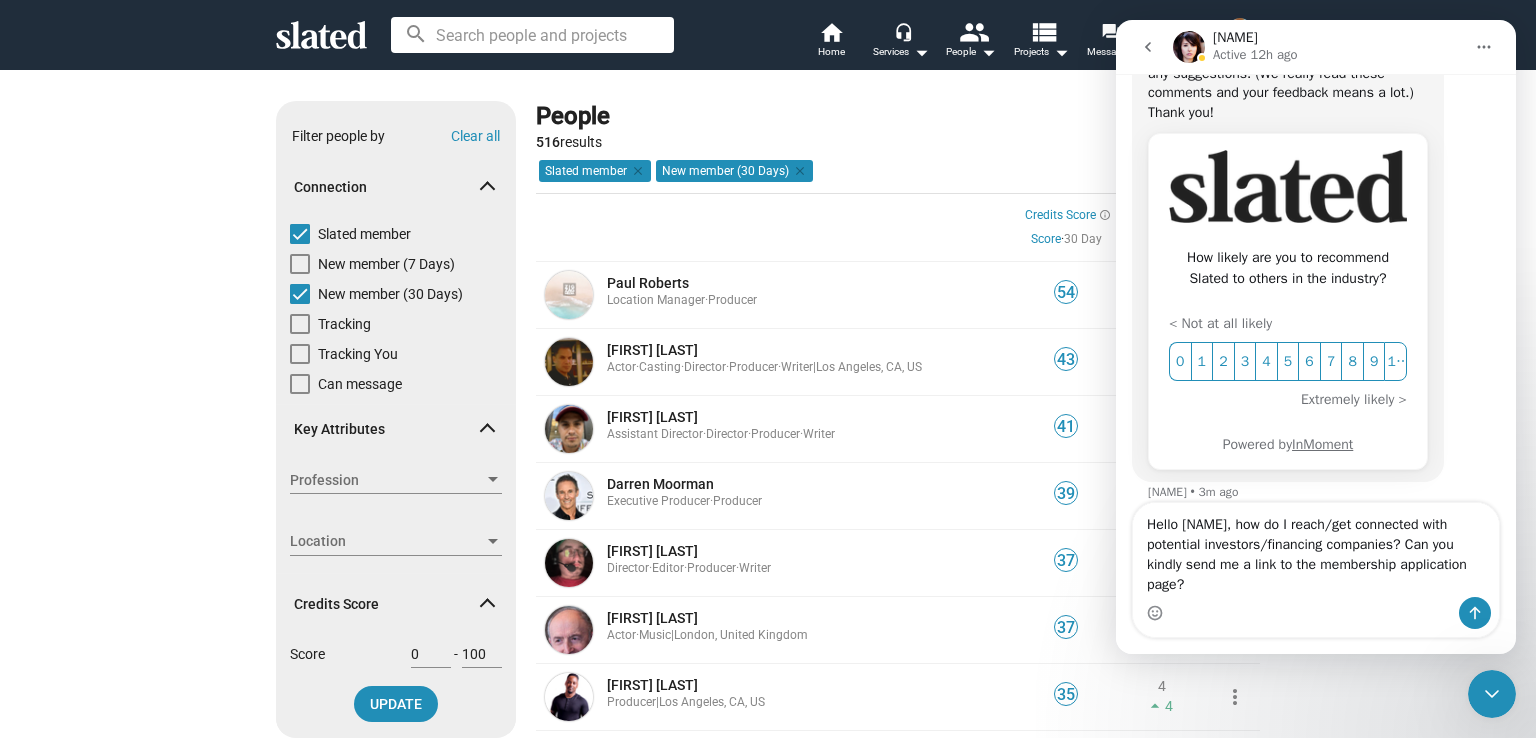 click at bounding box center (493, 479) 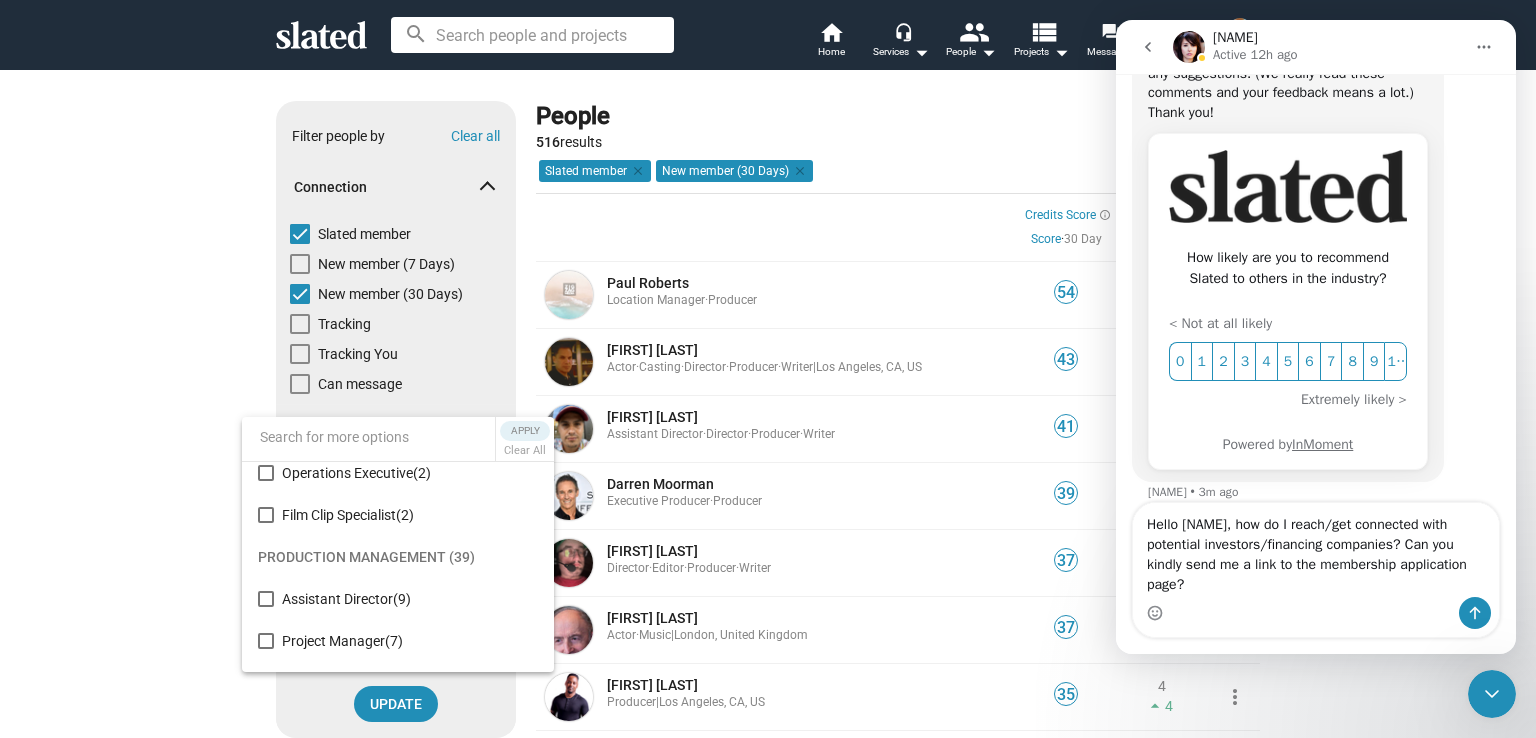 scroll, scrollTop: 3119, scrollLeft: 0, axis: vertical 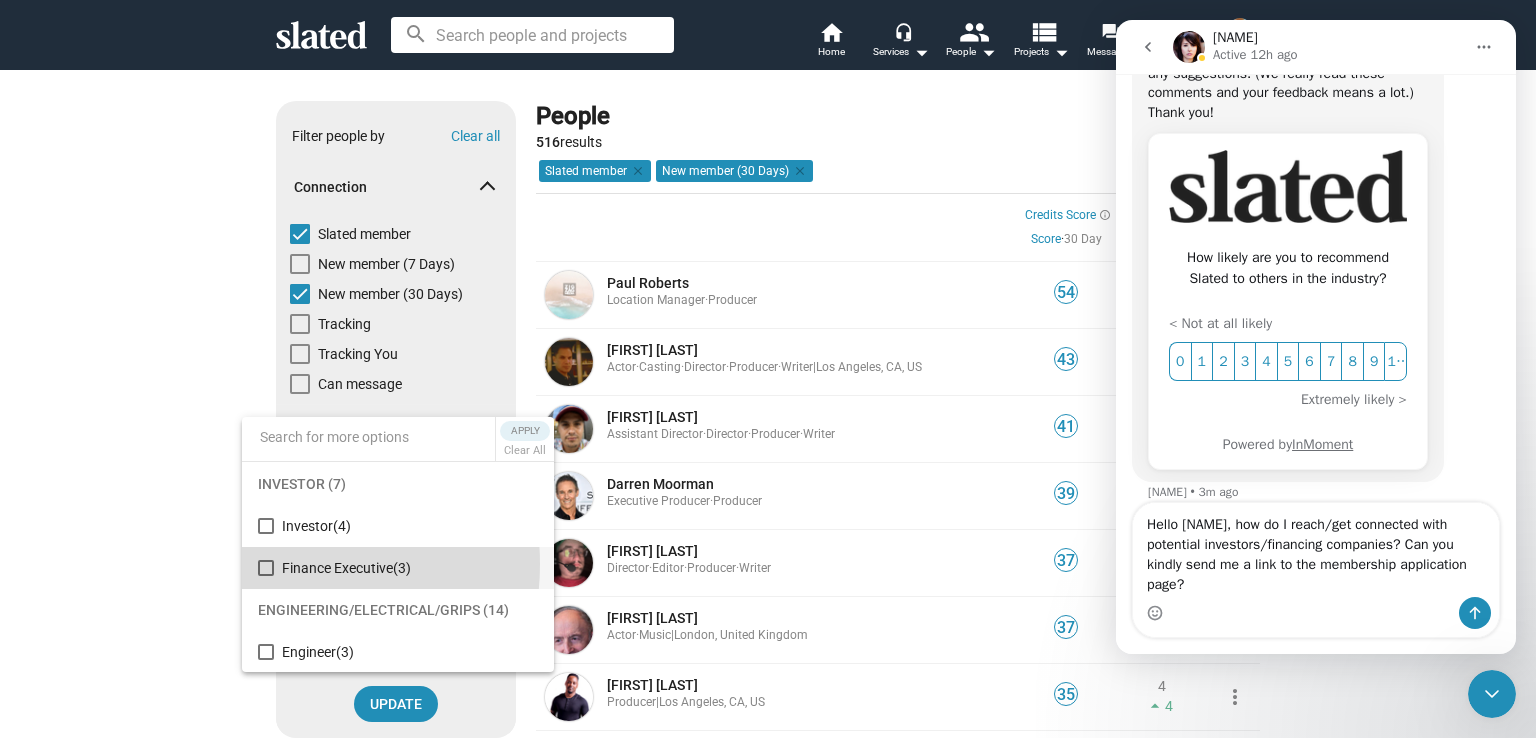 click at bounding box center (266, 568) 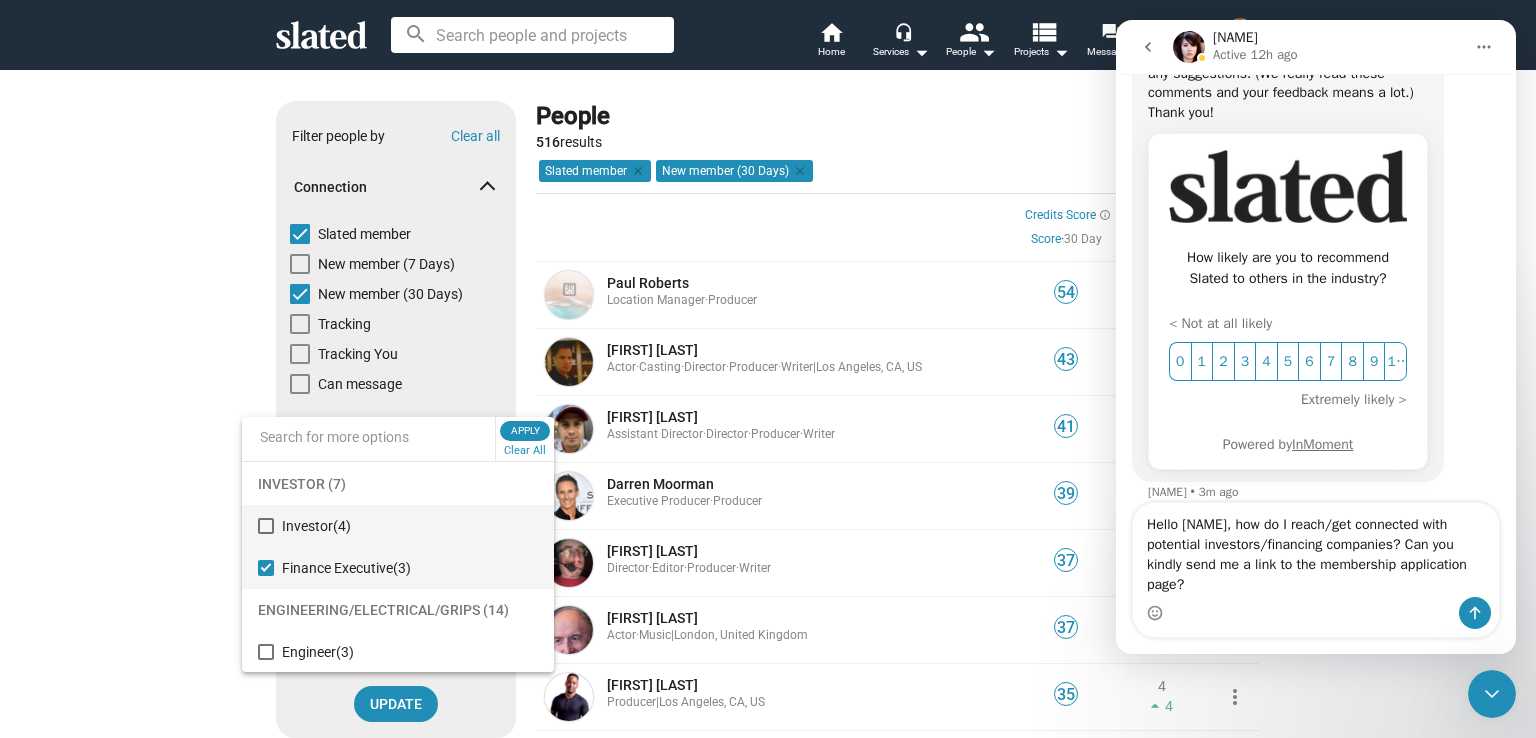 click at bounding box center (266, 526) 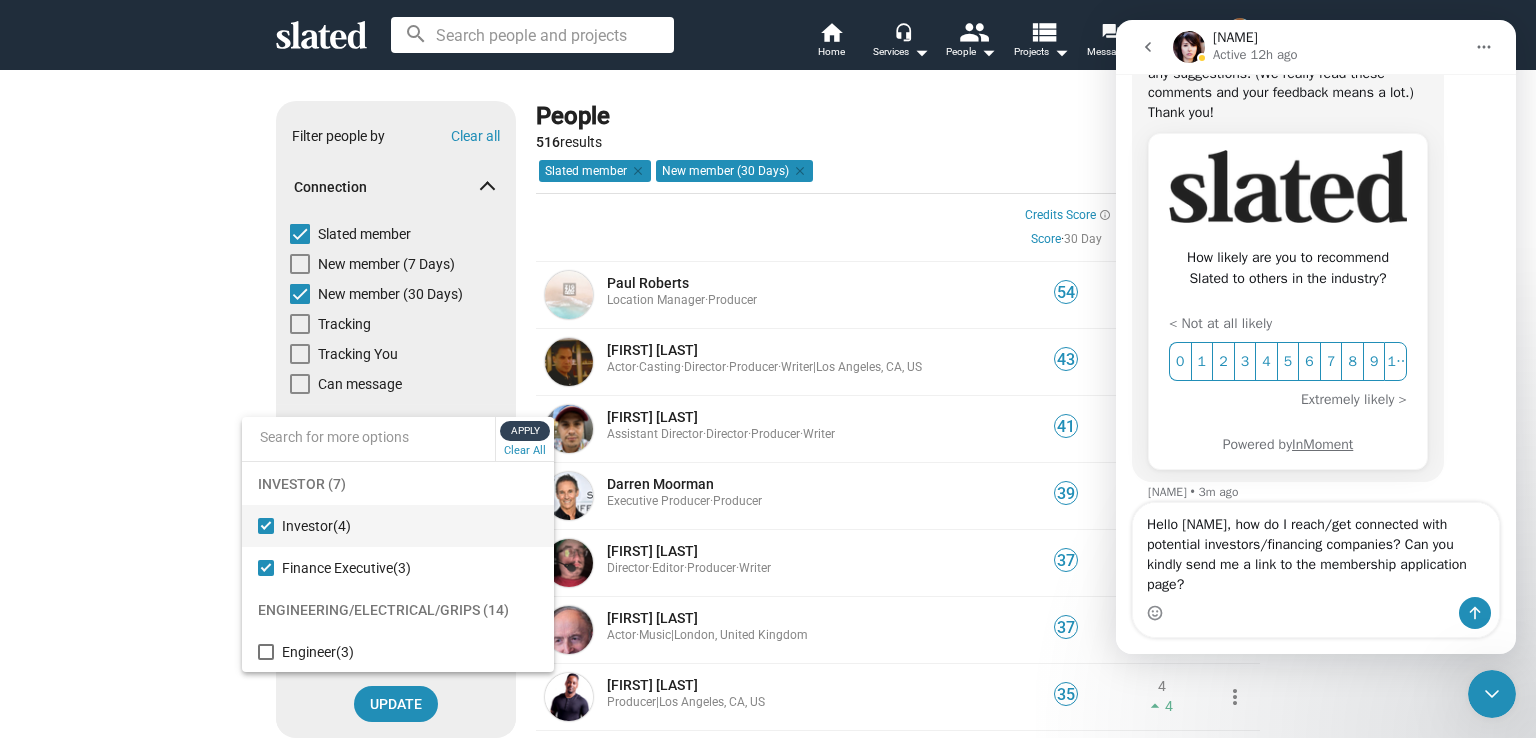 click on "Apply" at bounding box center (525, 431) 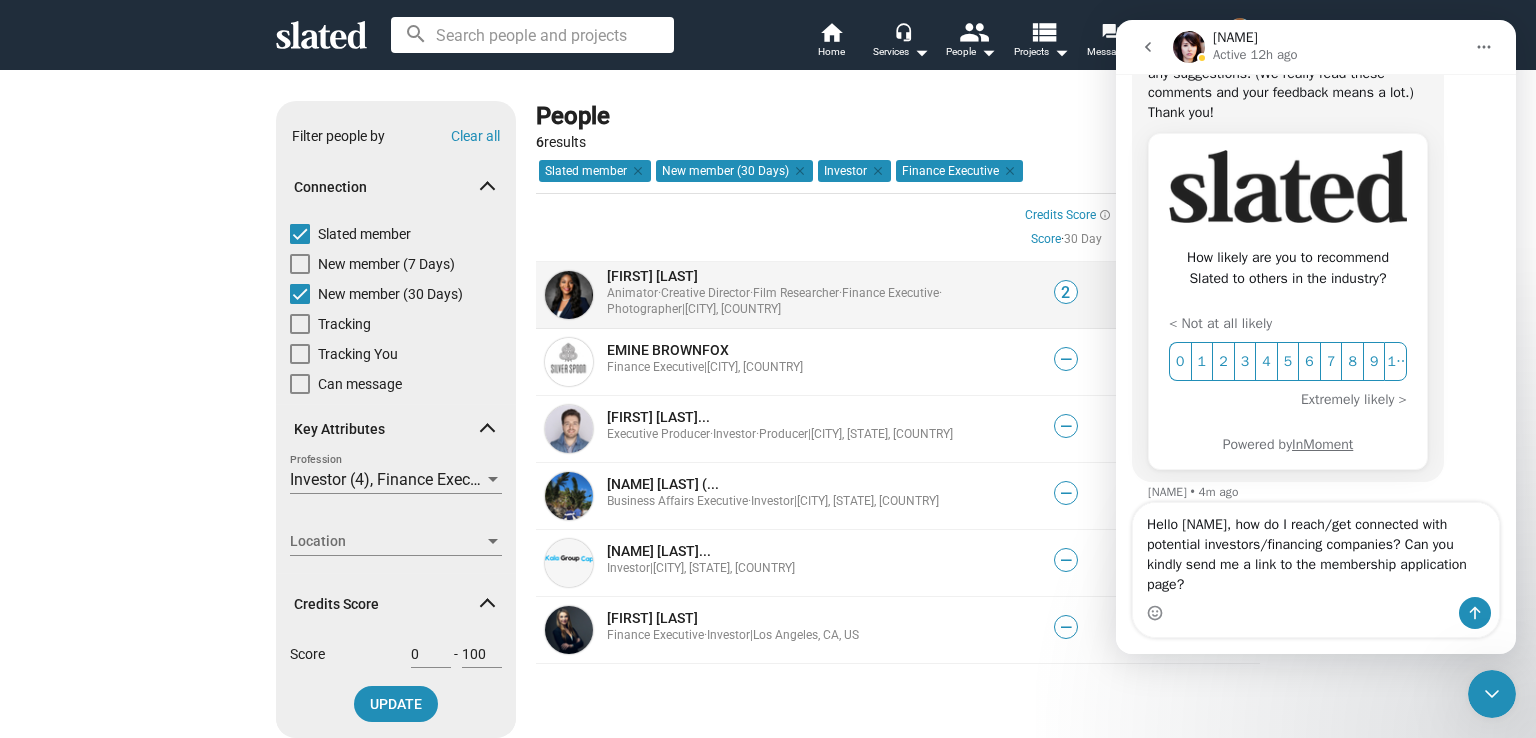 click on "Creative Director  ·" 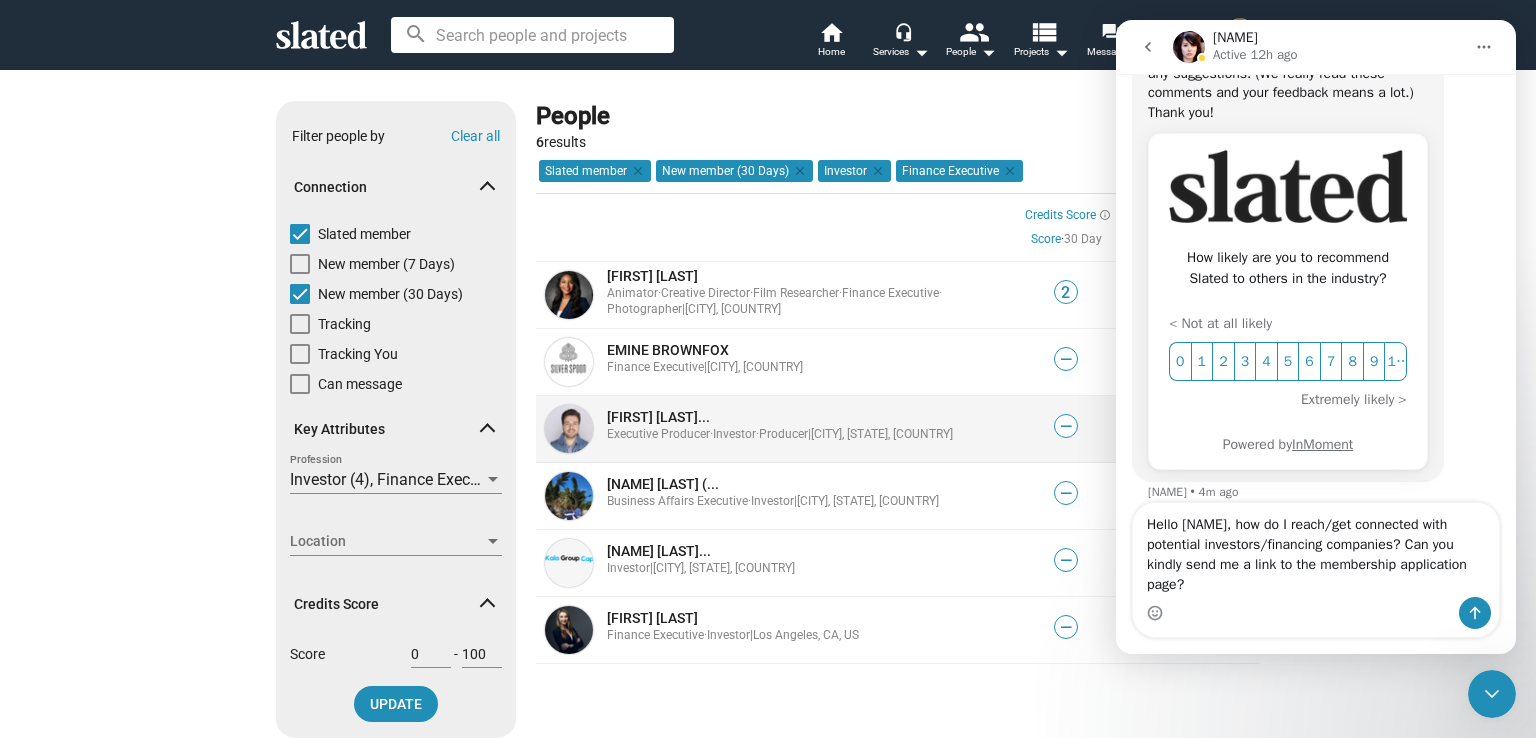click on "[NAME] [LAST]... Executive Producer <0xC2 > <0xC2 > Investor <0xC2 > <0xC2 > Producer <0xC2 > | [CITY], [STATE], [COUNTRY]" 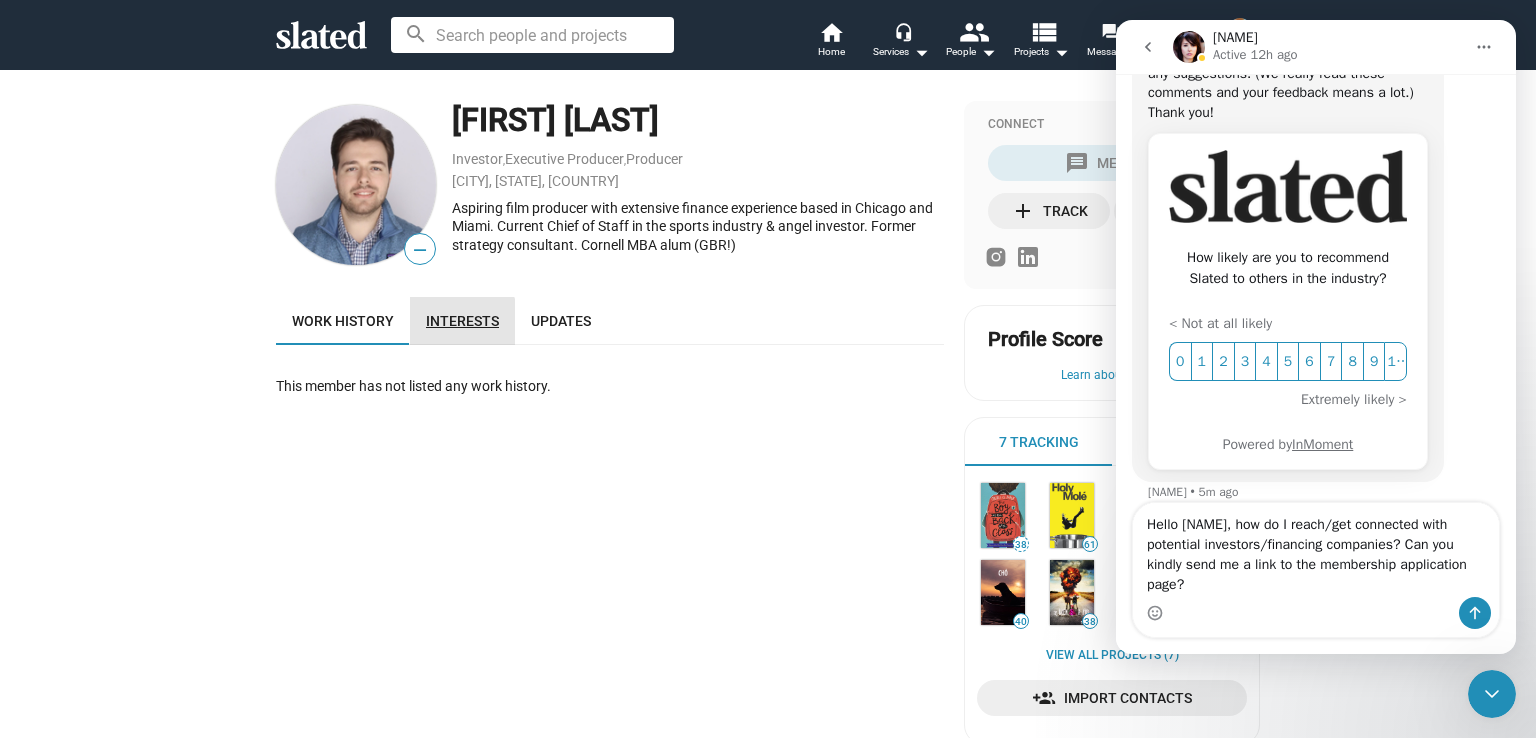 click on "Interests" at bounding box center [462, 321] 